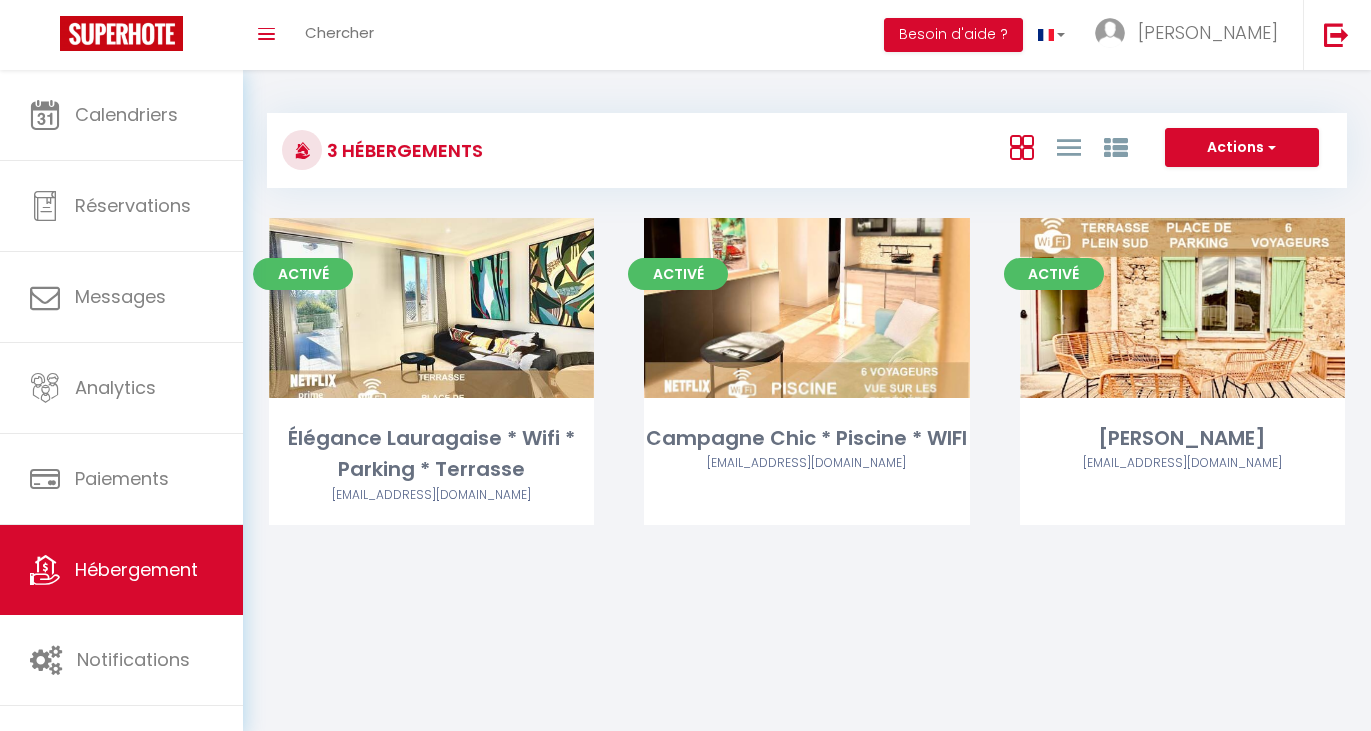 scroll, scrollTop: 0, scrollLeft: 0, axis: both 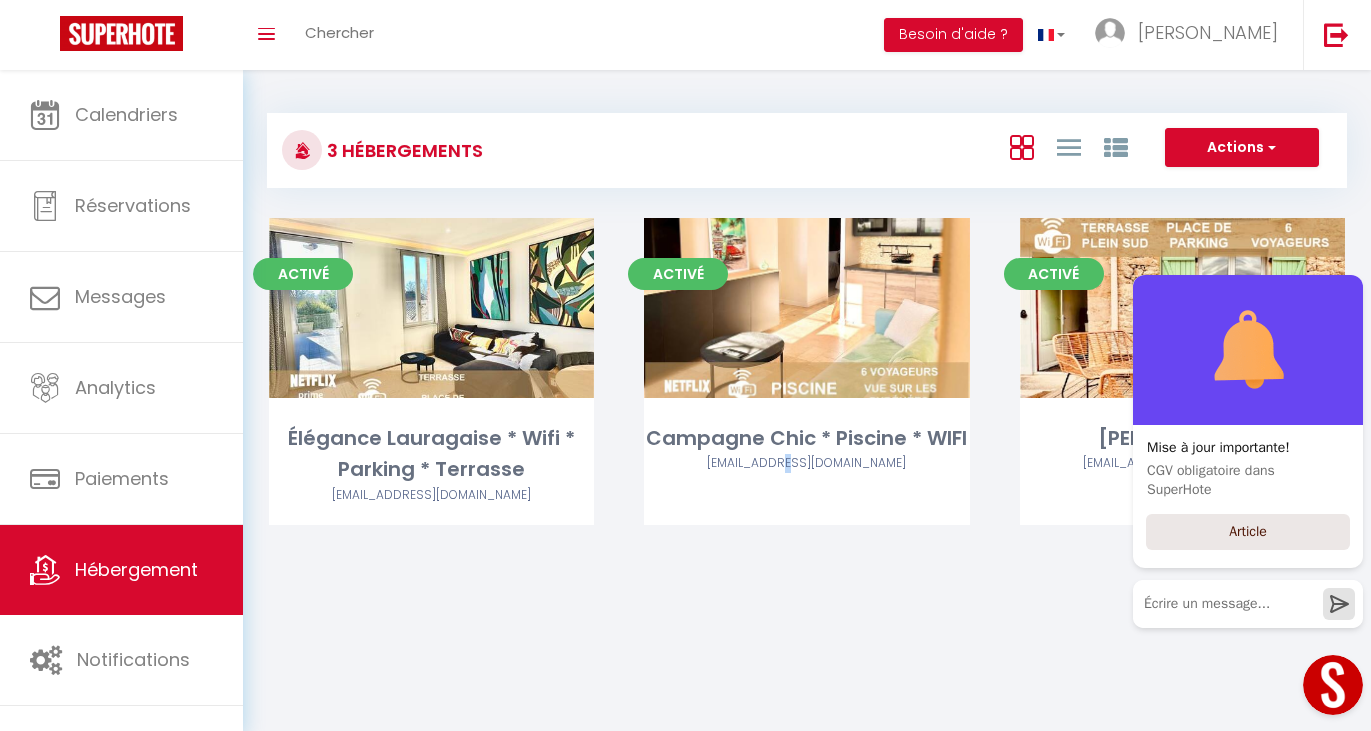 click on "Coaching SuperHote ce soir à 18h00, pour participer:  [URL][DOMAIN_NAME][SECURITY_DATA]   ×     Toggle navigation       Toggle Search     Toggle menubar     Chercher   BUTTON
Besoin d'aide ?
[PERSON_NAME]        Équipe     Résultat de la recherche   Aucun résultat     Calendriers     Réservations     Messages     Analytics      Paiements     Hébergement     Notifications                 Résultat de la recherche   Id   Appart   Voyageur    Checkin   Checkout   Nuits   Pers.   Plateforme   Statut     Résultat de la recherche   Aucun résultat         3 Hébergements
Actions
Créer un Hébergement
Nouveau groupe
Initialiser les appartements
×   Nom de groupe     Hébergement" at bounding box center [685, 435] 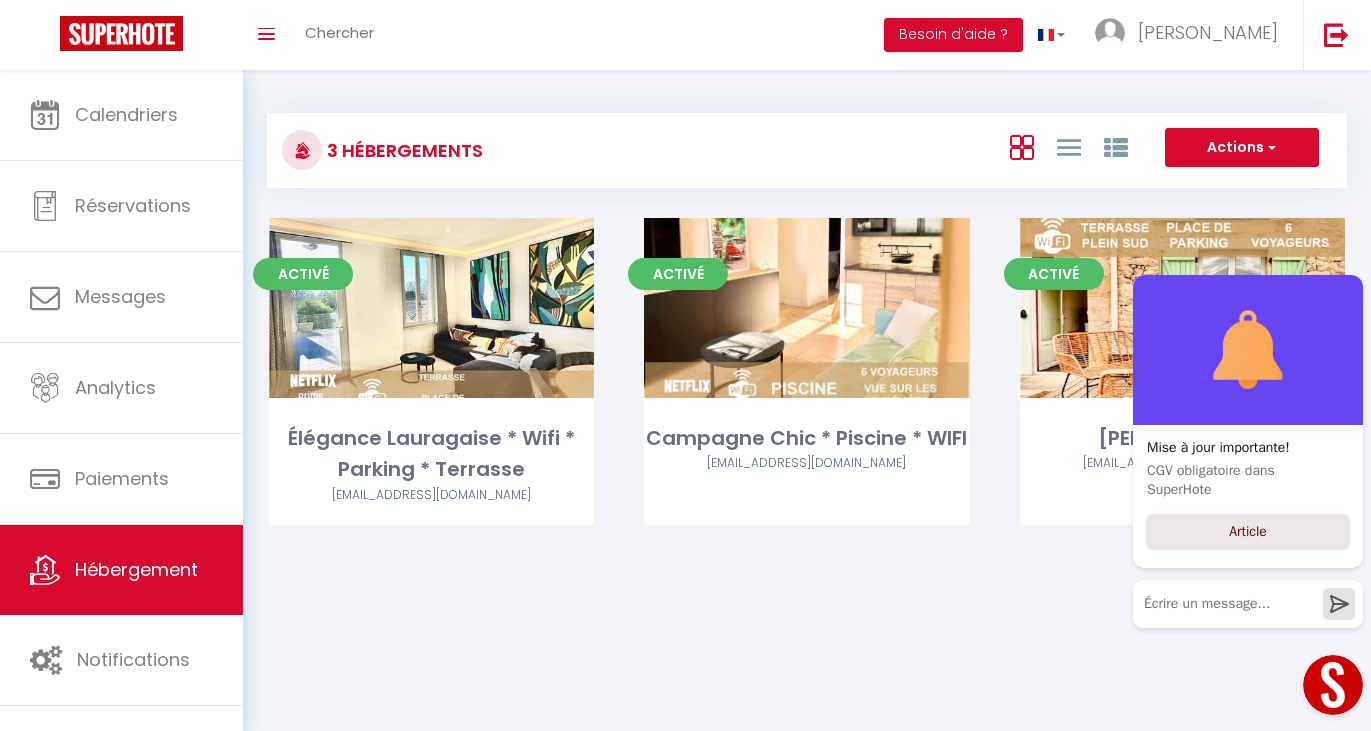 click on "Coaching SuperHote ce soir à 18h00, pour participer:  [URL][DOMAIN_NAME][SECURITY_DATA]   ×     Toggle navigation       Toggle Search     Toggle menubar     Chercher   BUTTON
Besoin d'aide ?
[PERSON_NAME]        Équipe     Résultat de la recherche   Aucun résultat     Calendriers     Réservations     Messages     Analytics      Paiements     Hébergement     Notifications                 Résultat de la recherche   Id   Appart   Voyageur    Checkin   Checkout   Nuits   Pers.   Plateforme   Statut     Résultat de la recherche   Aucun résultat         3 Hébergements
Actions
Créer un Hébergement
Nouveau groupe
Initialiser les appartements
×   Nom de groupe     Hébergement" at bounding box center (685, 435) 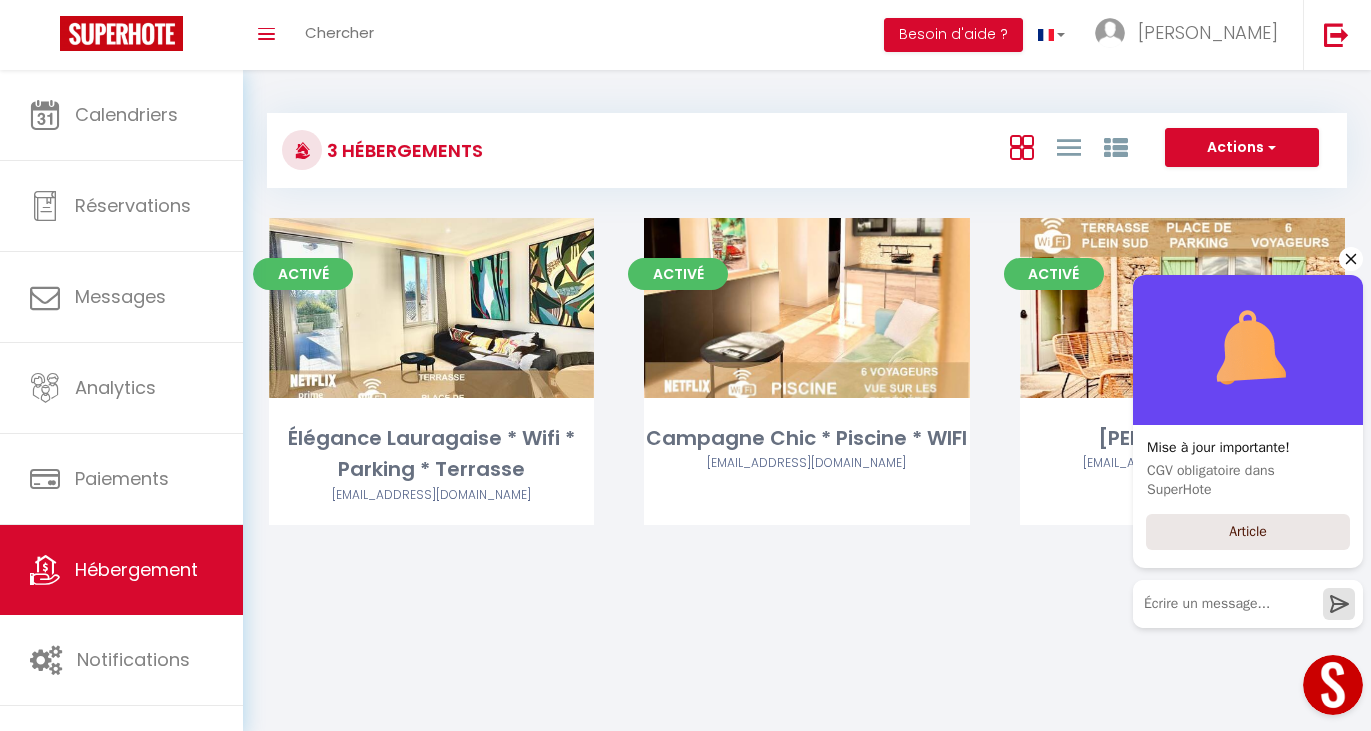click 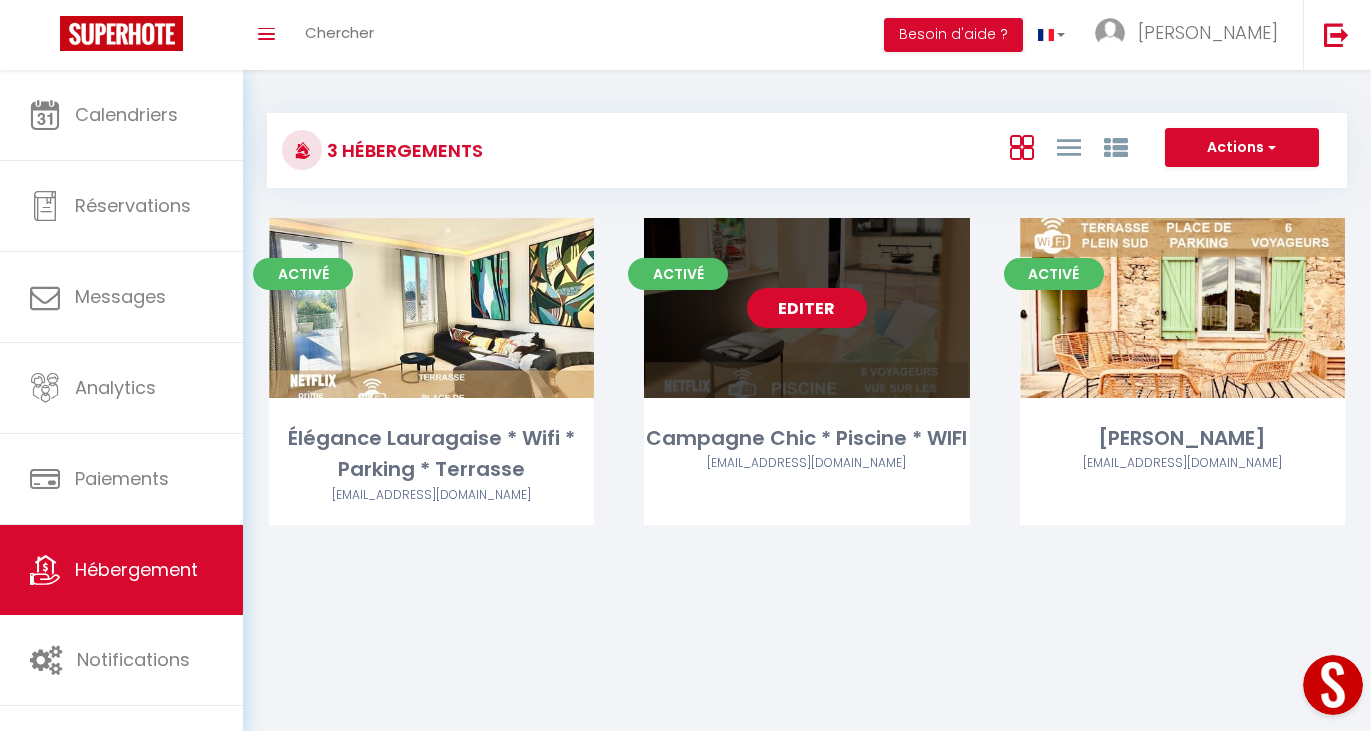 click on "Editer" at bounding box center [807, 308] 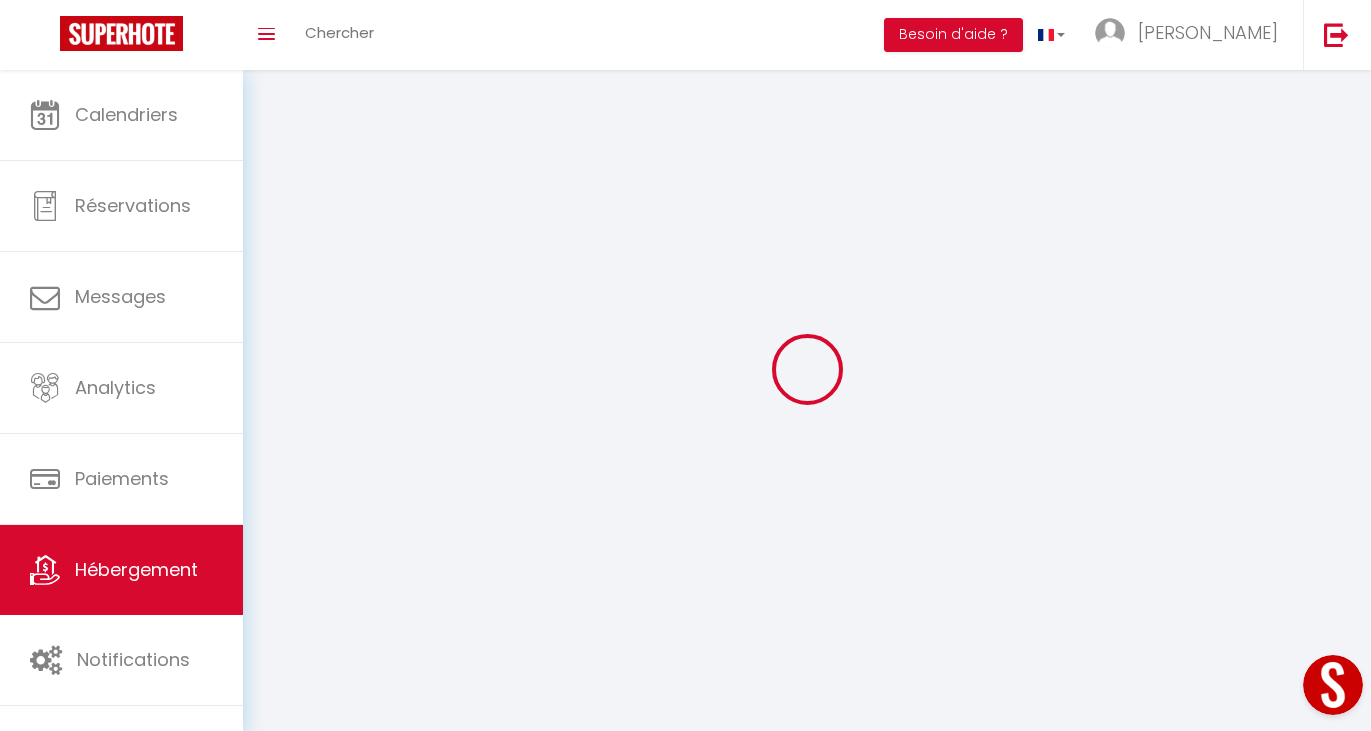 type on "Oups ! Les dates sélectionnées sont indisponibles." 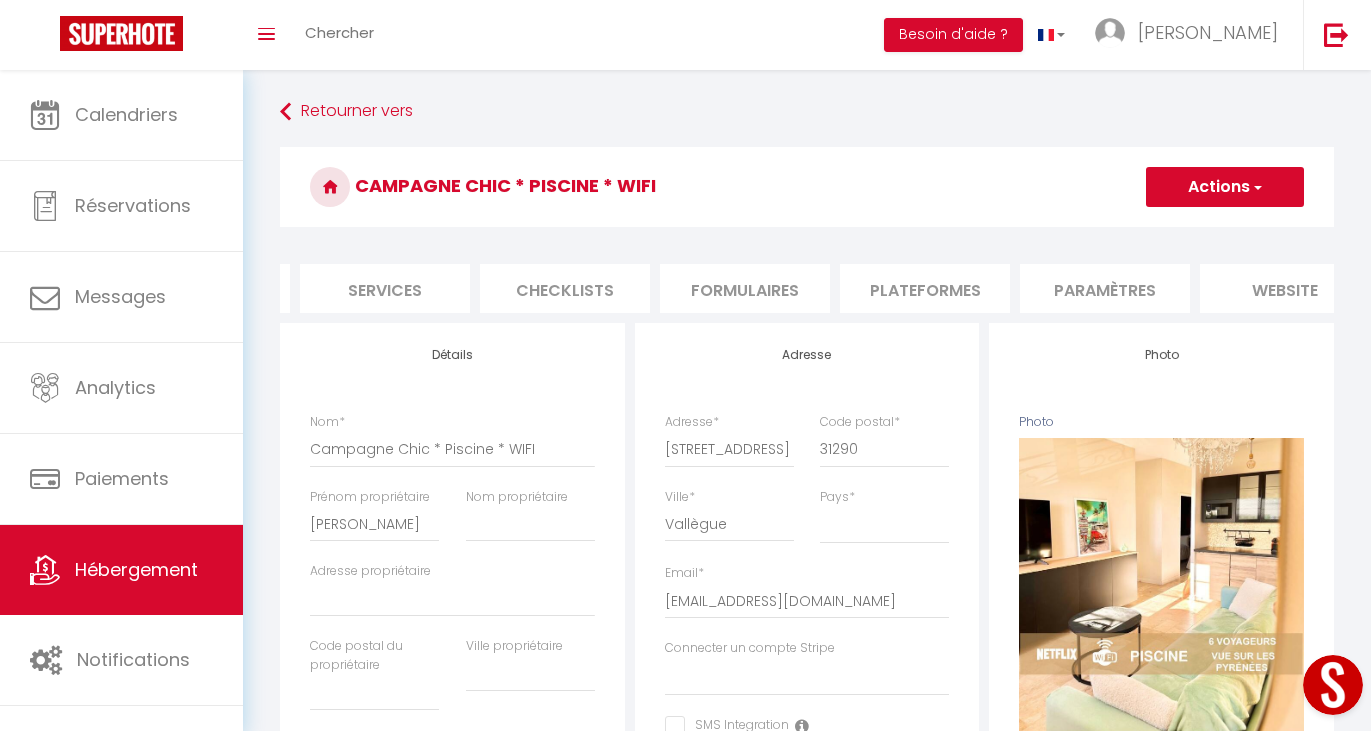 scroll, scrollTop: 0, scrollLeft: 549, axis: horizontal 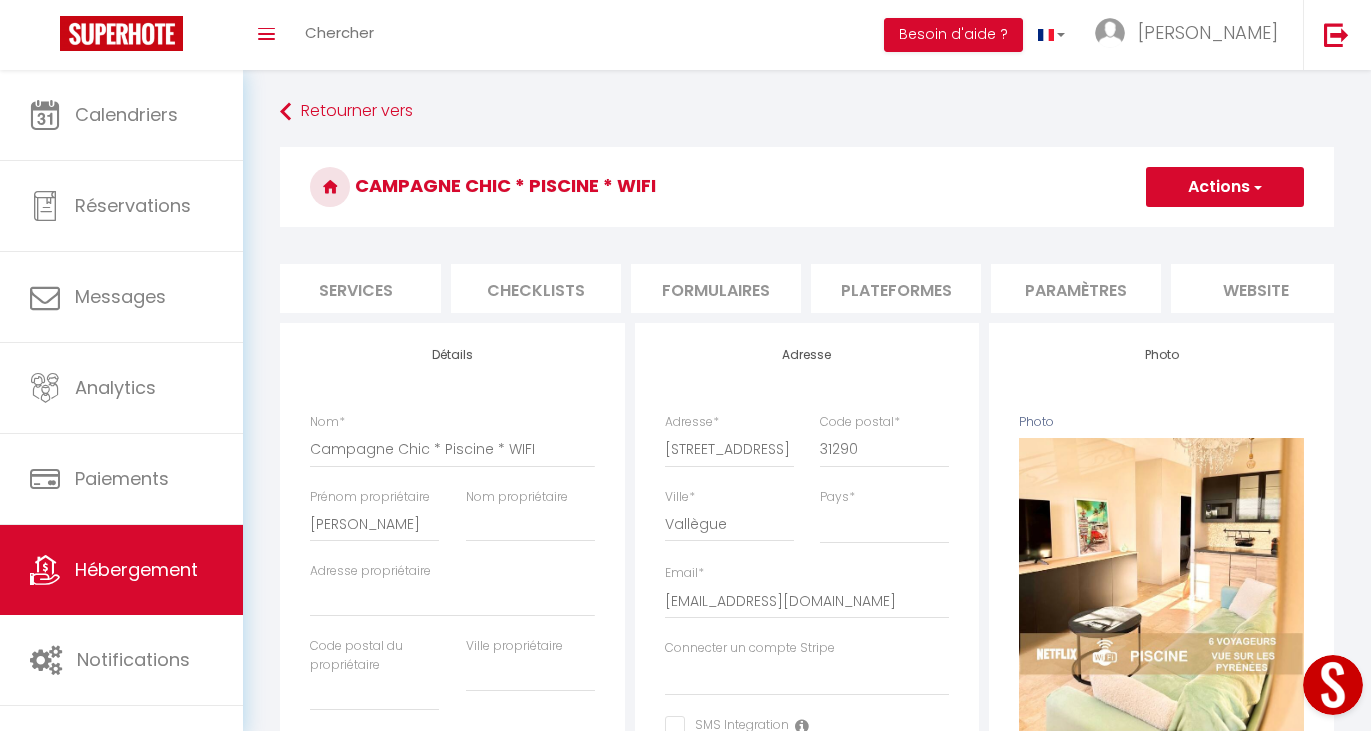 click on "website" at bounding box center (1256, 288) 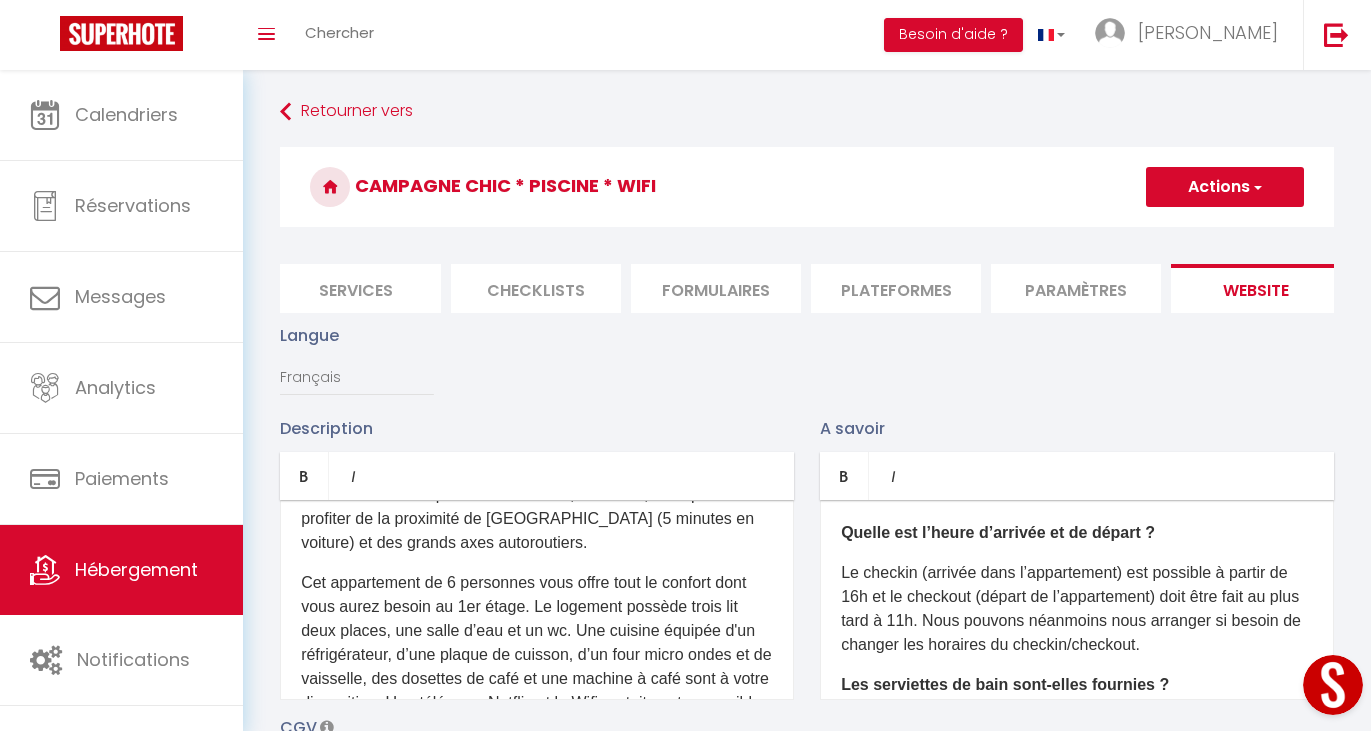 scroll, scrollTop: 0, scrollLeft: 0, axis: both 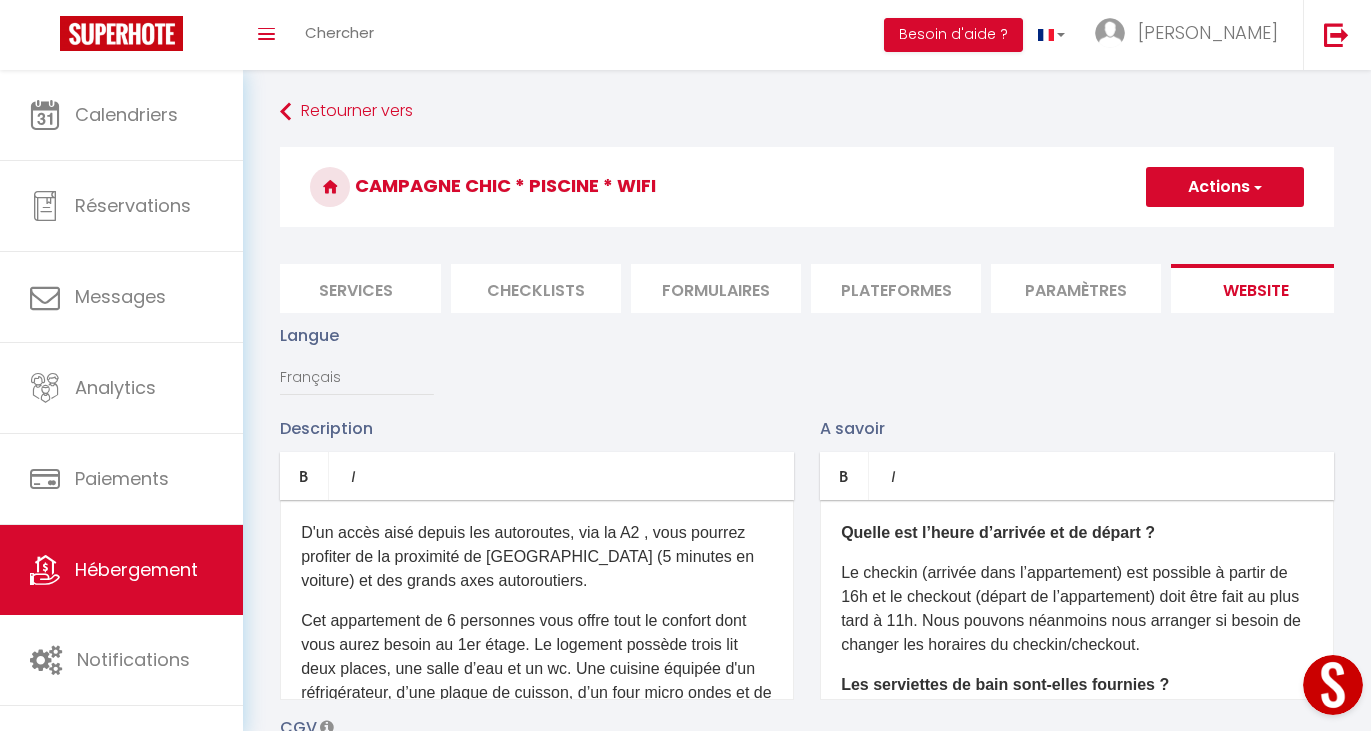 click on "D'un accès aisé depuis les autoroutes, via la A2 , vous pourrez profiter de la proximité de [GEOGRAPHIC_DATA] (5 minutes en voiture) et des grands axes autoroutiers." at bounding box center [537, 557] 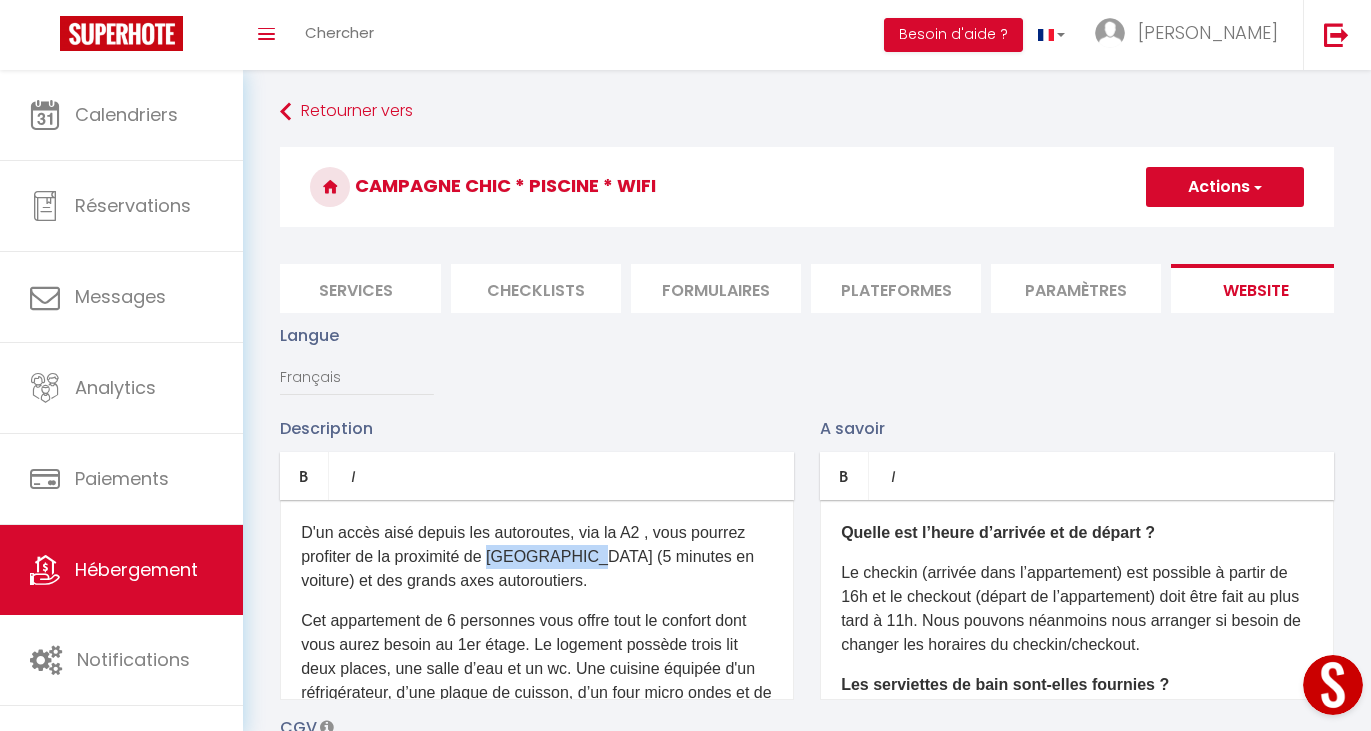 click on "D'un accès aisé depuis les autoroutes, via la A2 , vous pourrez profiter de la proximité de [GEOGRAPHIC_DATA] (5 minutes en voiture) et des grands axes autoroutiers." at bounding box center (537, 557) 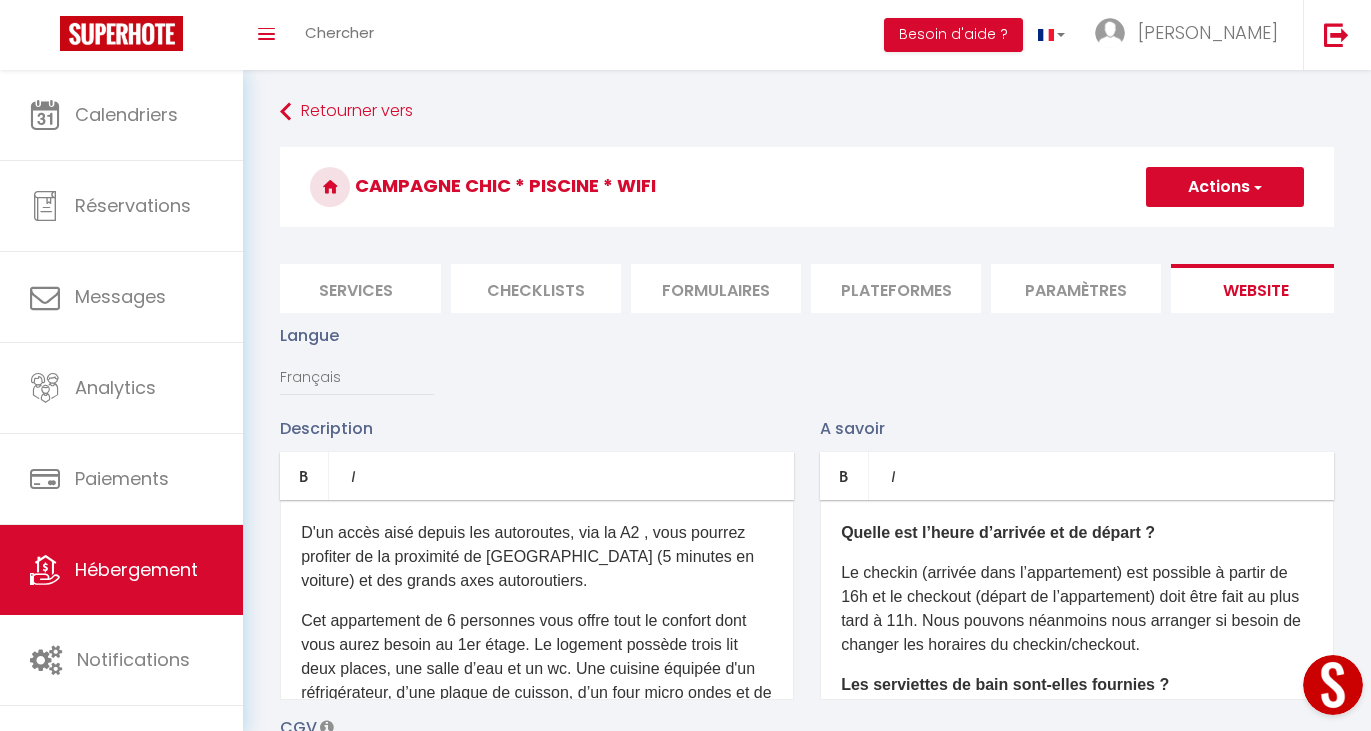 click on "D'un accès aisé depuis les autoroutes, via la A2 , vous pourrez profiter de la proximité de [GEOGRAPHIC_DATA] (5 minutes en voiture) et des grands axes autoroutiers." at bounding box center (537, 557) 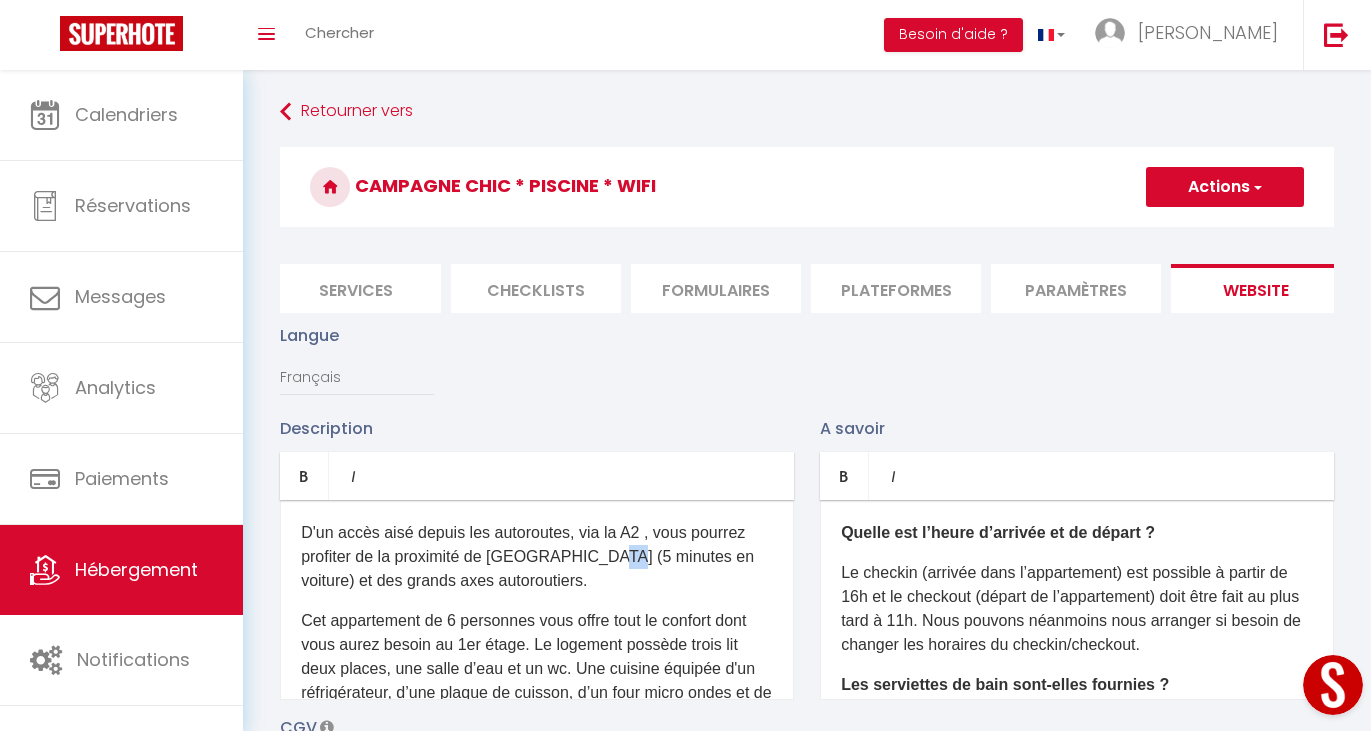 click on "D'un accès aisé depuis les autoroutes, via la A2 , vous pourrez profiter de la proximité de [GEOGRAPHIC_DATA] (5 minutes en voiture) et des grands axes autoroutiers." at bounding box center (537, 557) 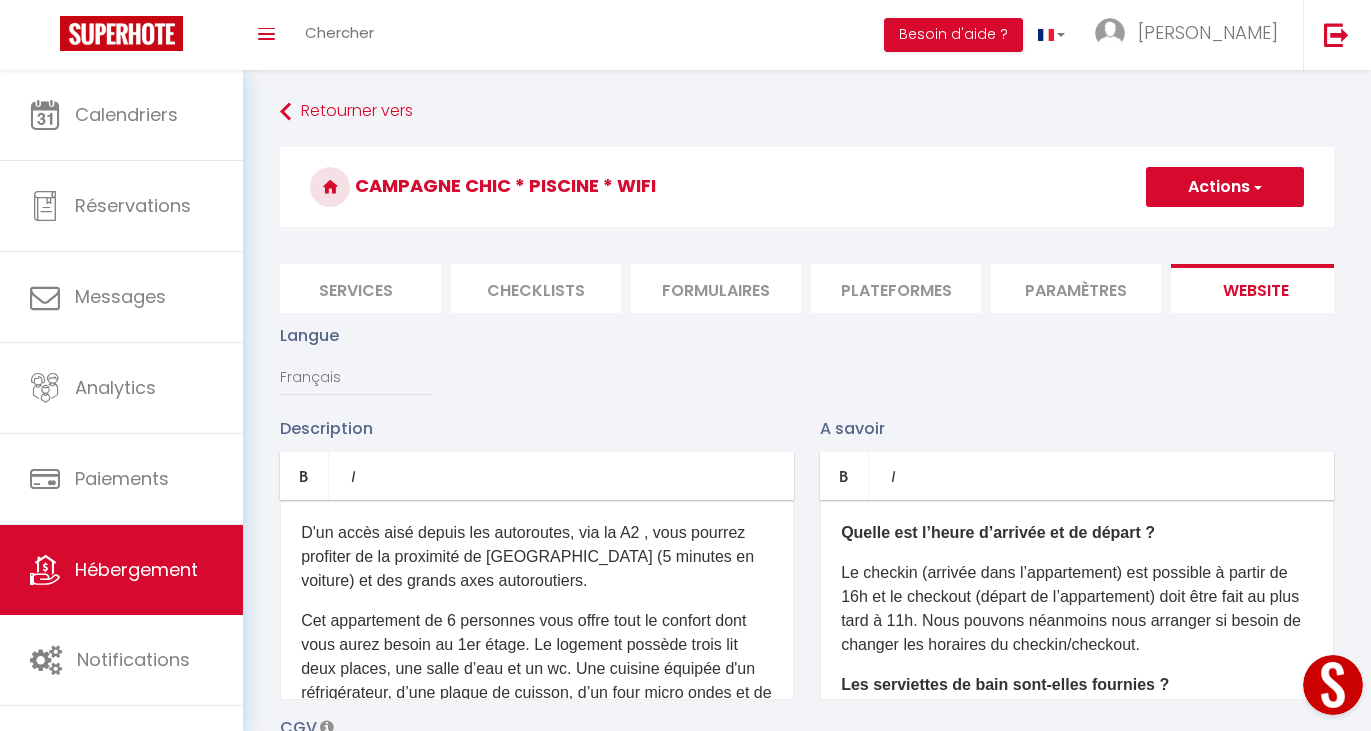 click on "D'un accès aisé depuis les autoroutes, via la A2 , vous pourrez profiter de la proximité de [GEOGRAPHIC_DATA] (5 minutes en voiture) et des grands axes autoroutiers." at bounding box center (537, 557) 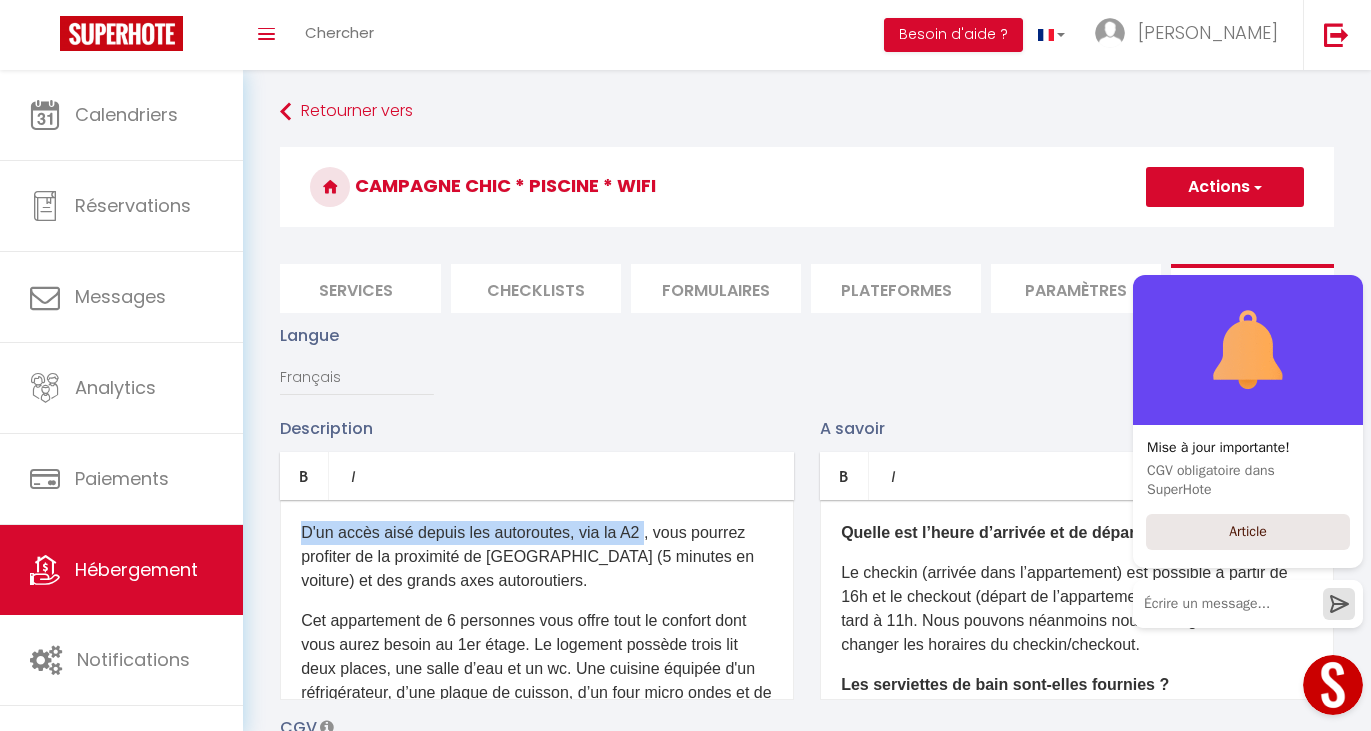 drag, startPoint x: 294, startPoint y: 544, endPoint x: 643, endPoint y: 546, distance: 349.00574 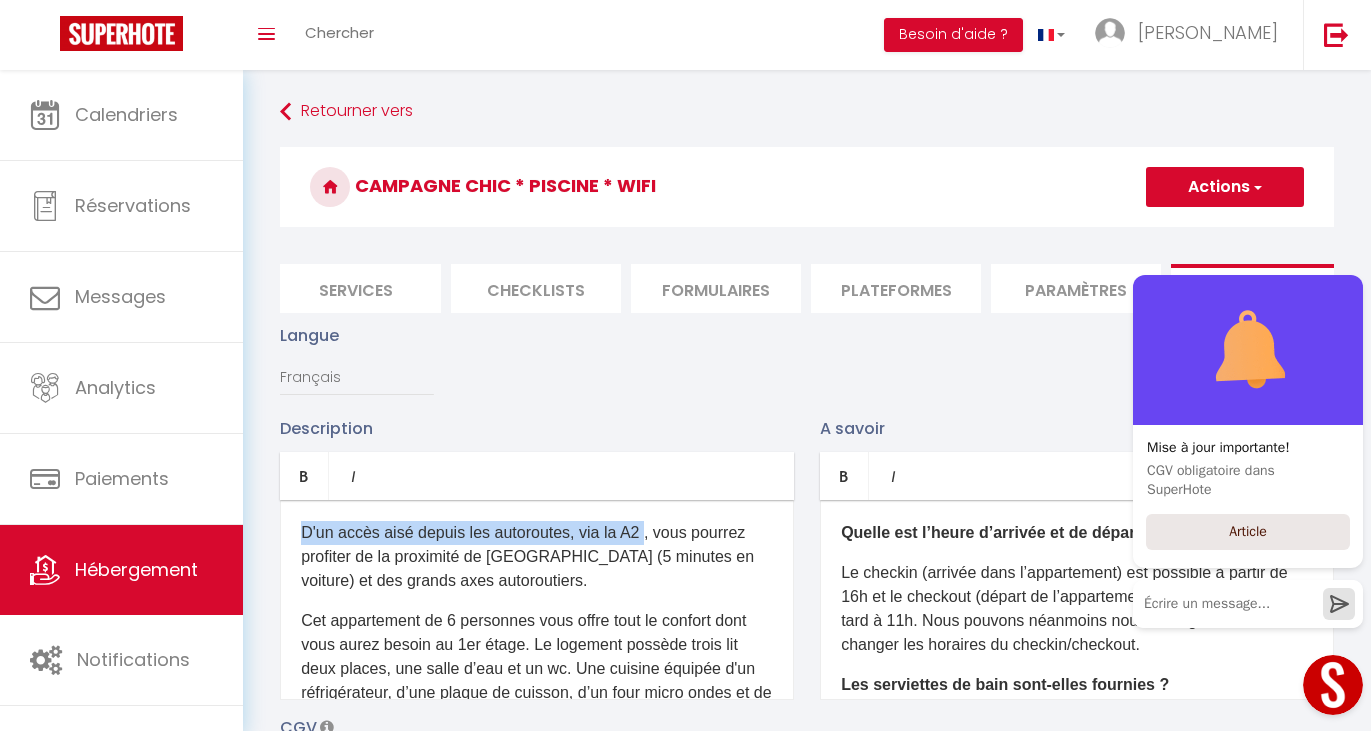 click on "D'un accès aisé depuis les autoroutes, via la A2 , vous pourrez profiter de la proximité de [GEOGRAPHIC_DATA] (5 minutes en voiture) et des grands axes autoroutiers.
Cet appartement de 6 personnes vous offre tout le confort dont vous aurez besoin au 1er étage. Le logement possède trois lit deux places, une salle d’eau et un wc. Une cuisine équipée d'un réfrigérateur, d’une plaque de cuisson, d’un four micro ondes et de vaisselle, des dosettes de café et une machine à café sont à votre disposition. Une télé avec Netflix et le Wifi gratuit sont accessibles gratuitement. Aucun soucis pour stationner. Linge de lit et de toilette fournis.
L’entrée et le départ sont autonomes avec un système de boite à clé. Je reste disponible 24/24h si vous avez besoin de plus d'informations." at bounding box center (537, 600) 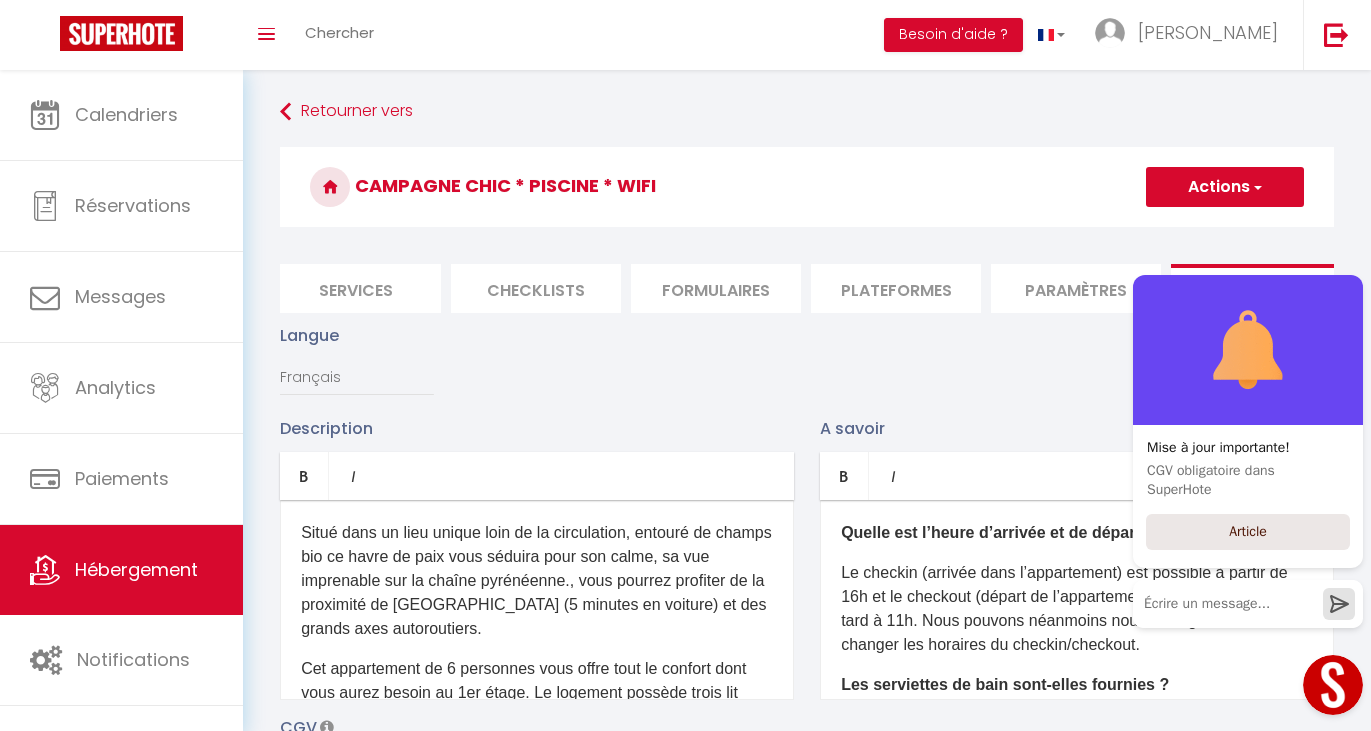 type 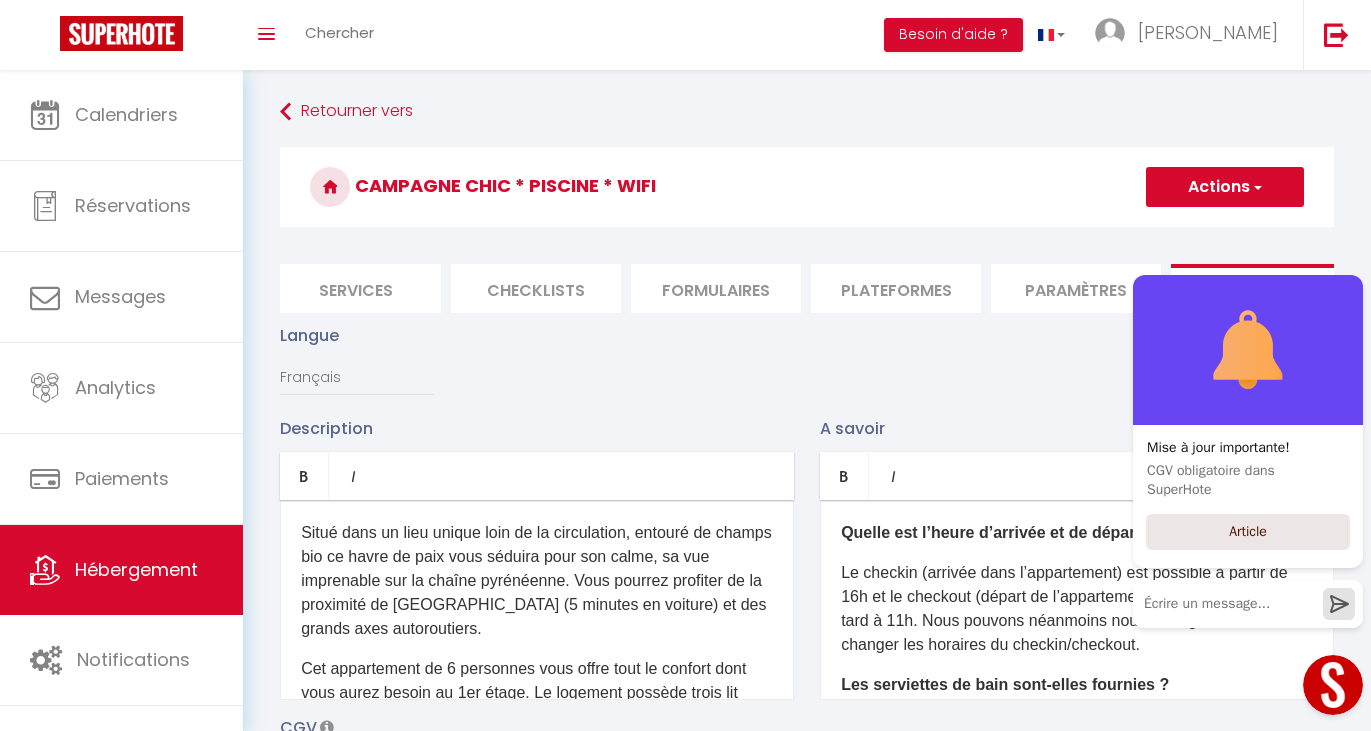 click on "Situé dans un lieu unique loin de la circulation, entouré de champs bio ce havre de paix vous séduira pour son calme, sa vue imprenable sur la chaîne pyrénéenne. ​ V ous pourrez profiter de la proximité de [GEOGRAPHIC_DATA] (5 minutes en voiture) et des grands axes autoroutiers." at bounding box center [537, 581] 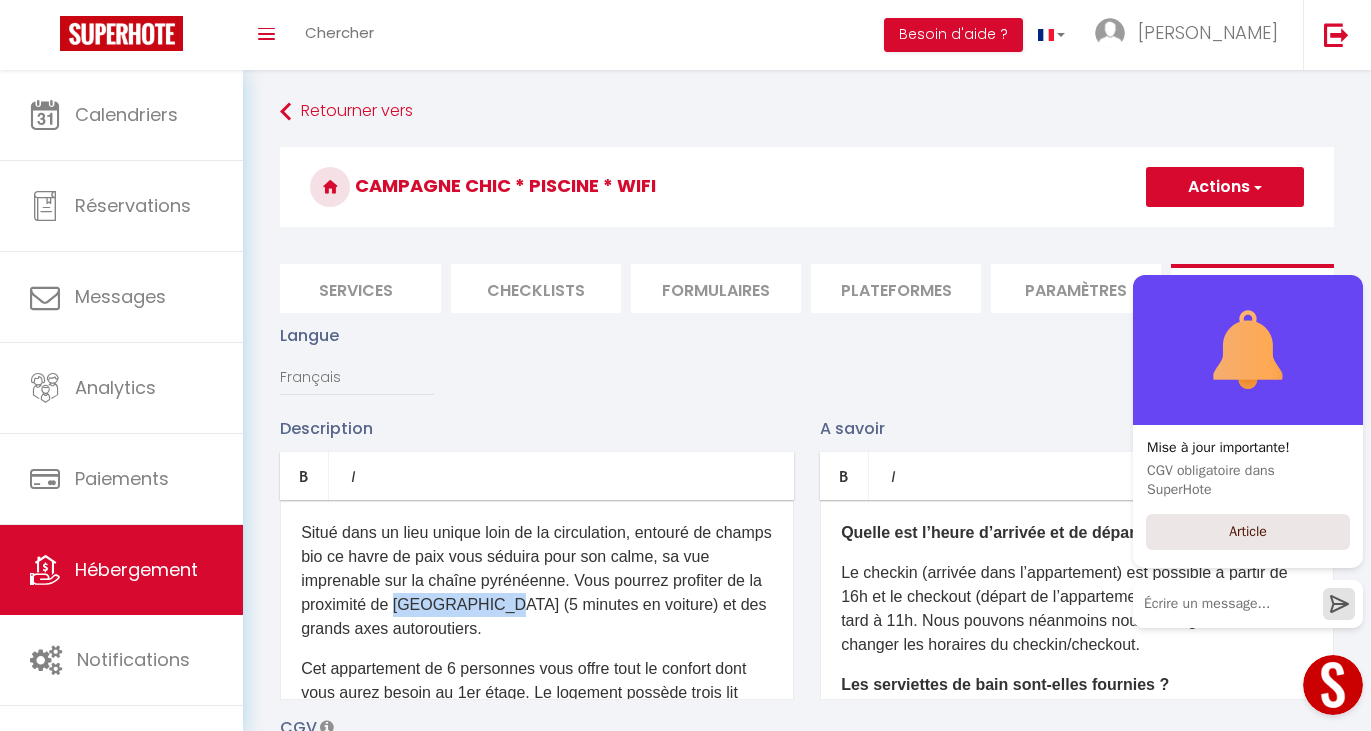 click on "Situé dans un lieu unique loin de la circulation, entouré de champs bio ce havre de paix vous séduira pour son calme, sa vue imprenable sur la chaîne pyrénéenne. ​ V ous pourrez profiter de la proximité de [GEOGRAPHIC_DATA] (5 minutes en voiture) et des grands axes autoroutiers." at bounding box center (537, 581) 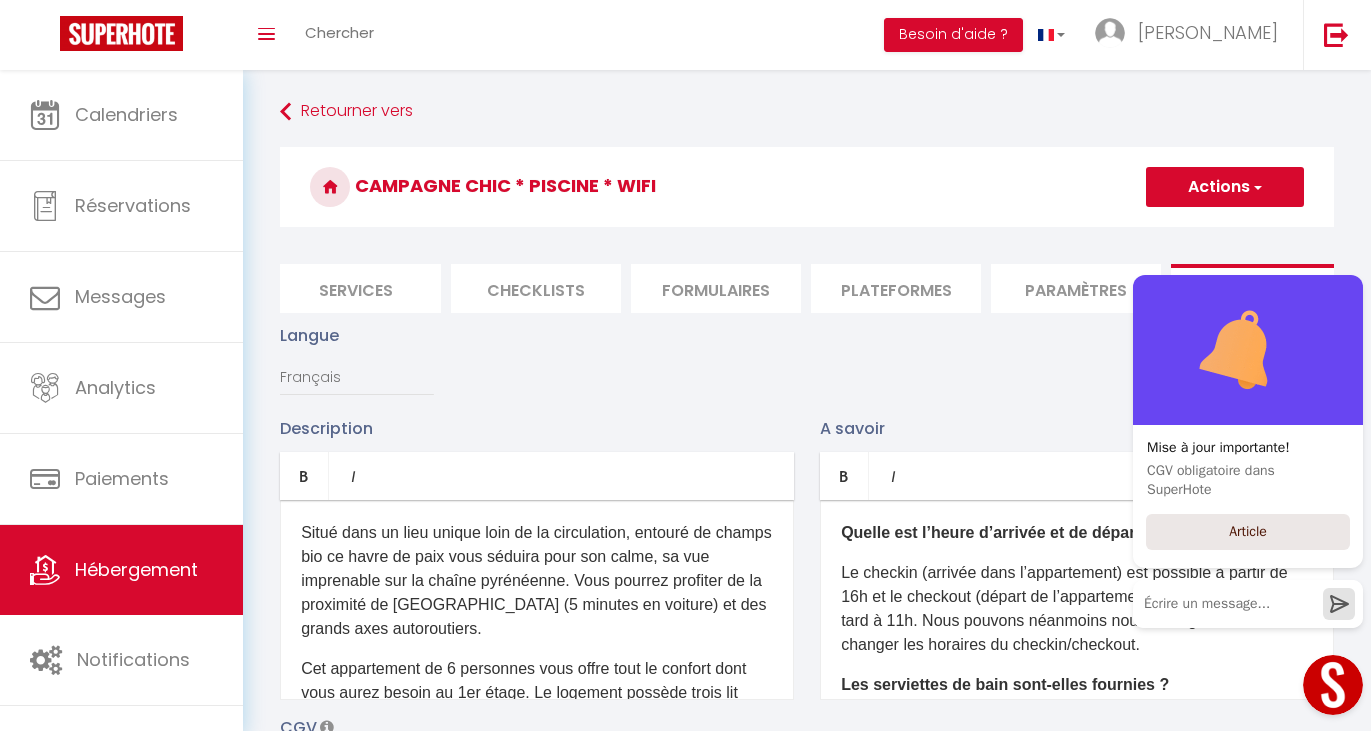 click on "Situé dans un lieu unique loin de la circulation, entouré de champs bio ce havre de paix vous séduira pour son calme, sa vue imprenable sur la chaîne pyrénéenne. ​ V ous pourrez profiter de la proximité de [GEOGRAPHIC_DATA] (5 minutes en voiture) et des grands axes autoroutiers." at bounding box center (537, 581) 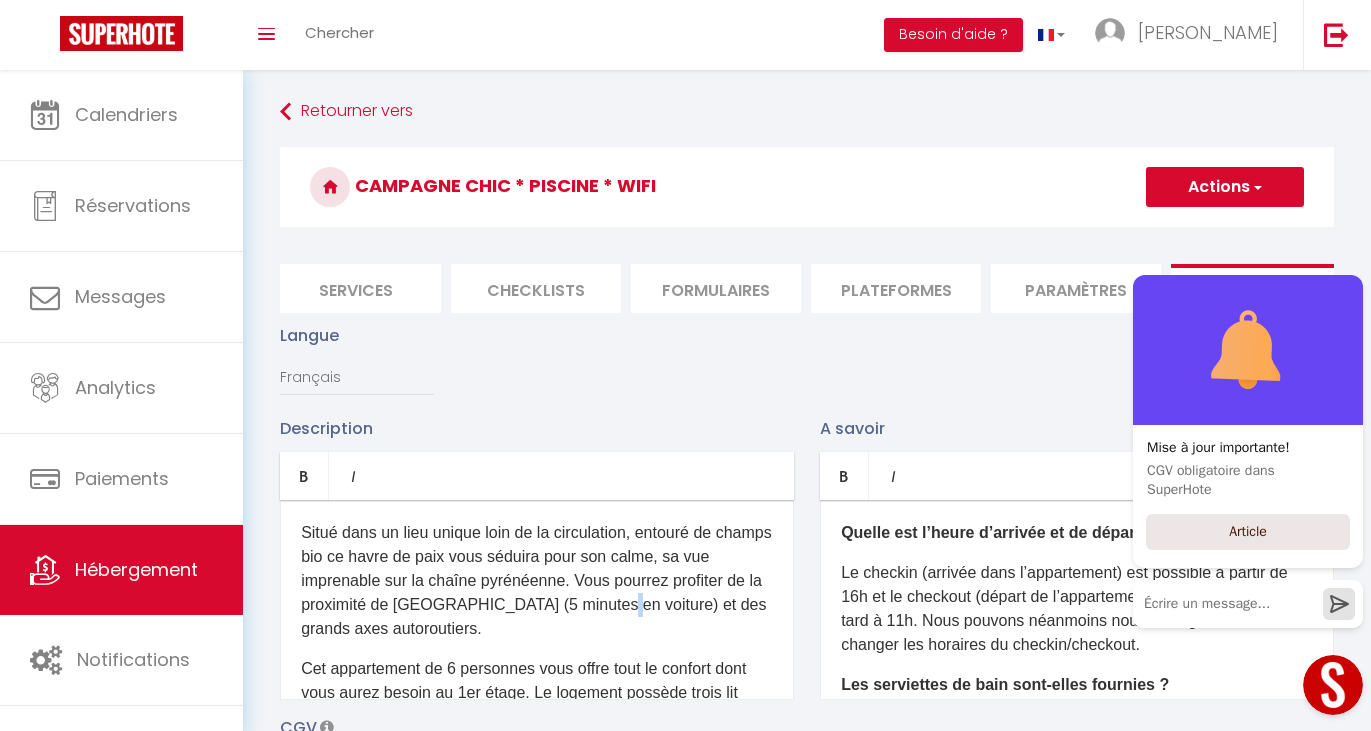 click on "Situé dans un lieu unique loin de la circulation, entouré de champs bio ce havre de paix vous séduira pour son calme, sa vue imprenable sur la chaîne pyrénéenne. ​ V ous pourrez profiter de la proximité de [GEOGRAPHIC_DATA] (5 minutes en voiture) et des grands axes autoroutiers." at bounding box center (537, 581) 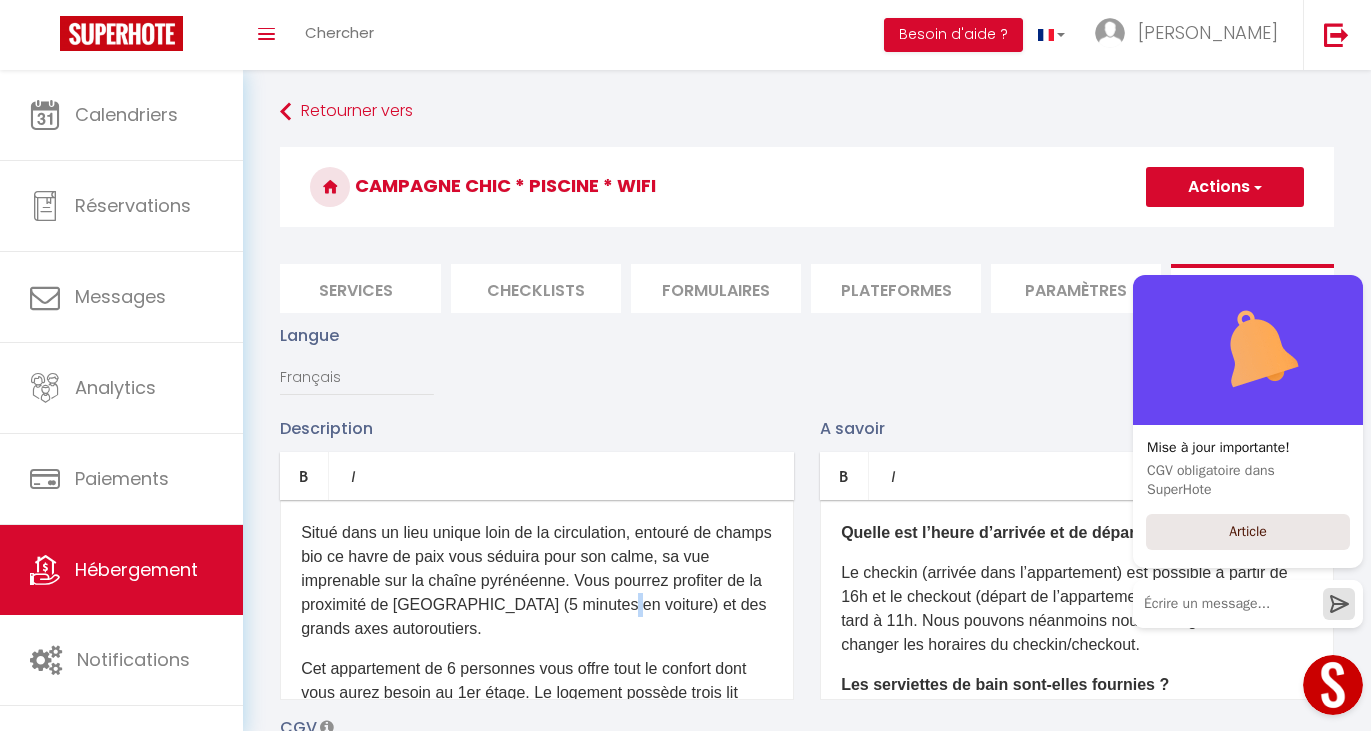click on "Situé dans un lieu unique loin de la circulation, entouré de champs bio ce havre de paix vous séduira pour son calme, sa vue imprenable sur la chaîne pyrénéenne. ​ V ous pourrez profiter de la proximité de [GEOGRAPHIC_DATA] (5 minutes en voiture) et des grands axes autoroutiers." at bounding box center [537, 581] 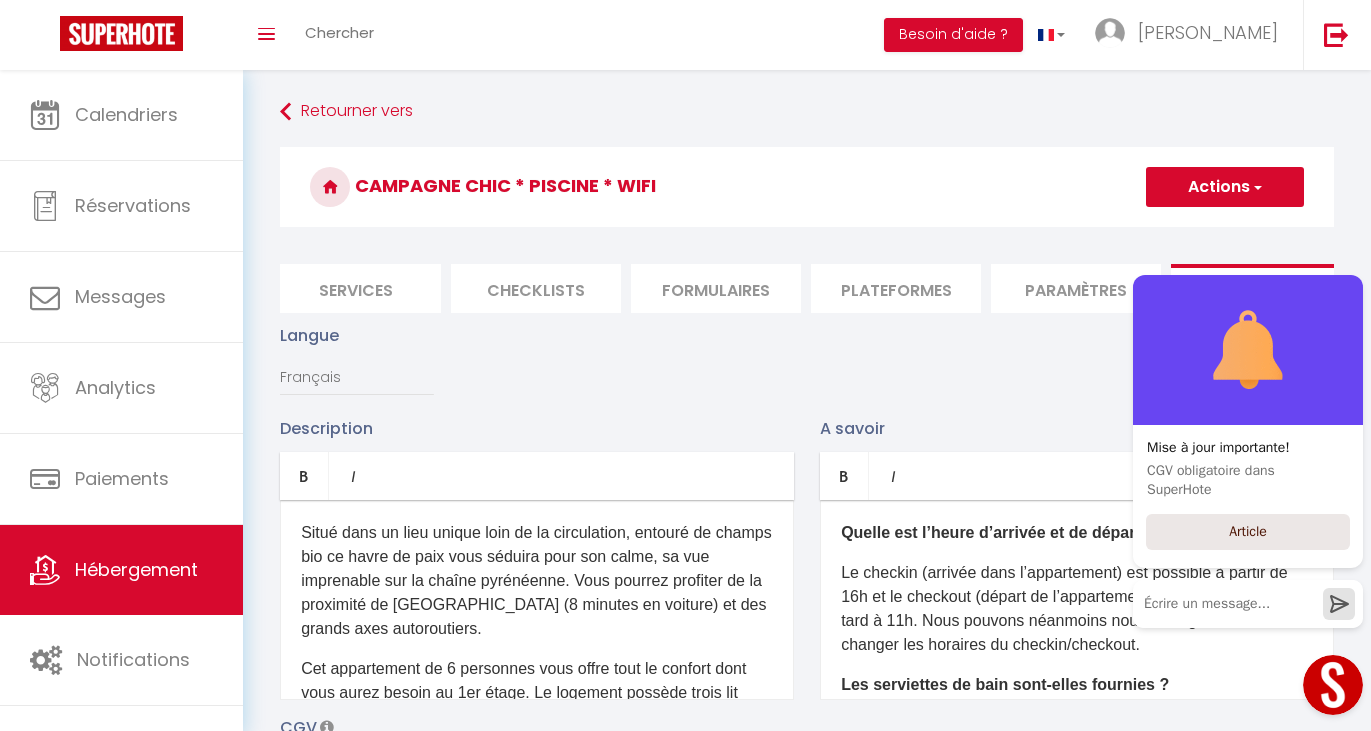 scroll, scrollTop: 100, scrollLeft: 0, axis: vertical 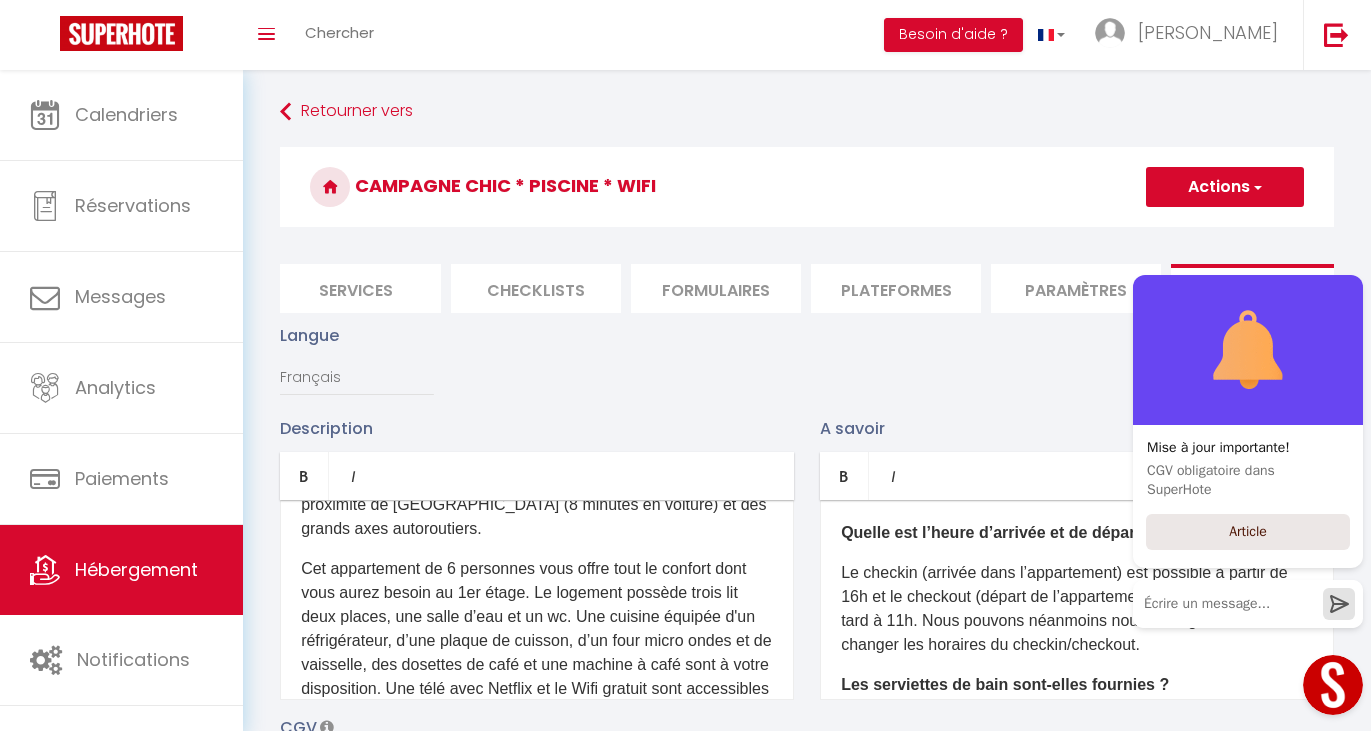 click on "Situé dans un lieu unique loin de la circulation, entouré de champs bio ce havre de paix vous séduira pour son calme, sa vue imprenable sur la chaîne pyrénéenne. ​ V ous pourrez profiter de la proximité de [GEOGRAPHIC_DATA] (8 minutes en voiture) et des grands axes autoroutiers." at bounding box center (537, 481) 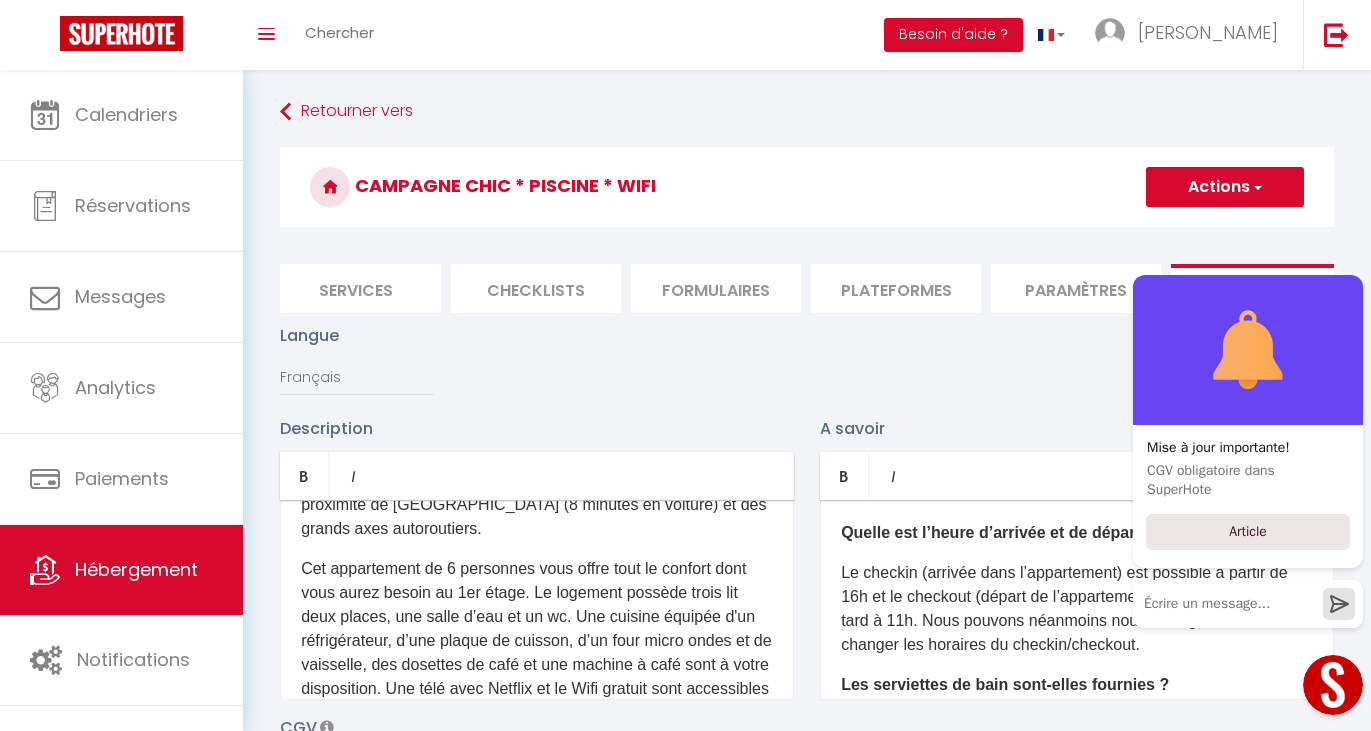 click on "Situé dans un lieu unique loin de la circulation, entouré de champs bio ce havre de paix vous séduira pour son calme, sa vue imprenable sur la chaîne pyrénéenne. ​ V ous pourrez profiter de la proximité de [GEOGRAPHIC_DATA] (8 minutes en voiture) et des grands axes autoroutiers." at bounding box center [537, 481] 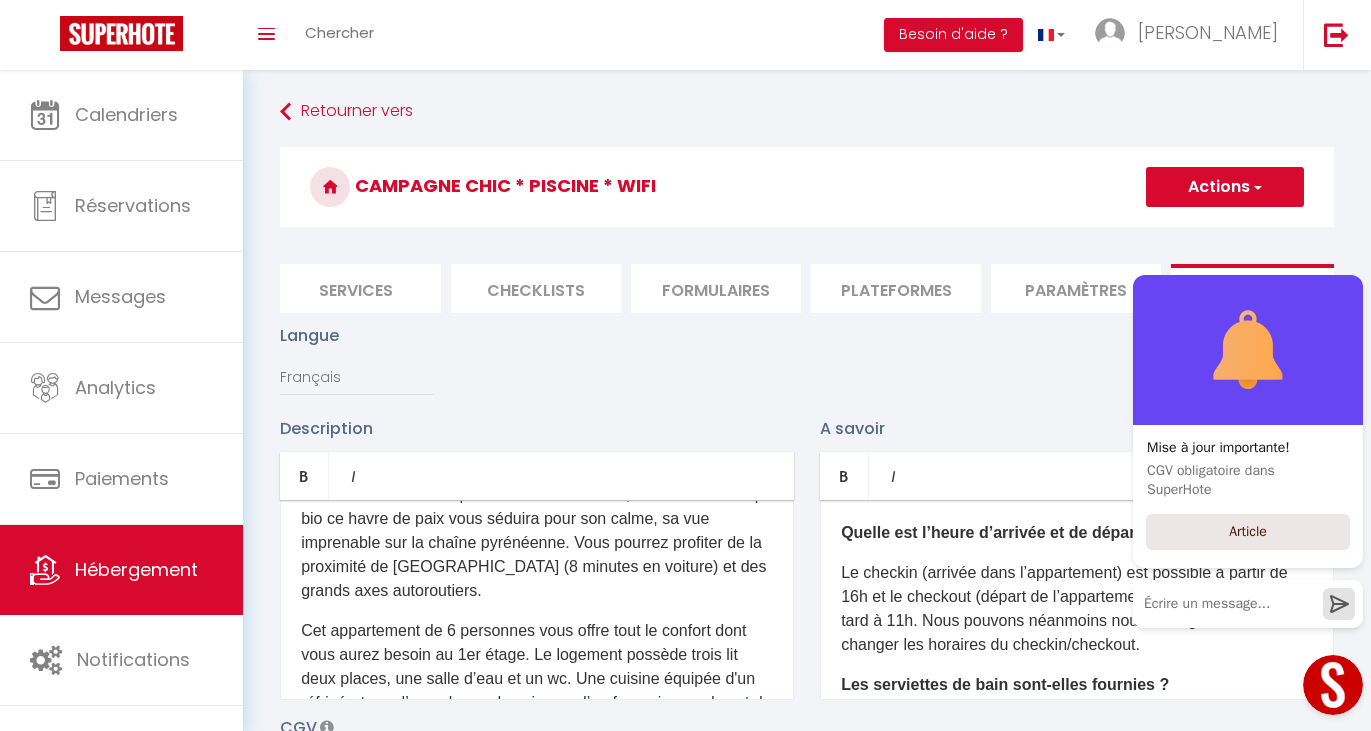 scroll, scrollTop: 0, scrollLeft: 0, axis: both 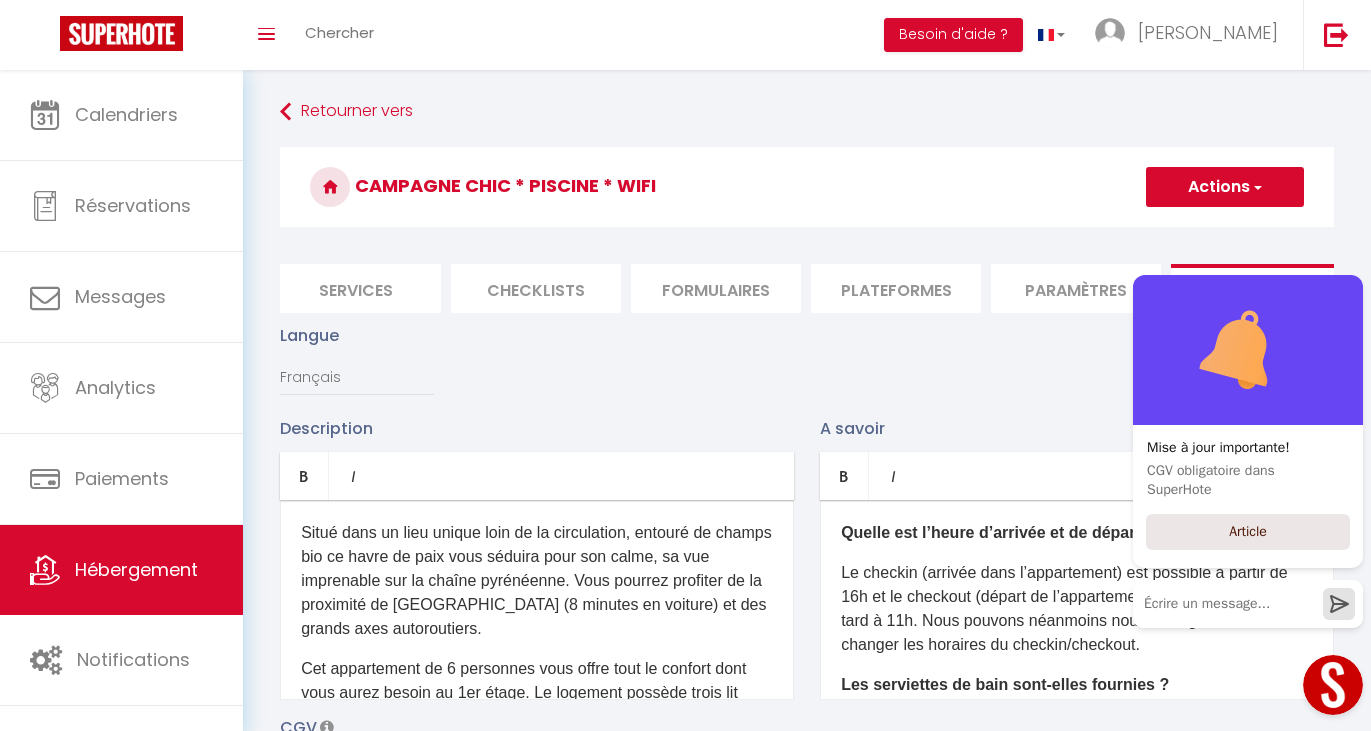 click on "Situé dans un lieu unique loin de la circulation, entouré de champs bio ce havre de paix vous séduira pour son calme, sa vue imprenable sur la chaîne pyrénéenne. ​ V ous pourrez profiter de la proximité de [GEOGRAPHIC_DATA] (8 minutes en voiture) et des grands axes autoroutiers." at bounding box center (537, 581) 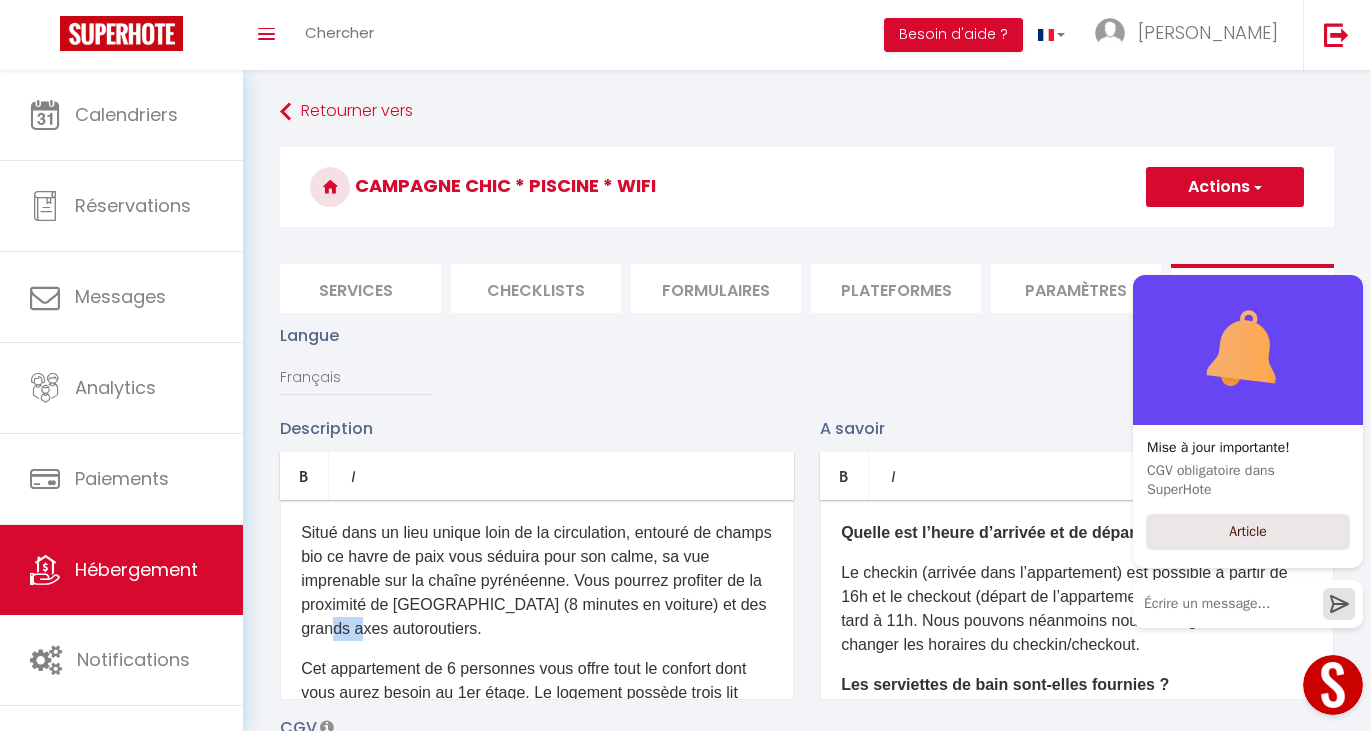 click on "Situé dans un lieu unique loin de la circulation, entouré de champs bio ce havre de paix vous séduira pour son calme, sa vue imprenable sur la chaîne pyrénéenne. ​ V ous pourrez profiter de la proximité de [GEOGRAPHIC_DATA] (8 minutes en voiture) et des grands axes autoroutiers." at bounding box center (537, 581) 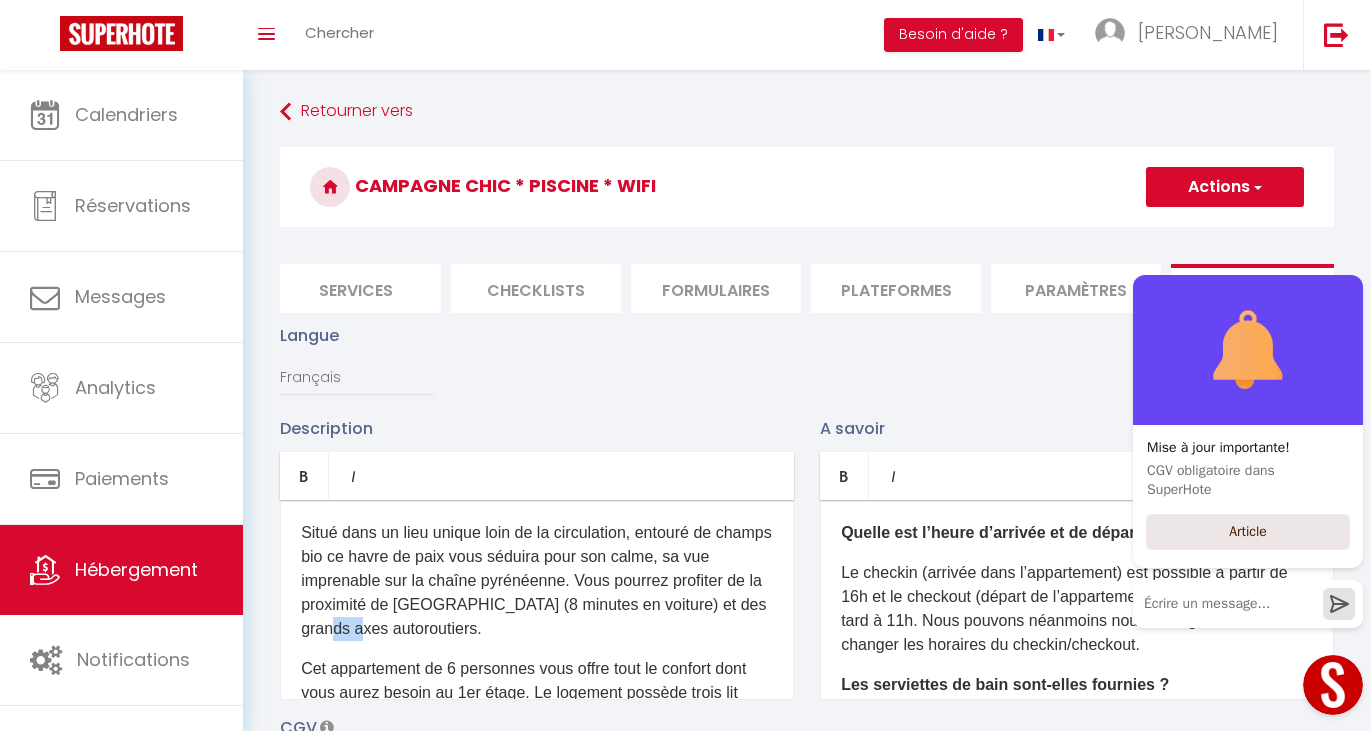 click on "Situé dans un lieu unique loin de la circulation, entouré de champs bio ce havre de paix vous séduira pour son calme, sa vue imprenable sur la chaîne pyrénéenne. ​ V ous pourrez profiter de la proximité de [GEOGRAPHIC_DATA] (8 minutes en voiture) et des grands axes autoroutiers." at bounding box center (537, 581) 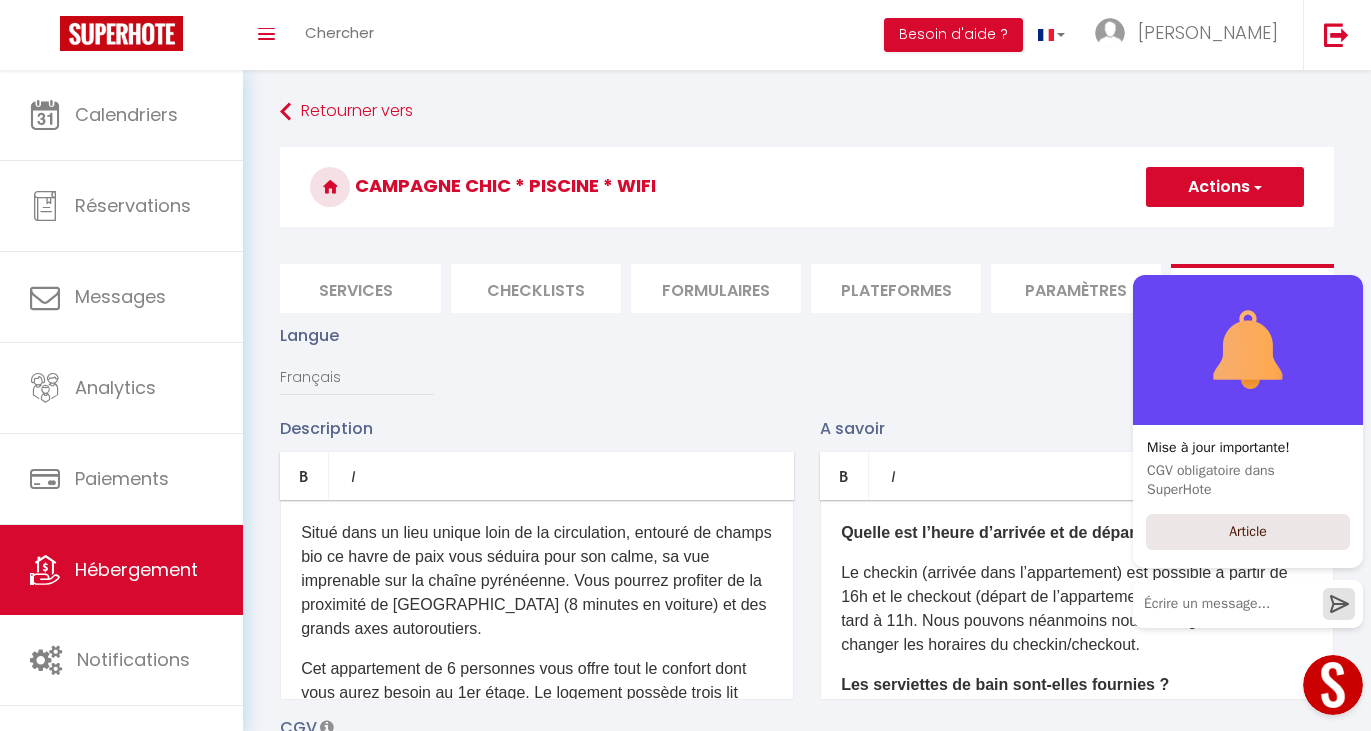 click on "Situé dans un lieu unique loin de la circulation, entouré de champs bio ce havre de paix vous séduira pour son calme, sa vue imprenable sur la chaîne pyrénéenne. ​ V ous pourrez profiter de la proximité de [GEOGRAPHIC_DATA] (8 minutes en voiture) et des grands axes autoroutiers." at bounding box center [537, 581] 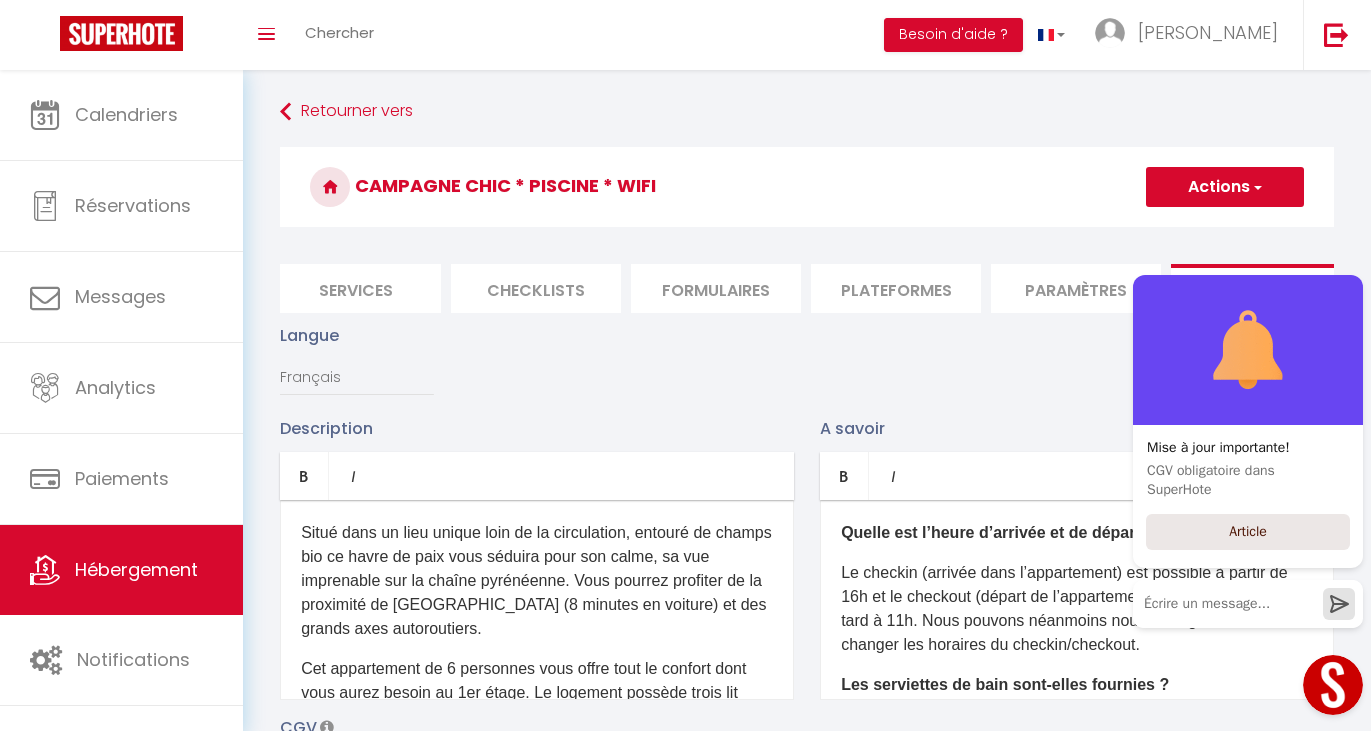 click on "Situé dans un lieu unique loin de la circulation, entouré de champs bio ce havre de paix vous séduira pour son calme, sa vue imprenable sur la chaîne pyrénéenne. ​ V ous pourrez profiter de la proximité de [GEOGRAPHIC_DATA] (8 minutes en voiture) et des grands axes autoroutiers." at bounding box center [537, 581] 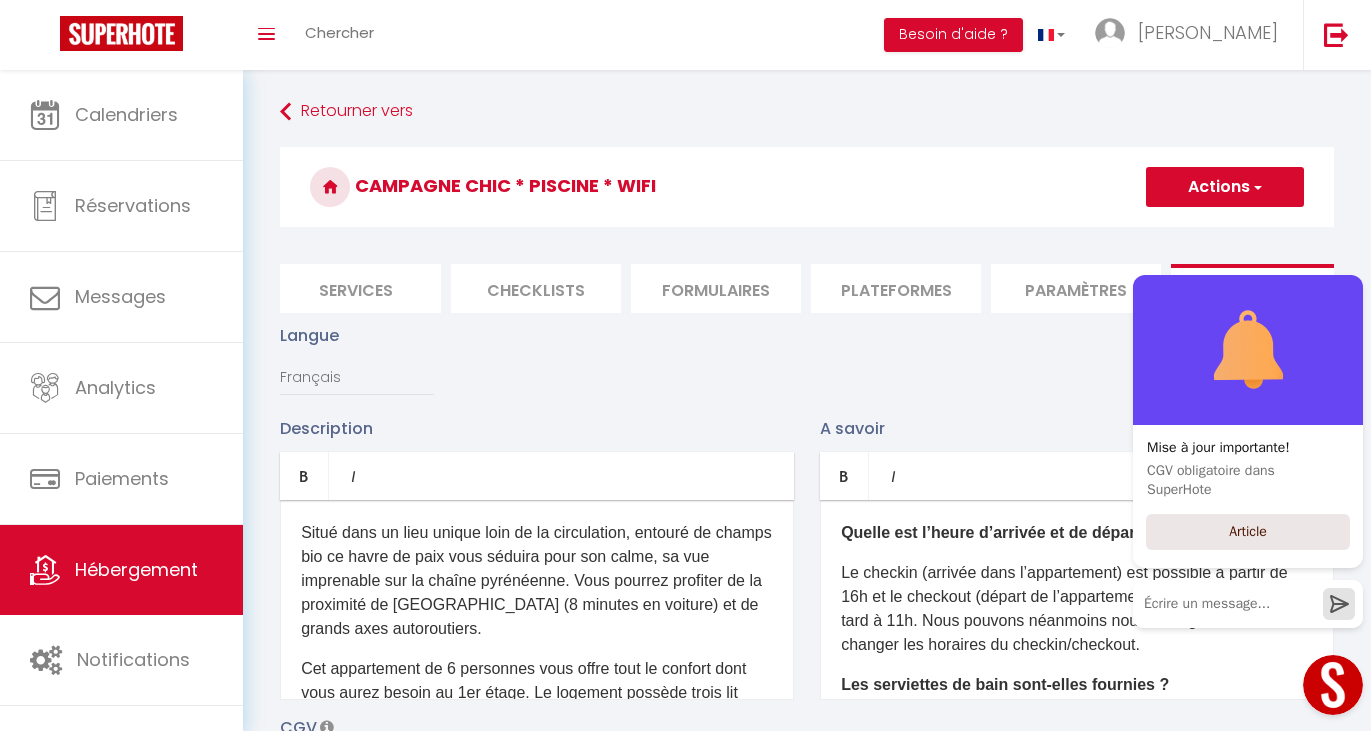 drag, startPoint x: 529, startPoint y: 645, endPoint x: 664, endPoint y: 644, distance: 135.00371 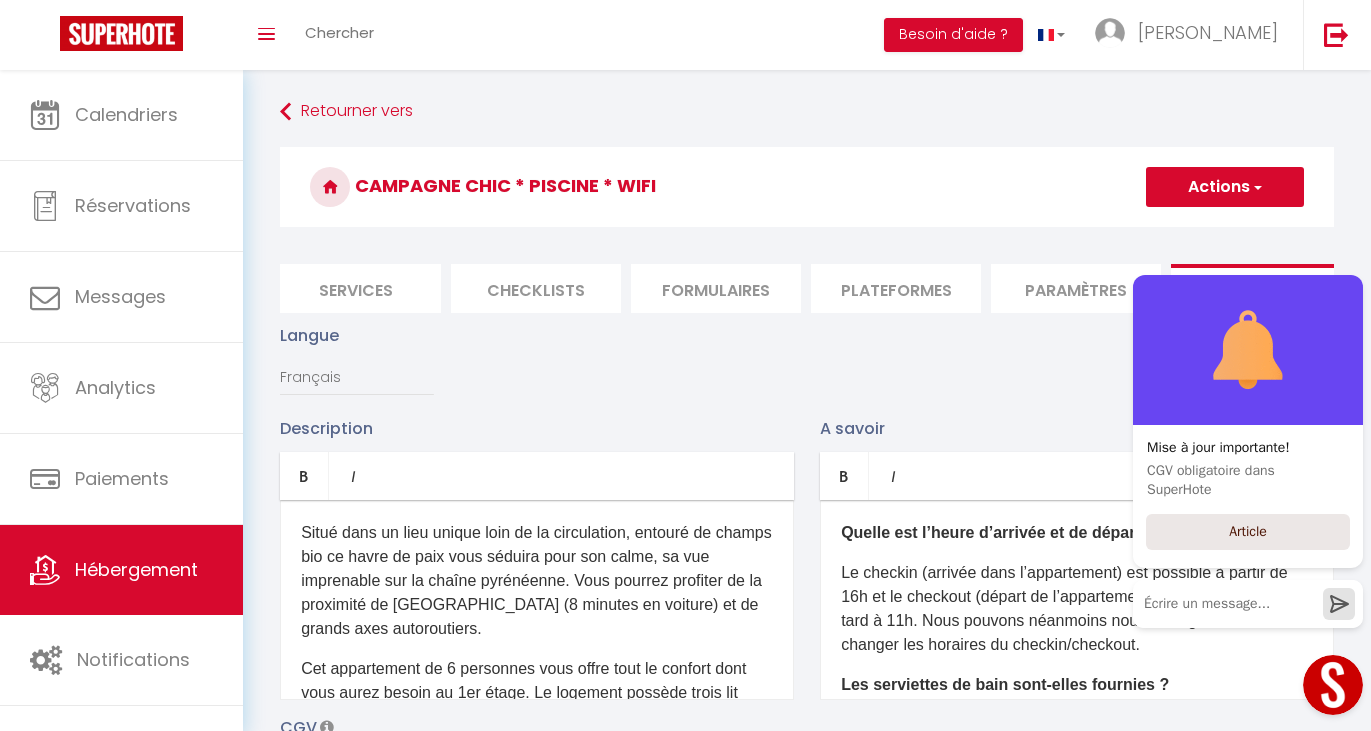 click on "Situé dans un lieu unique loin de la circulation, entouré de champs bio ce havre de paix vous séduira pour son calme, sa vue imprenable sur la chaîne pyrénéenne. ​ V ous pourrez profiter de la proximité de [GEOGRAPHIC_DATA] (8 minutes en voiture) et de grands axes autoroutiers." at bounding box center [537, 581] 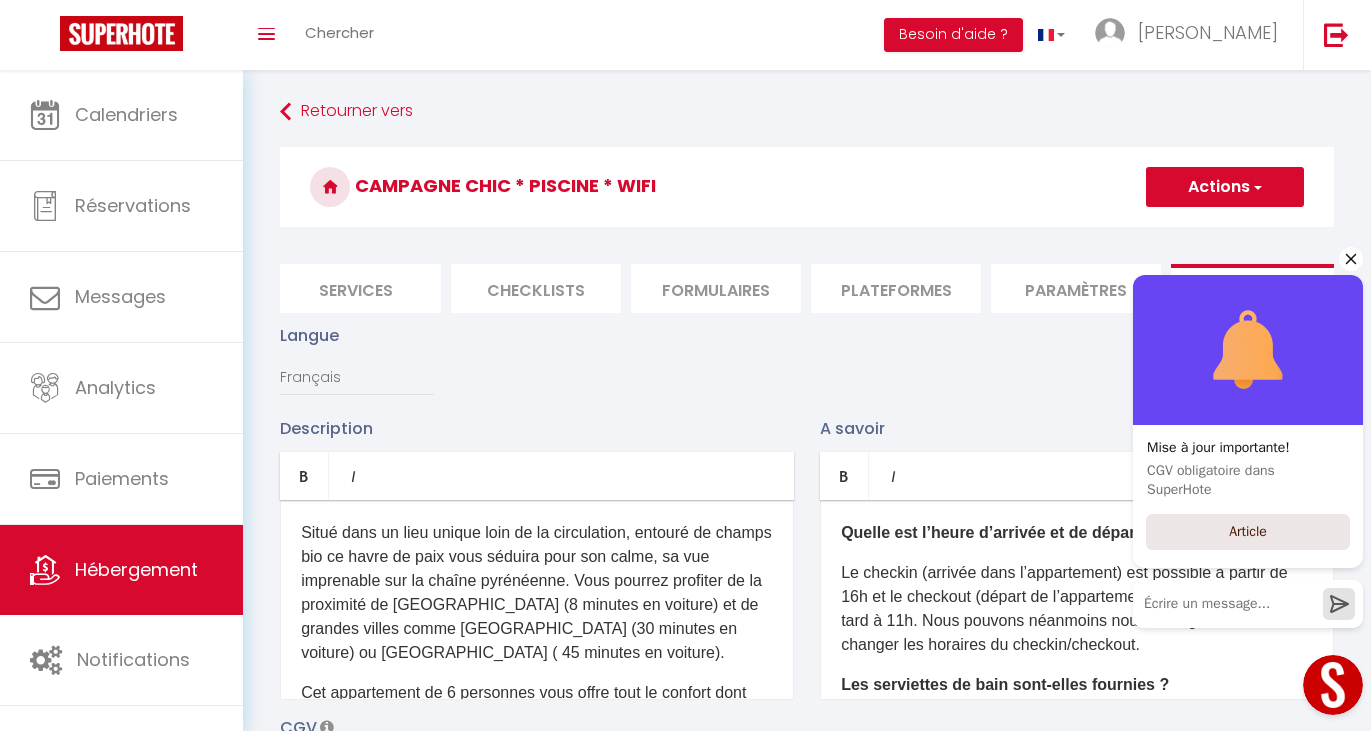 click 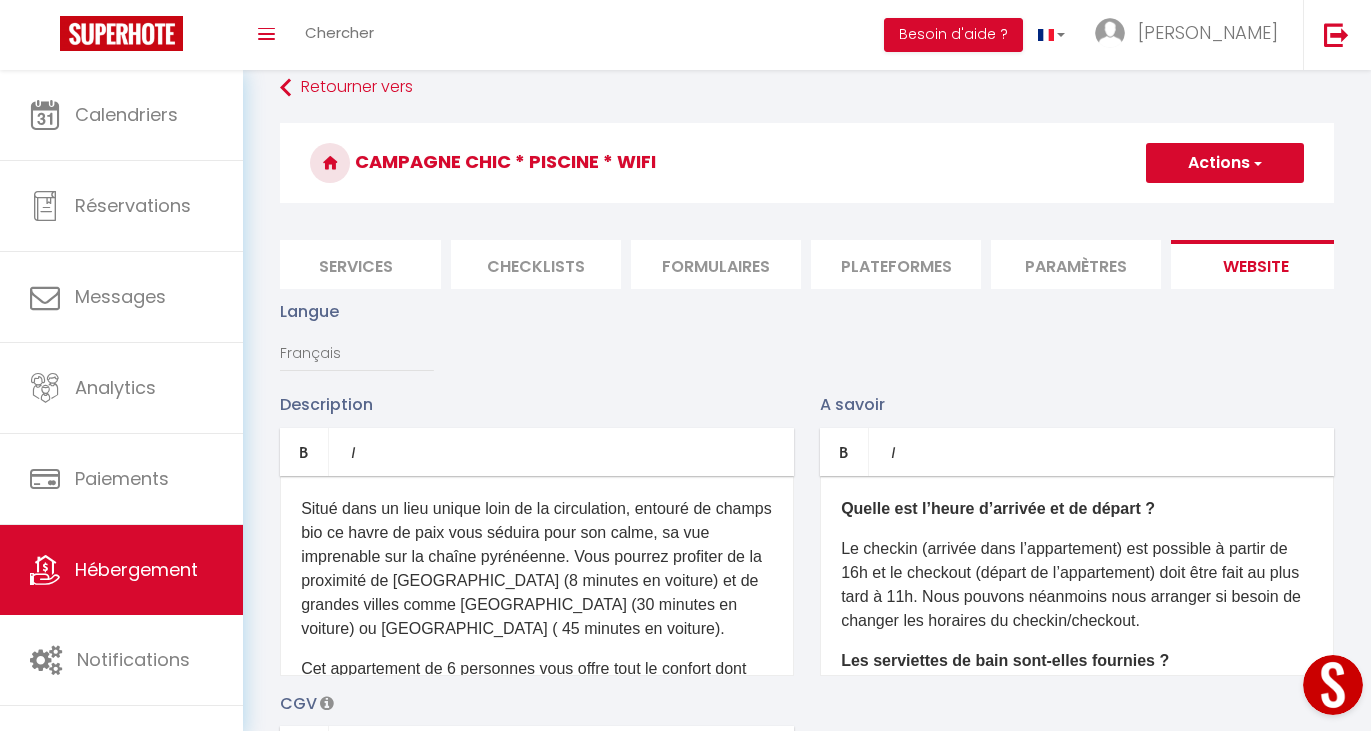 scroll, scrollTop: 0, scrollLeft: 0, axis: both 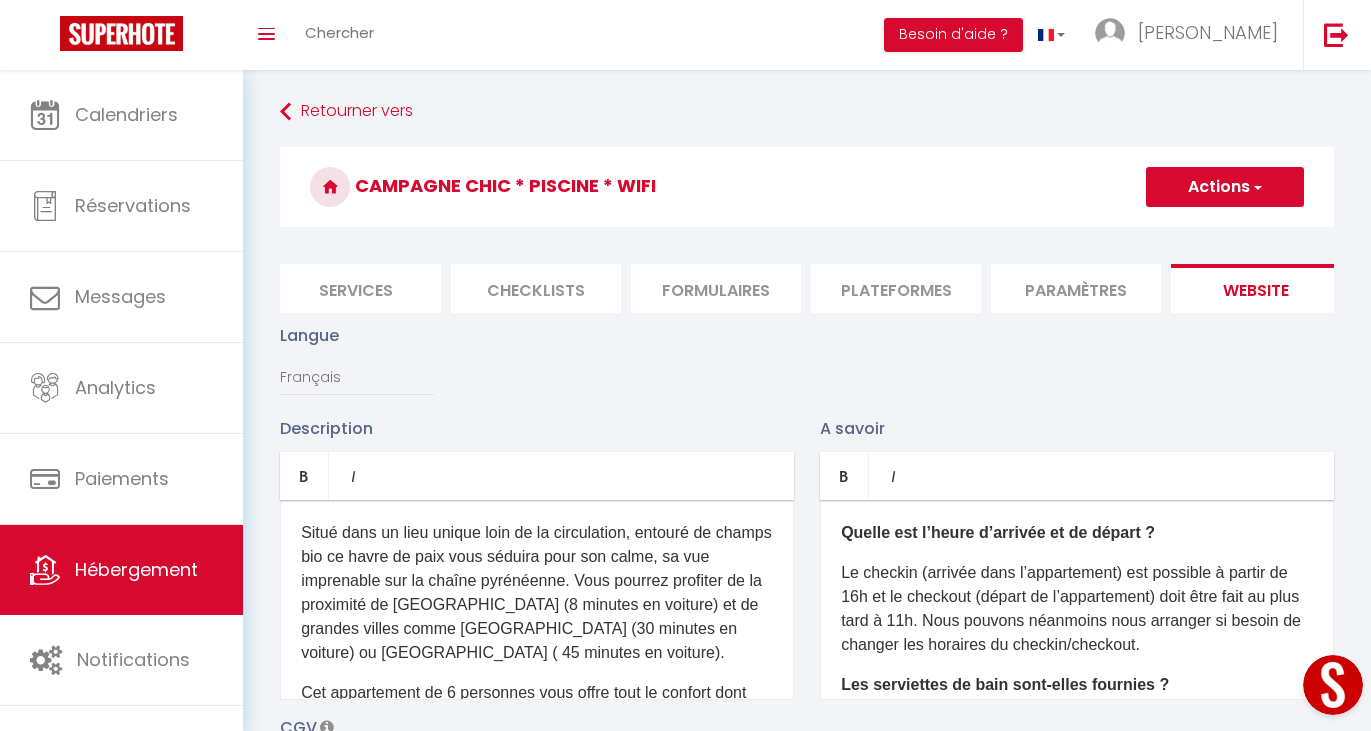 click on "Langue   Français Anglais Portugais Espagnol [GEOGRAPHIC_DATA]" at bounding box center [807, 369] 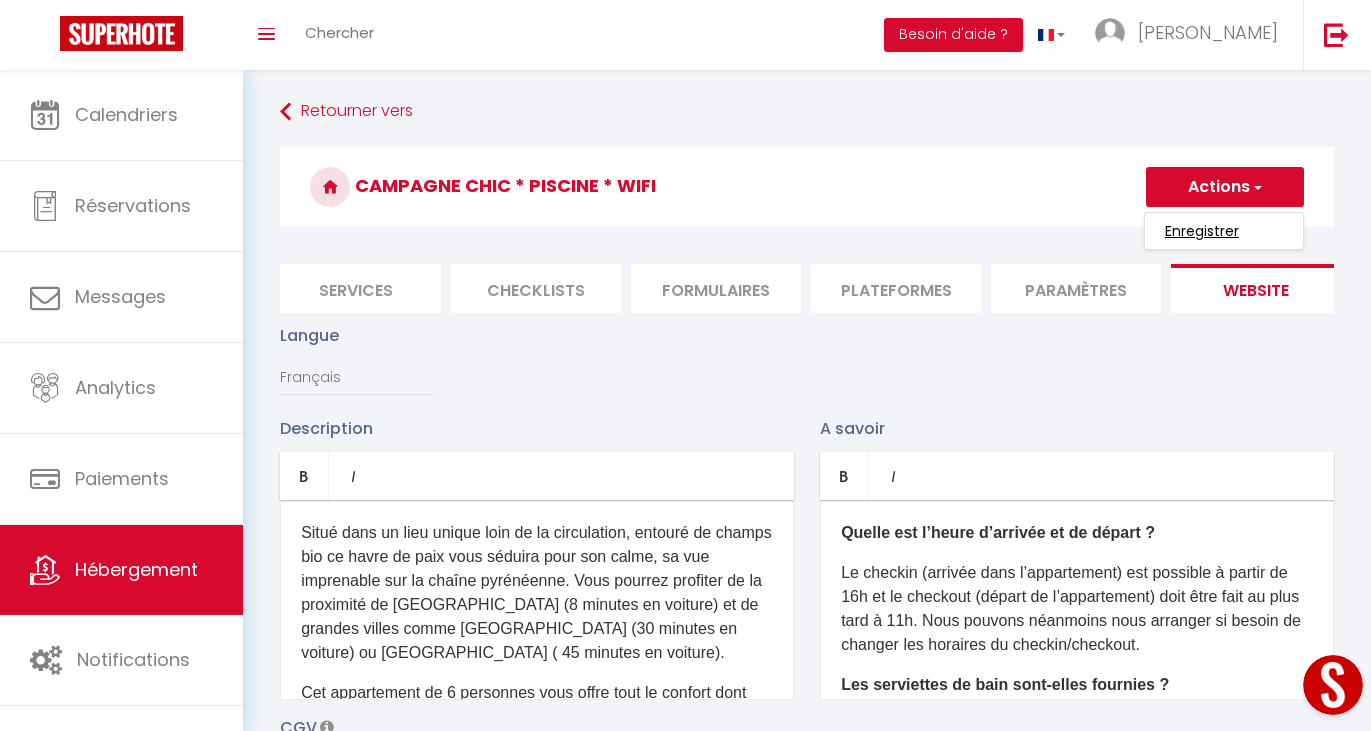 click on "Enregistrer" at bounding box center [1202, 231] 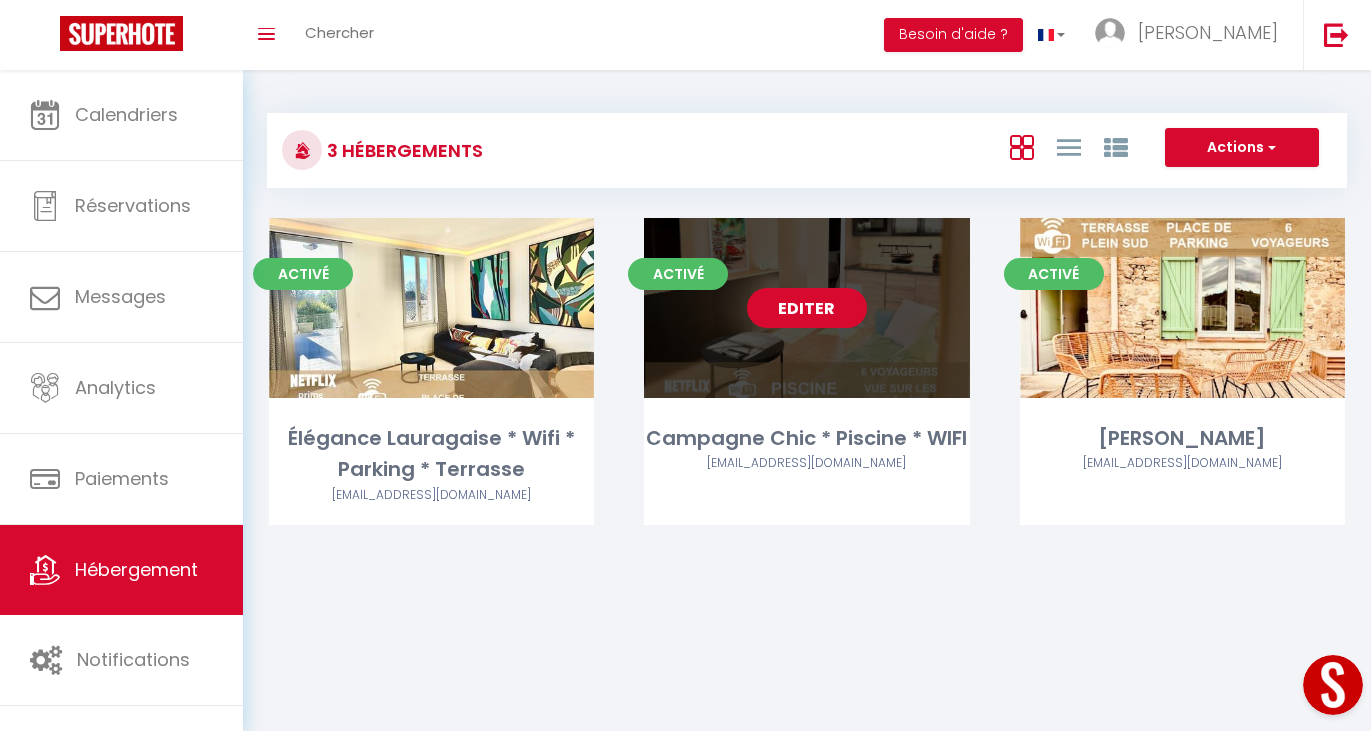 click on "Editer" at bounding box center (807, 308) 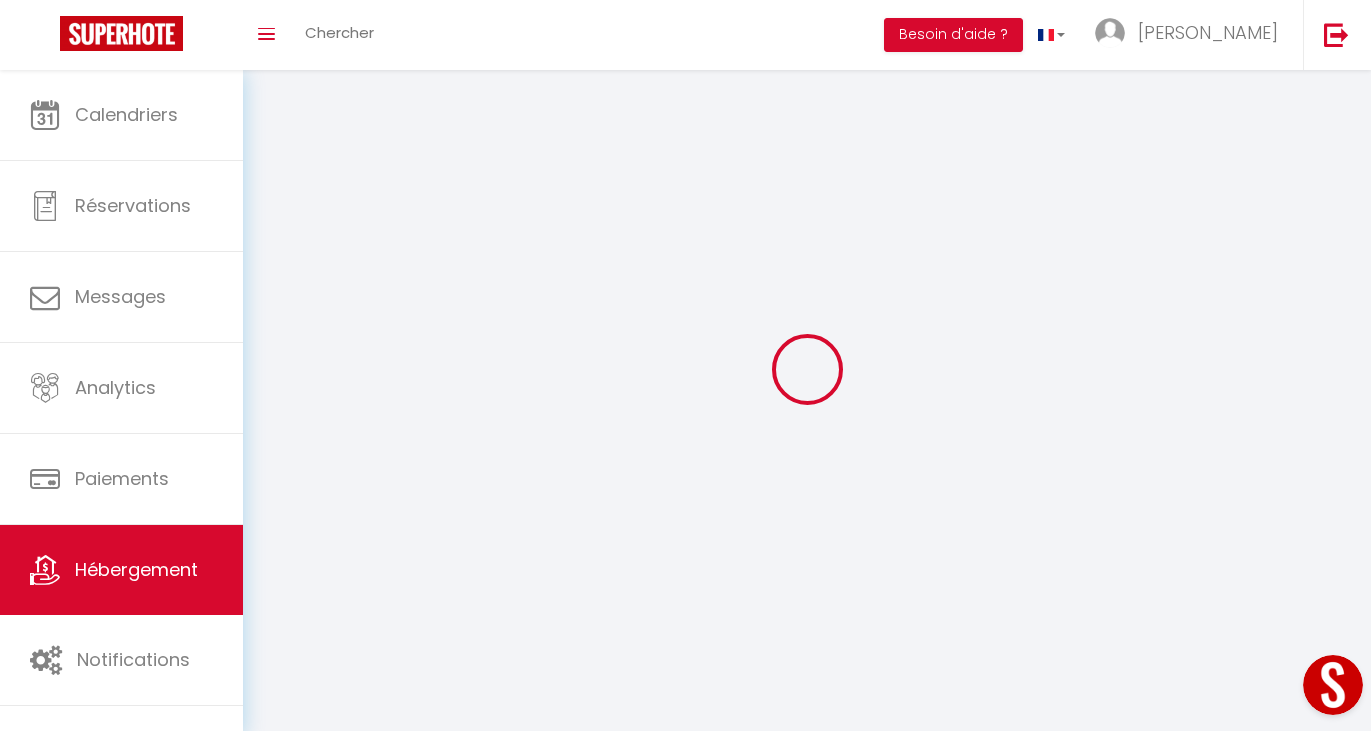 select on "16:00" 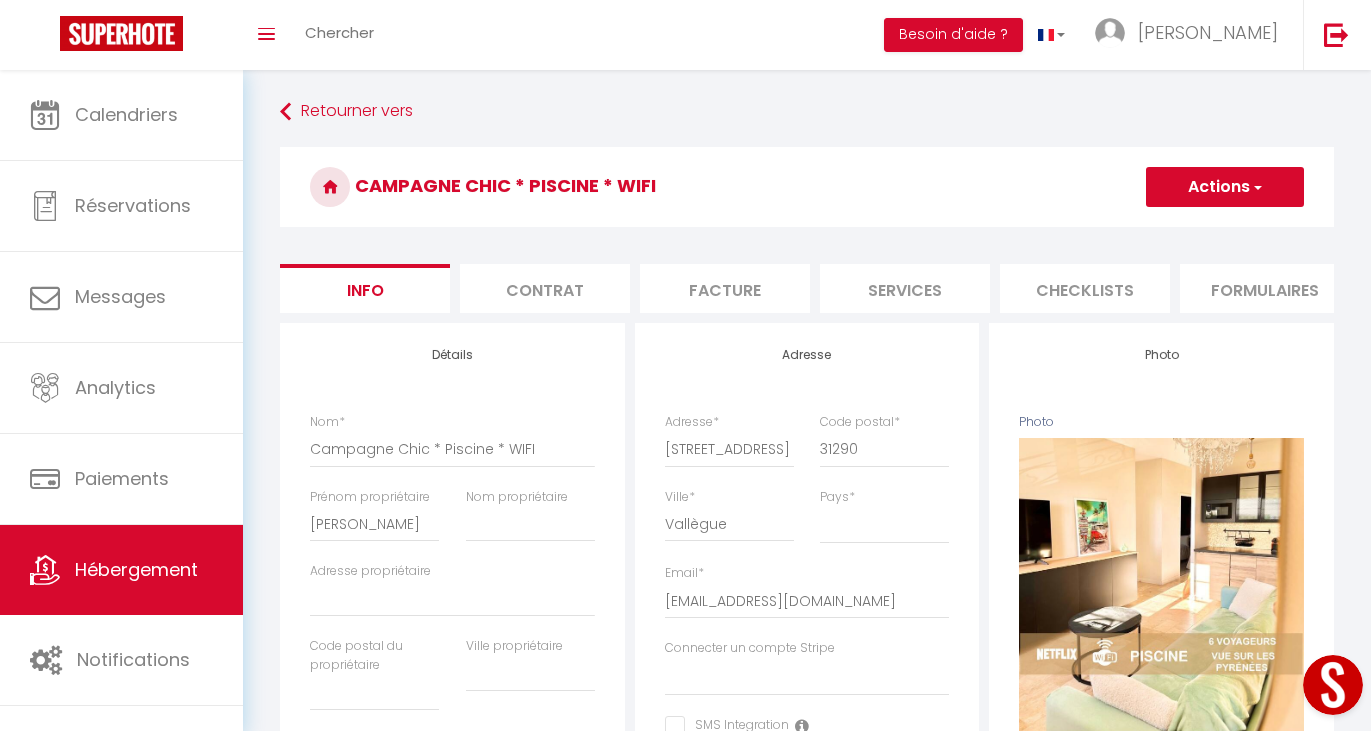 scroll, scrollTop: 0, scrollLeft: 746, axis: horizontal 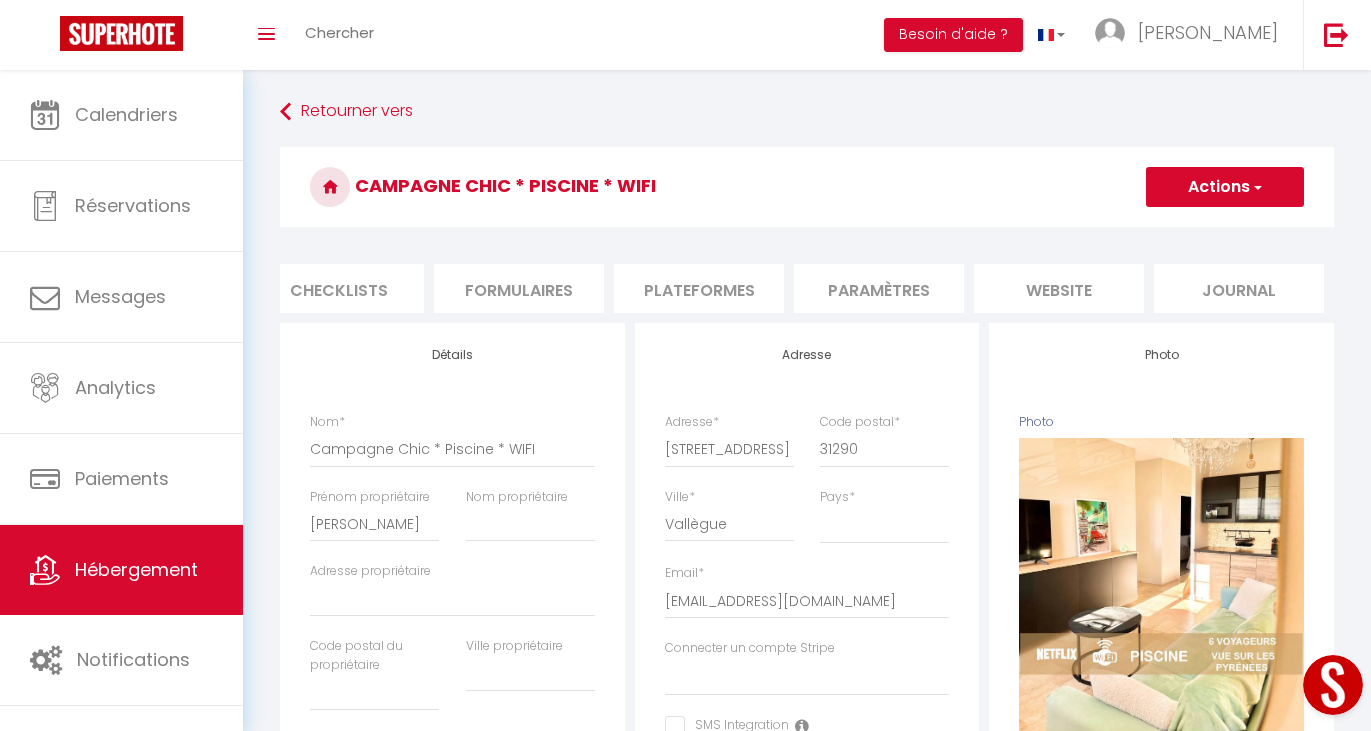 click on "website" at bounding box center (1059, 288) 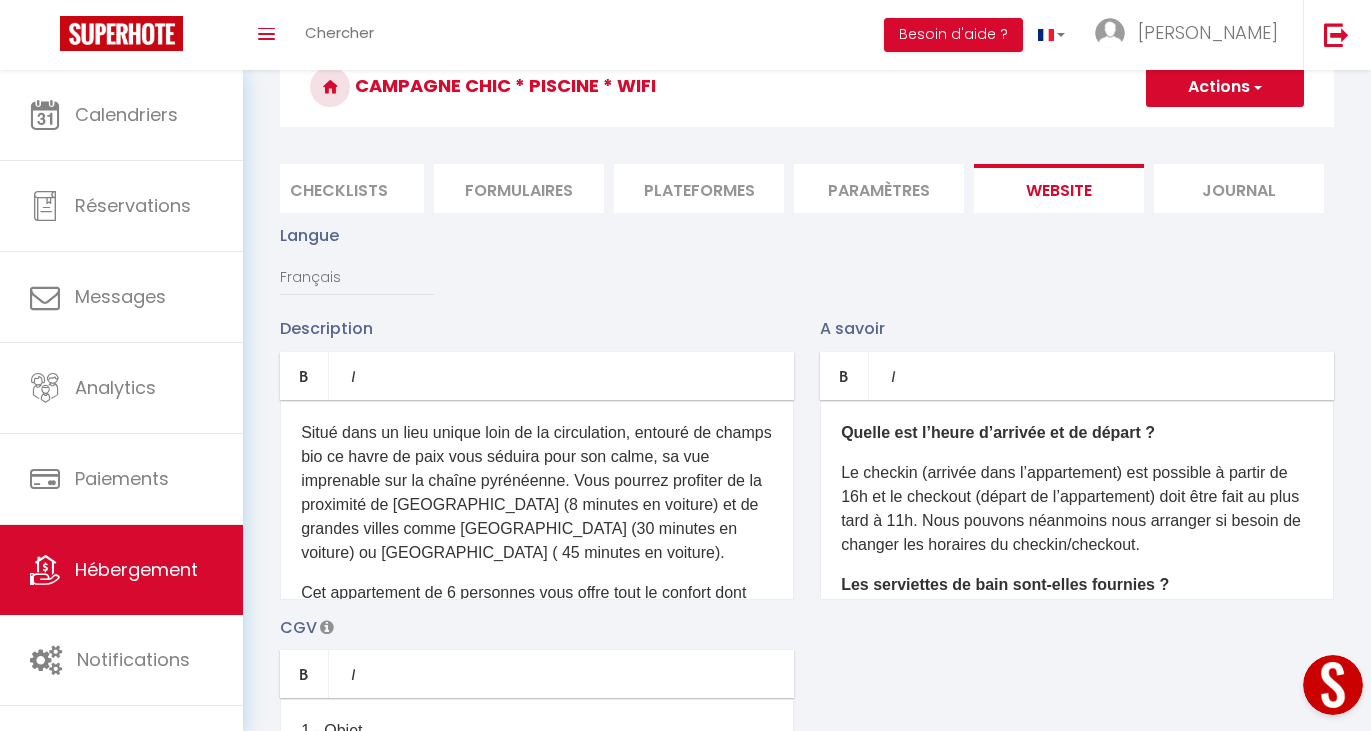 scroll, scrollTop: 200, scrollLeft: 0, axis: vertical 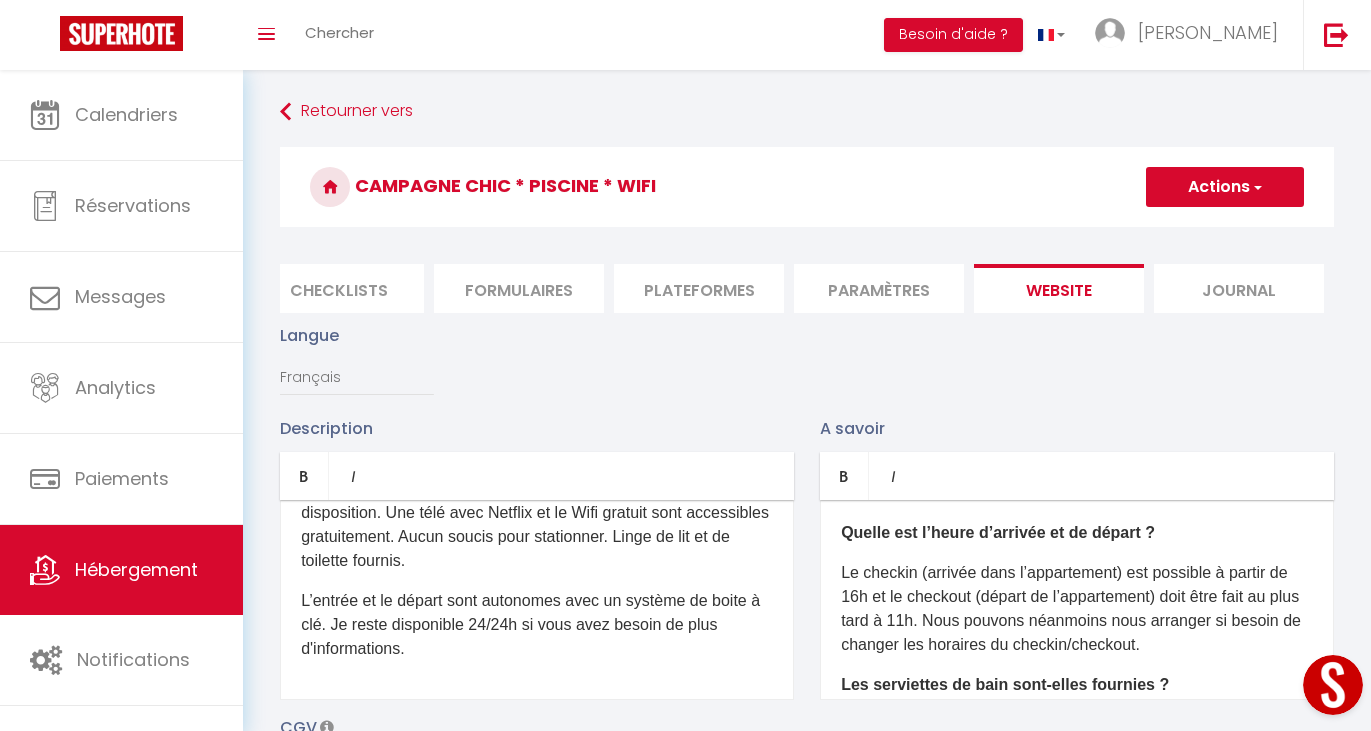 click on "Journal" at bounding box center [1239, 288] 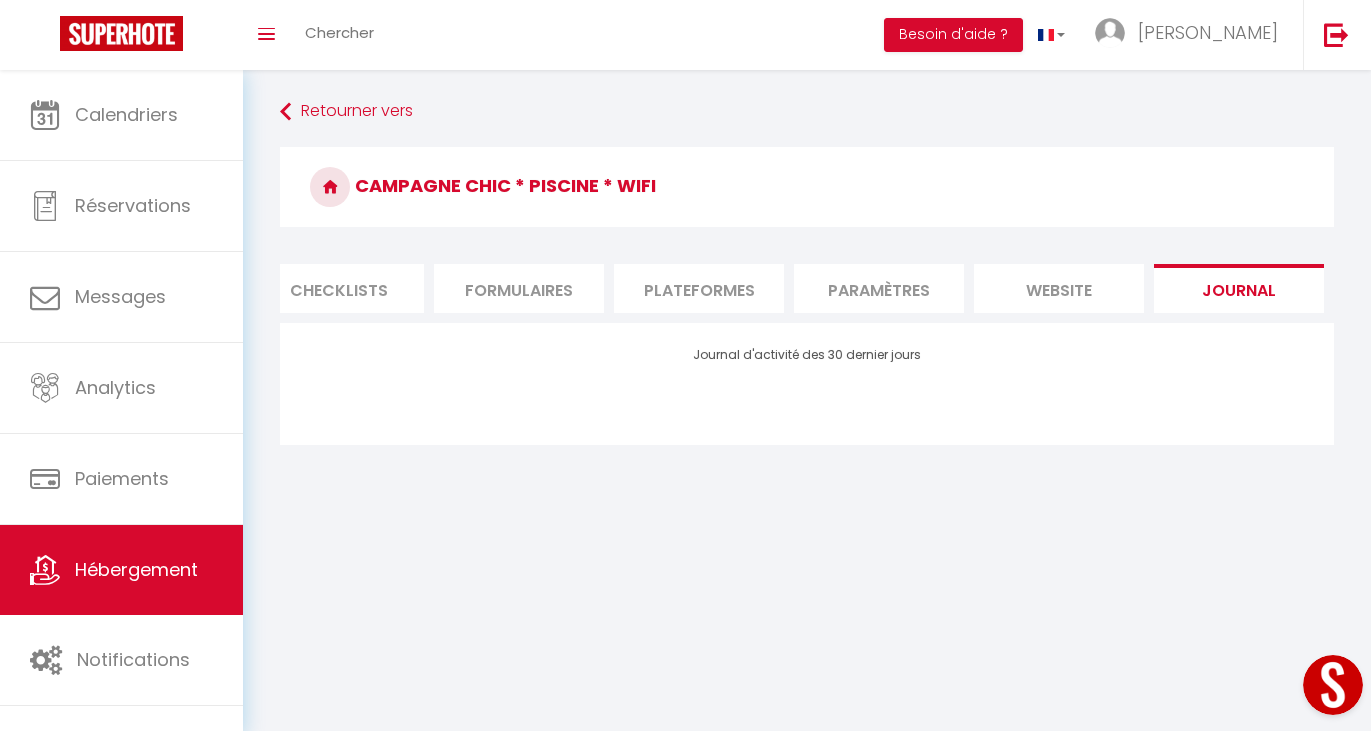 click on "website" at bounding box center (1059, 288) 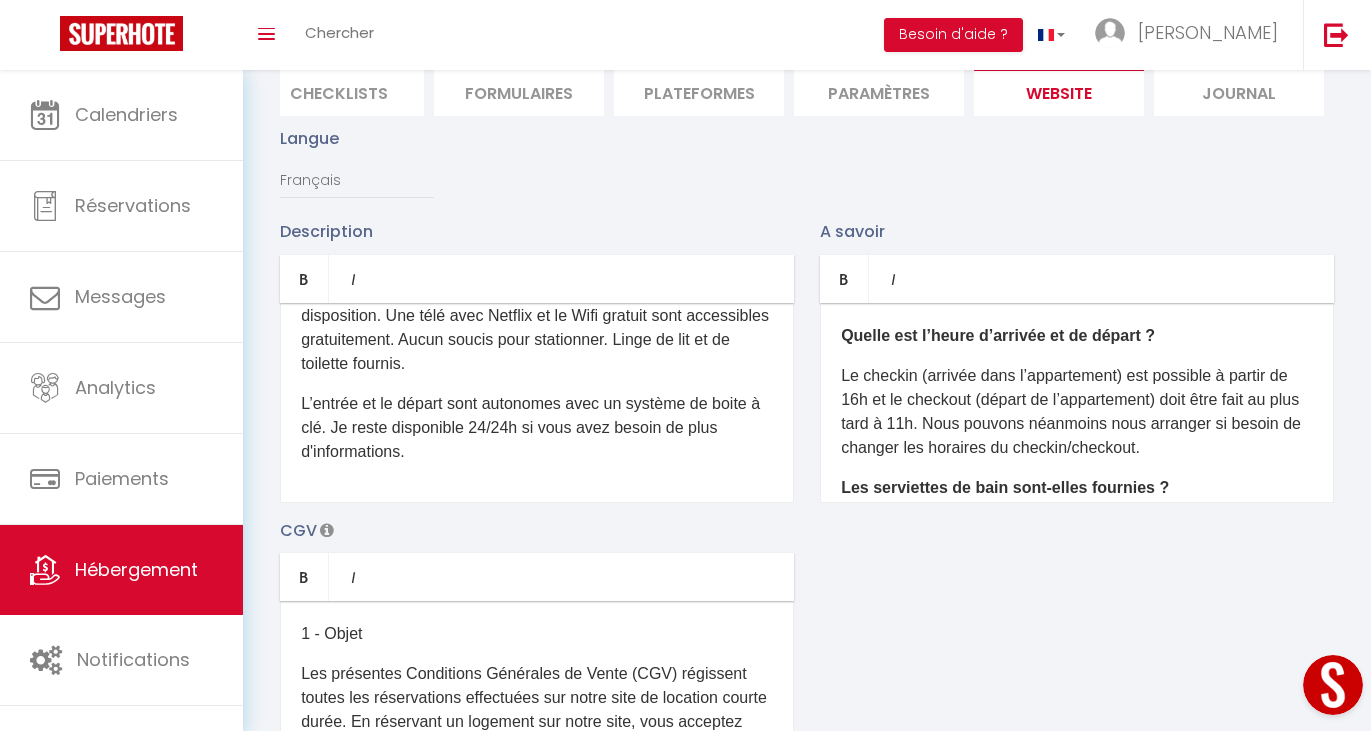scroll, scrollTop: 0, scrollLeft: 0, axis: both 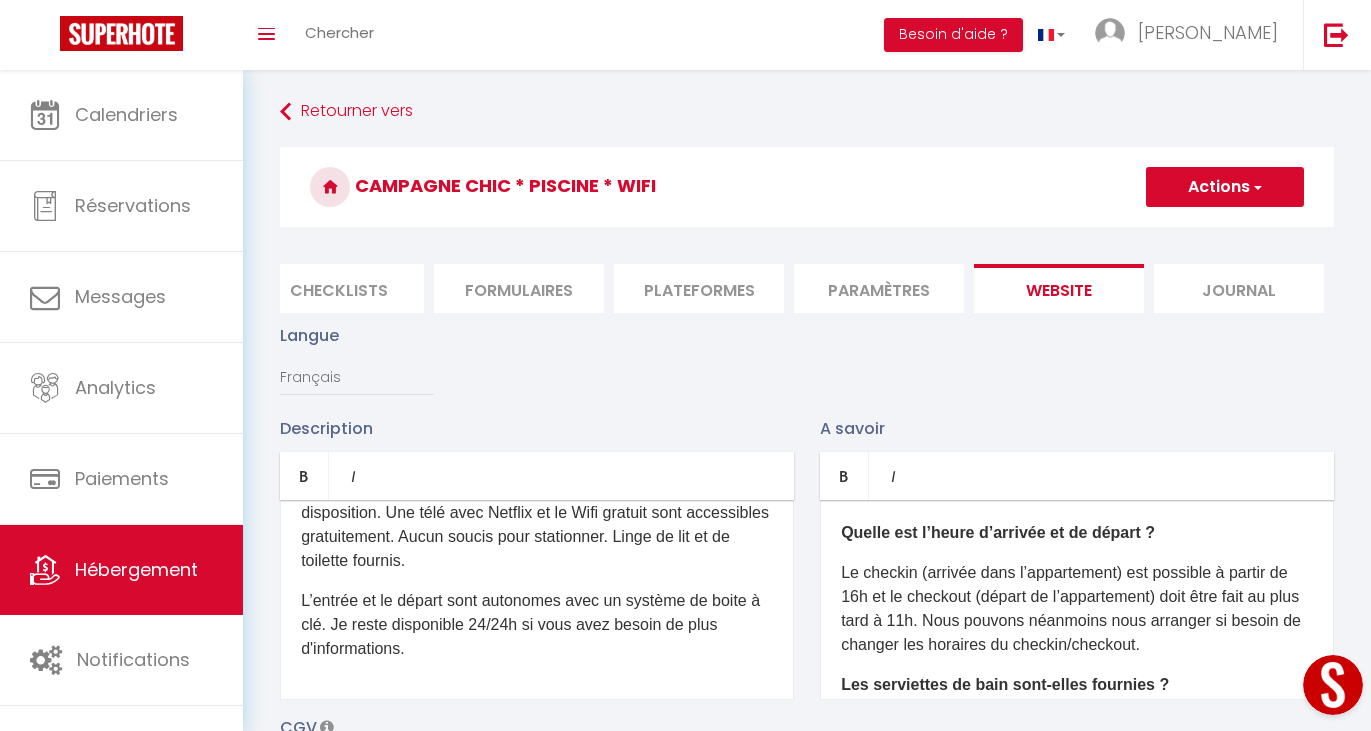 click on "Actions" at bounding box center [1225, 187] 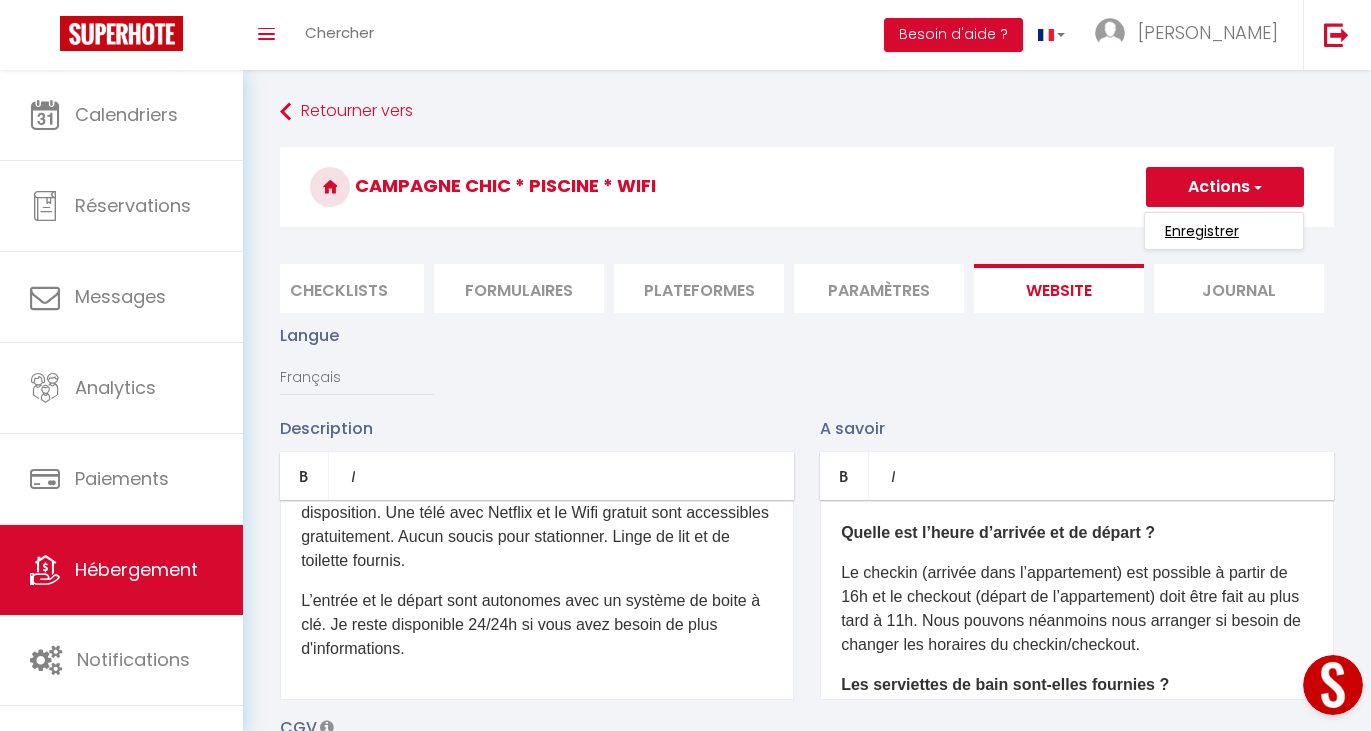 click on "Enregistrer" at bounding box center [1202, 231] 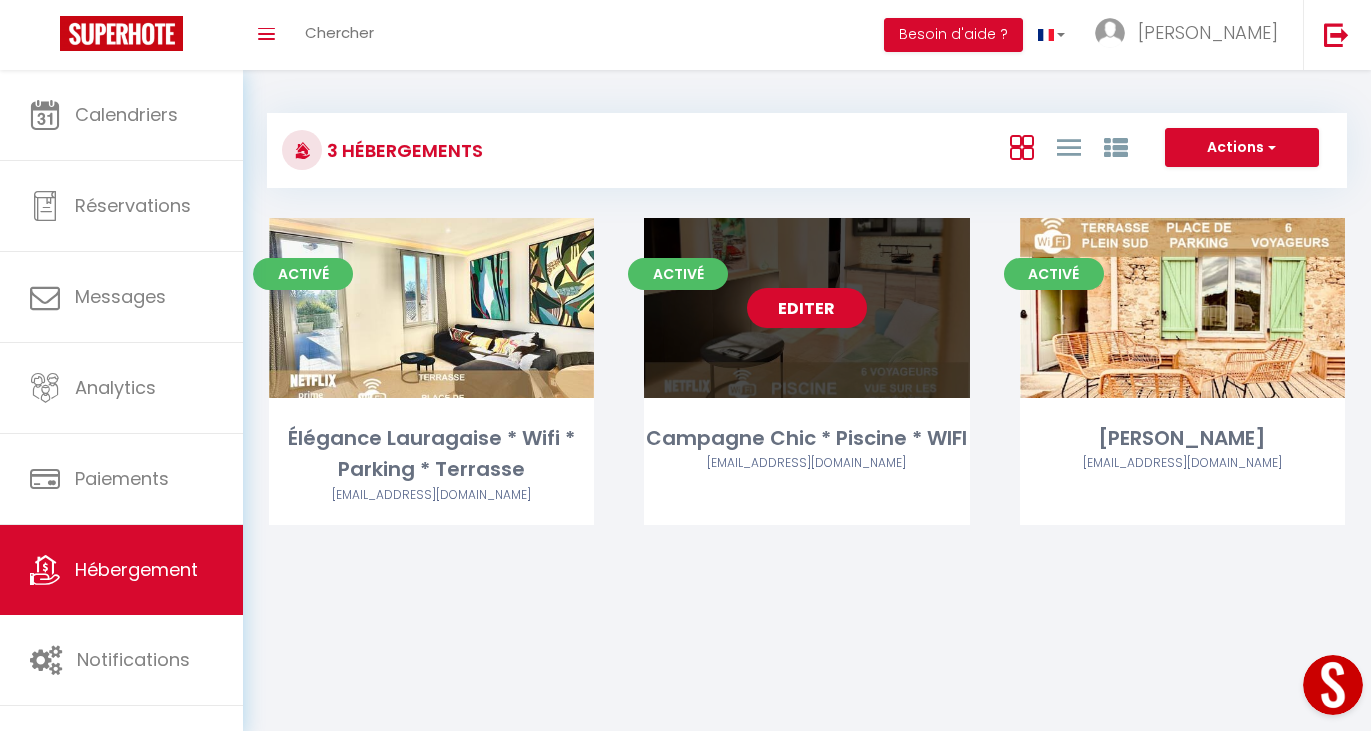 click on "Editer" at bounding box center [807, 308] 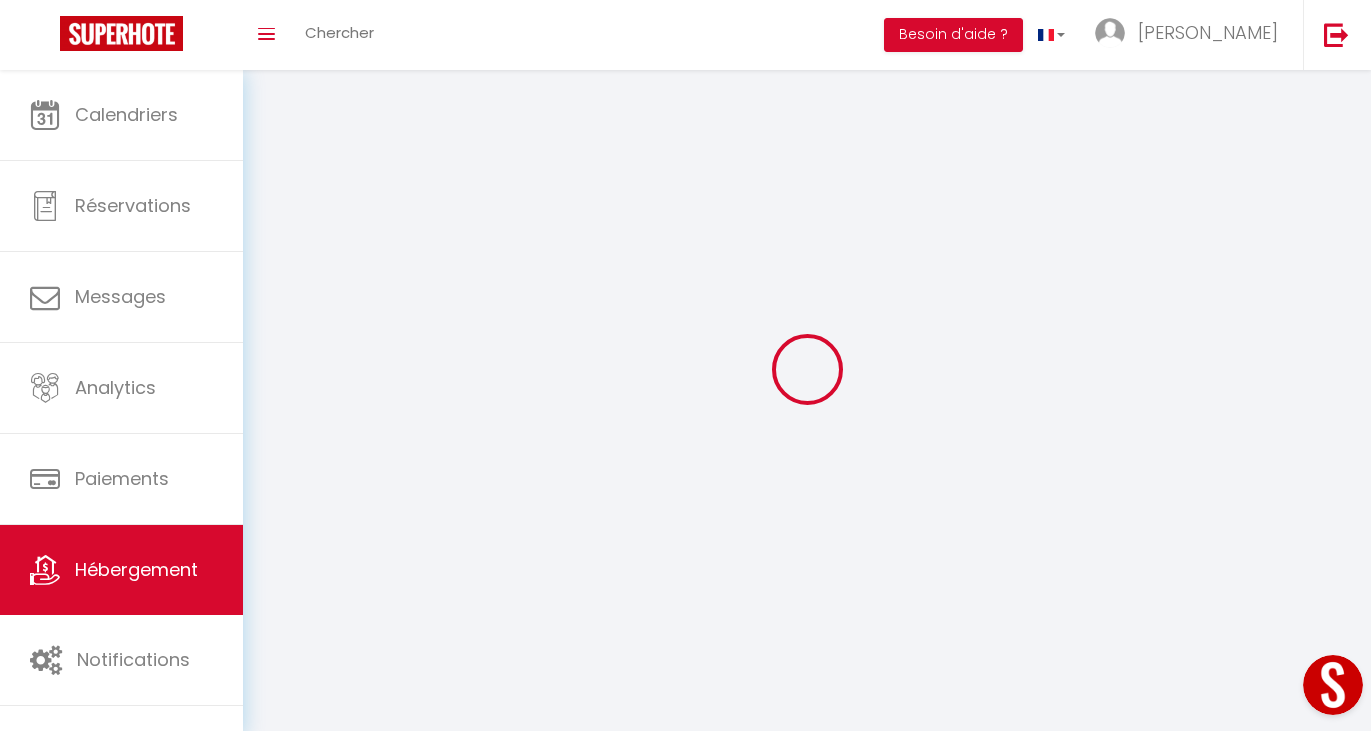 select 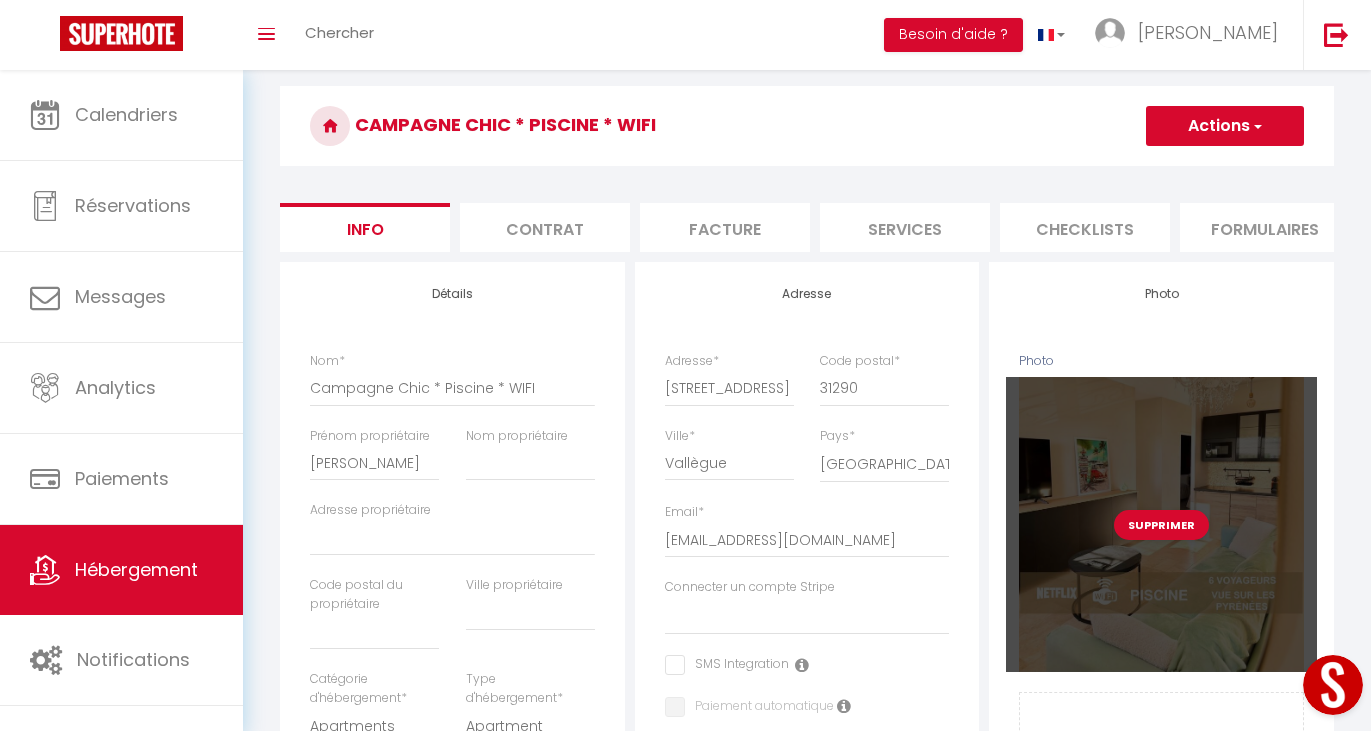 scroll, scrollTop: 100, scrollLeft: 0, axis: vertical 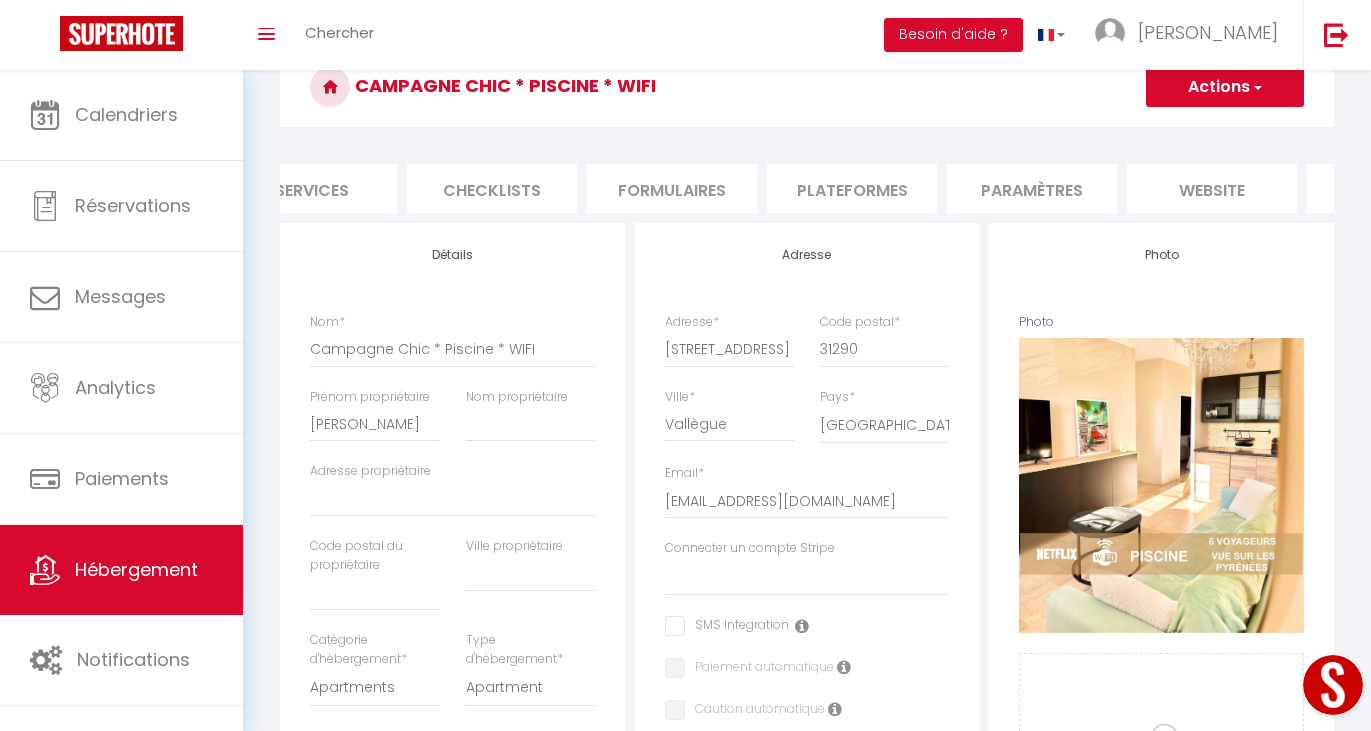 click on "website" at bounding box center (1212, 188) 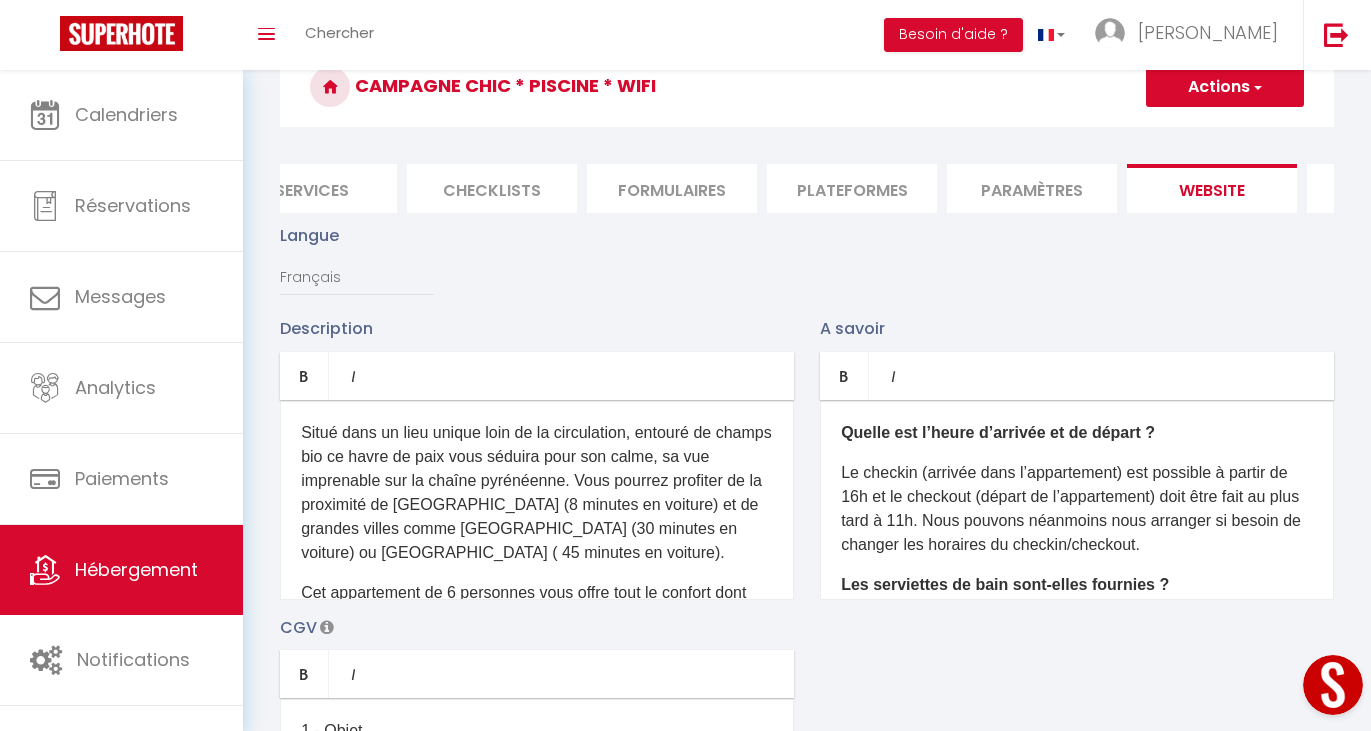 scroll, scrollTop: 262, scrollLeft: 0, axis: vertical 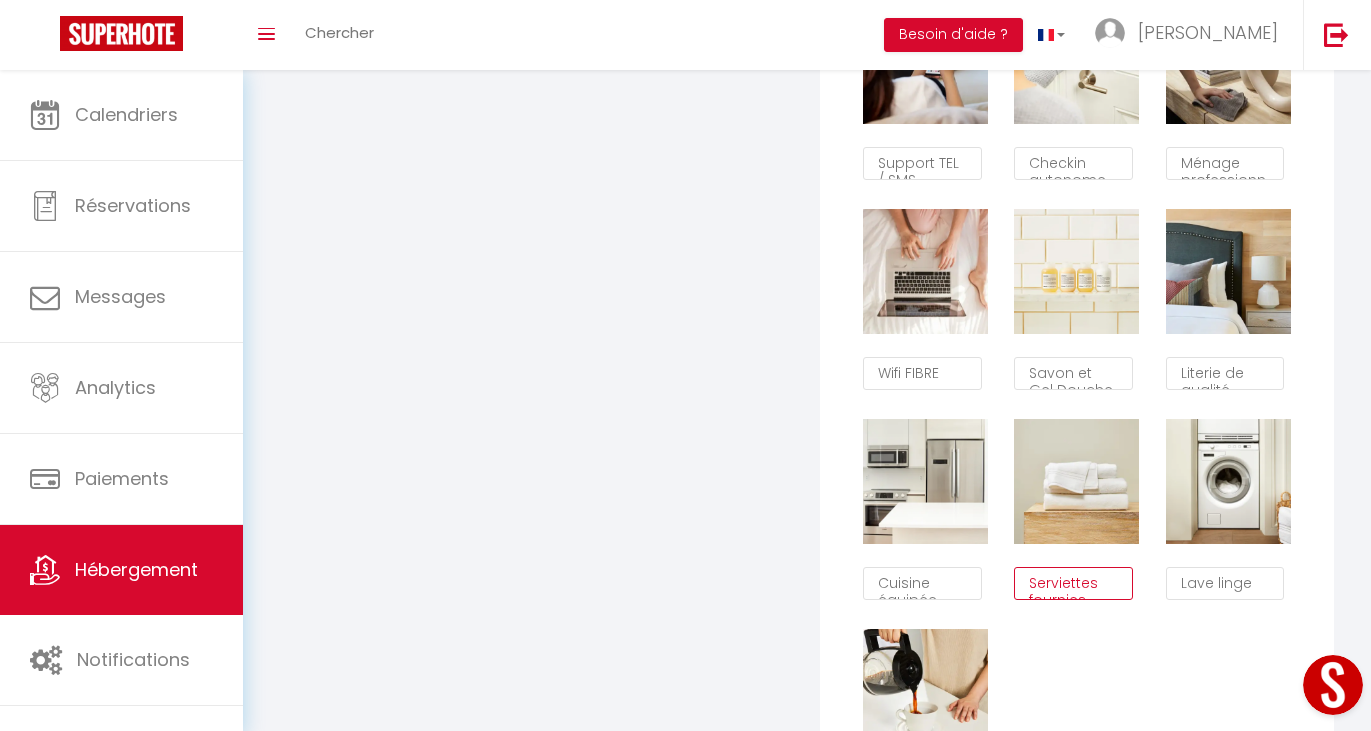 click on "Serviettes fournies" at bounding box center [1073, 584] 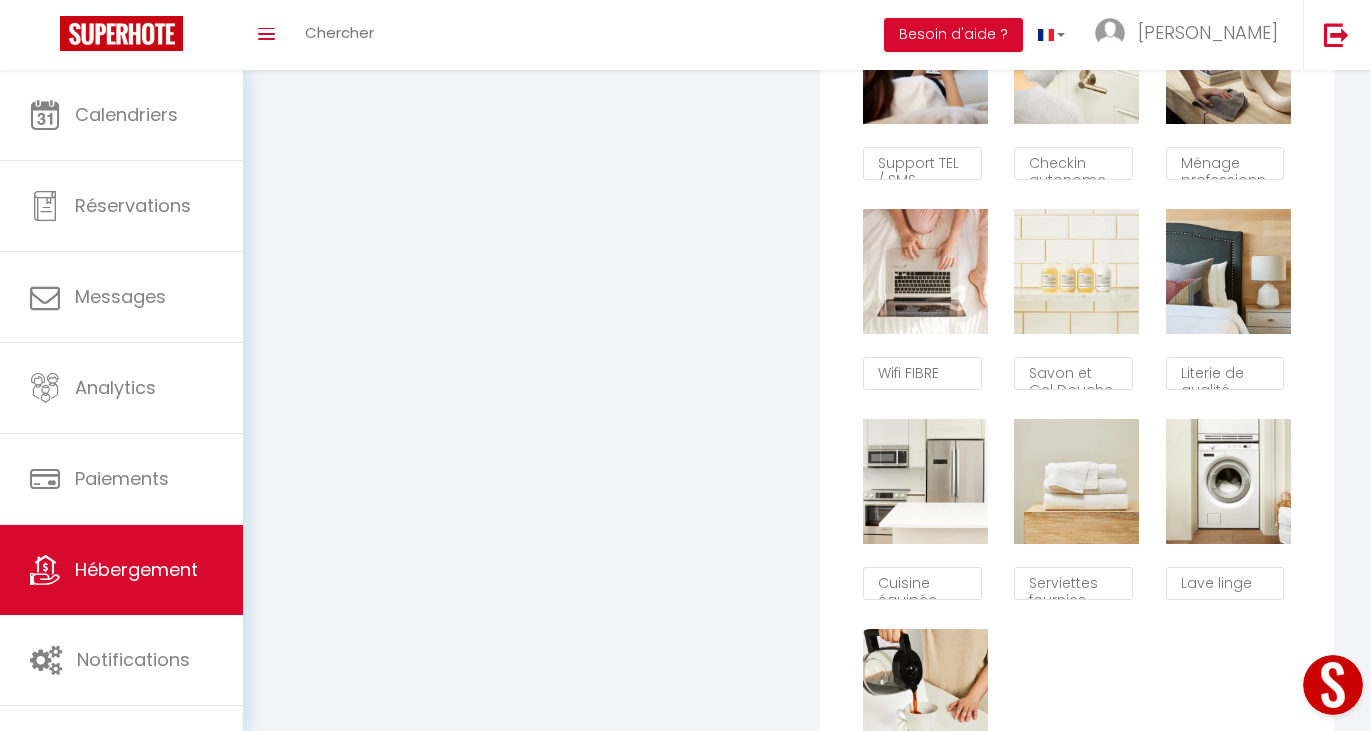 click on "Supprimer
Support TEL / SMS
Supprimer
Checkin autonome
Supprimer
Ménage professionnel
Supprimer
Wifi FIBRE
Supprimer
Savon et Gel Douche
Supprimer
Literie de qualité
Supprimer
Cuisine équipée
Supprimer
Serviettes fournies
Supprimer
Lave linge
Supprimer
Thé et café" at bounding box center [1077, 402] 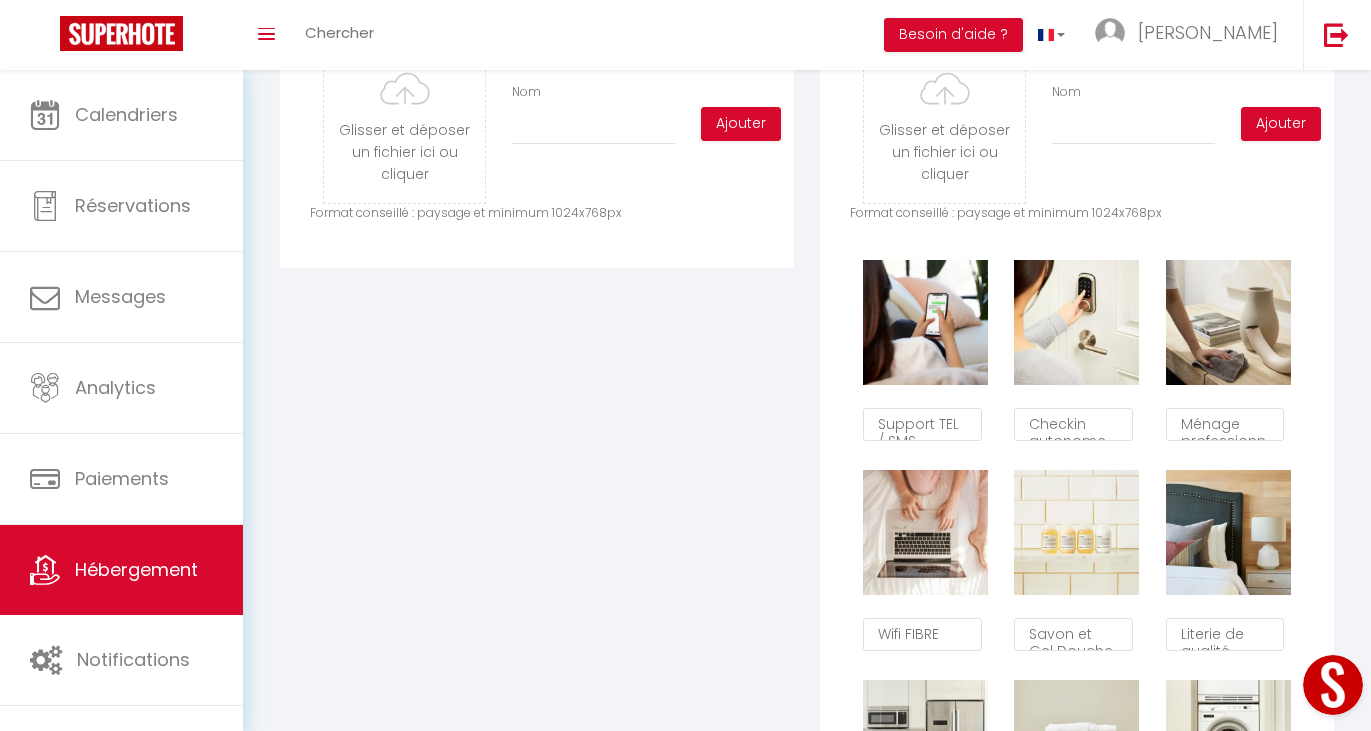 scroll, scrollTop: 1000, scrollLeft: 0, axis: vertical 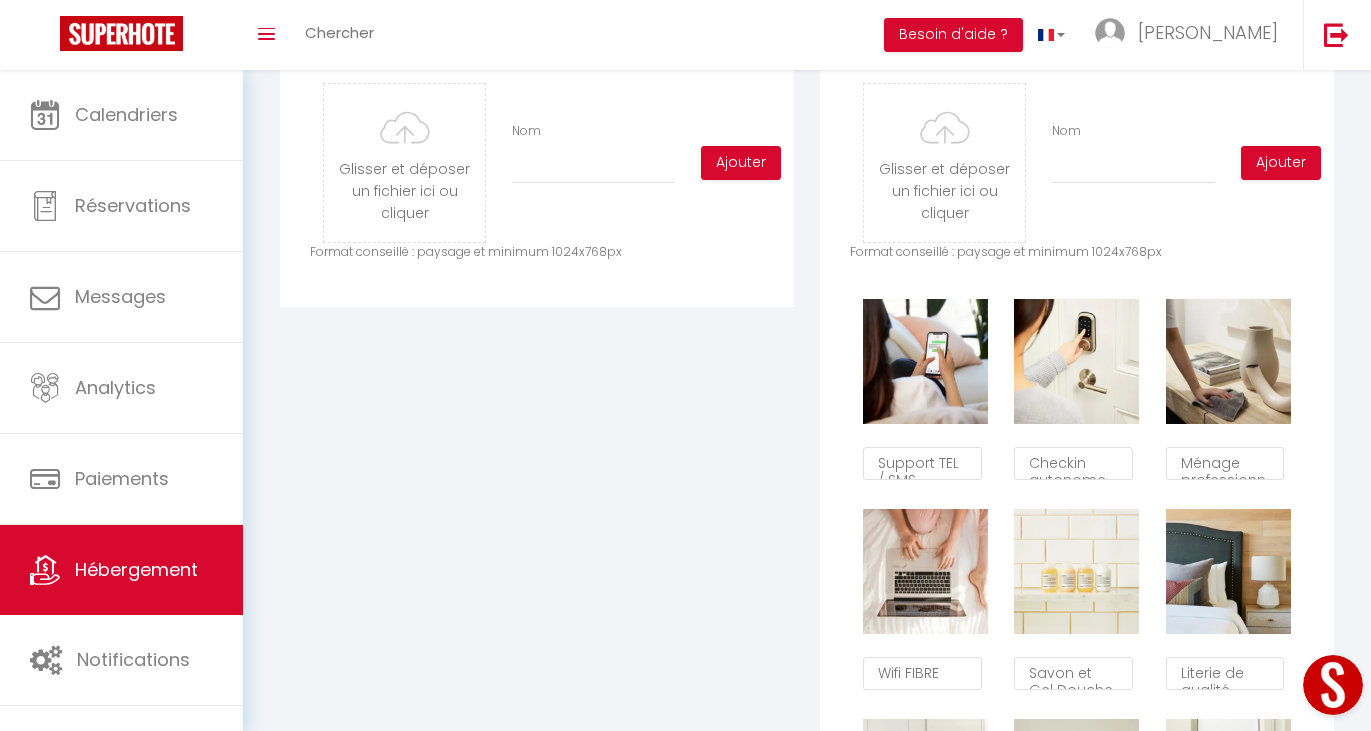 click on "Glisser et déposer un fichier ici ou cliquer Ooops, something wrong happened. Remove   Drag and drop or click to replace
Nom
Ajouter
Format conseillé : paysage et minimum 1024x768px
Supprimer
Support TEL / SMS
Supprimer
Checkin autonome
Supprimer
Ménage professionnel
Supprimer
Wifi FIBRE
Supprimer
Savon et Gel Douche
Supprimer
Literie de qualité
Supprimer
Cuisine équipée
Supprimer
Serviettes fournies
Supprimer
Lave linge
Supprimer
Thé et café" at bounding box center [1077, 600] 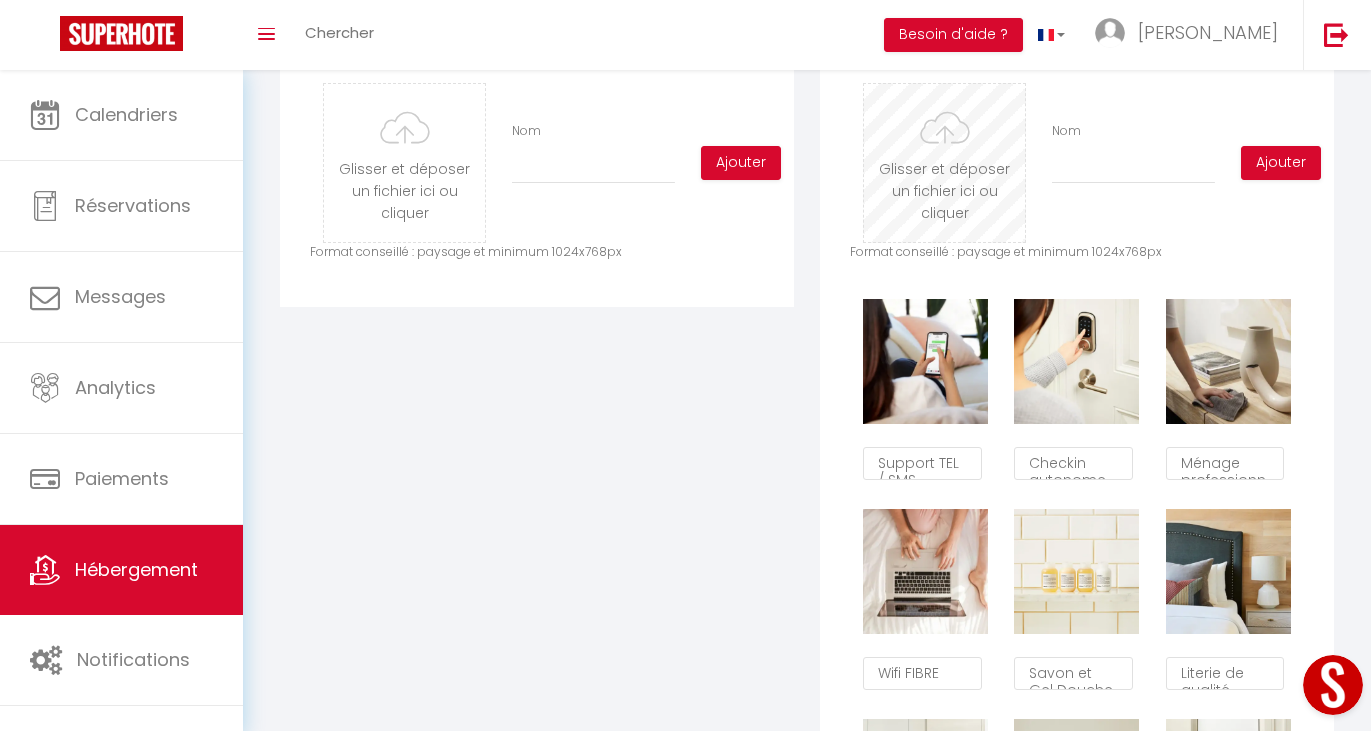 click at bounding box center (944, 163) 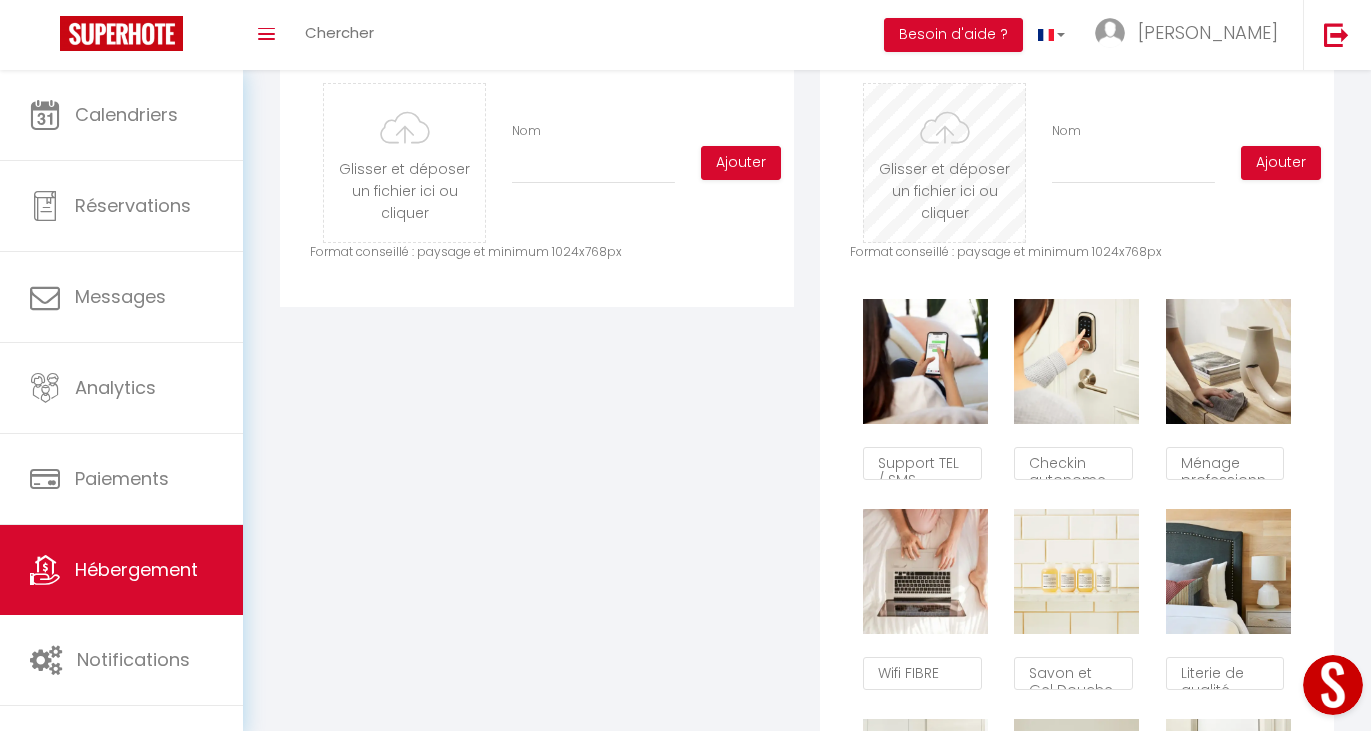 click at bounding box center [944, 163] 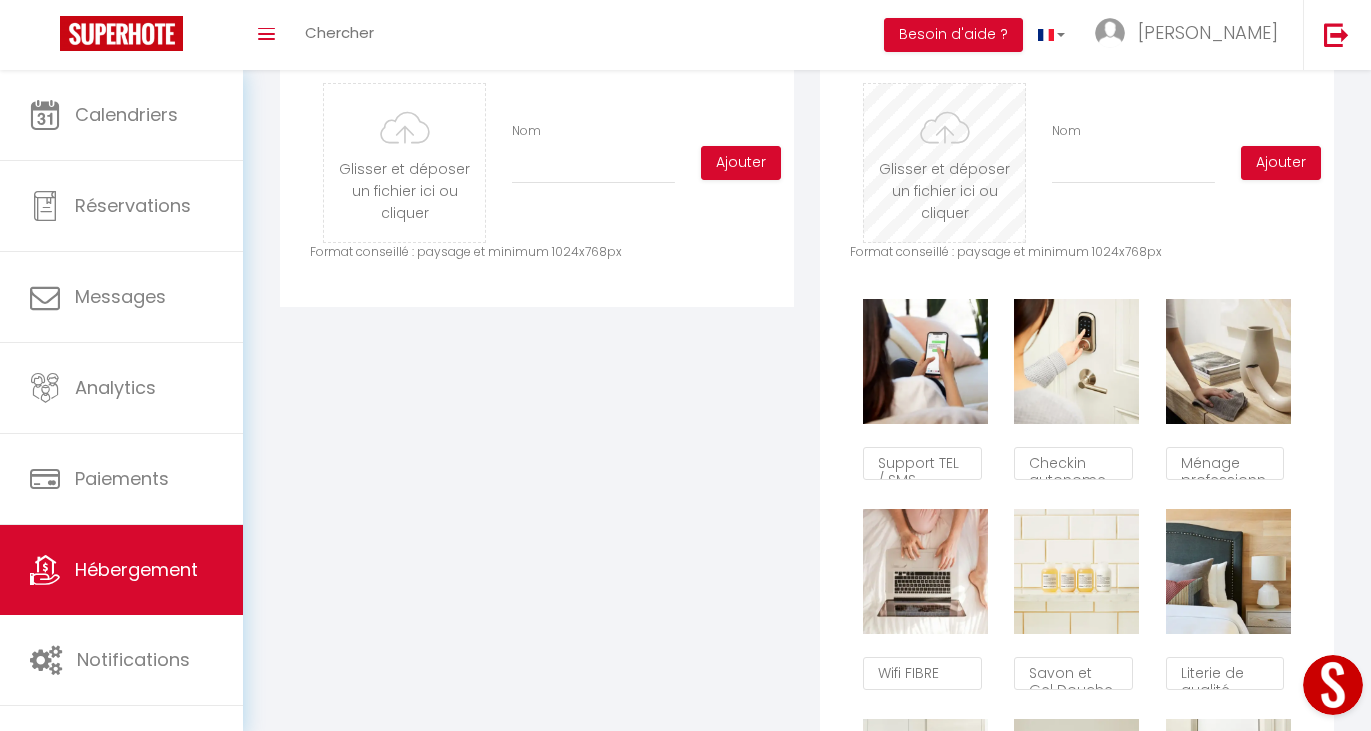 click at bounding box center [944, 163] 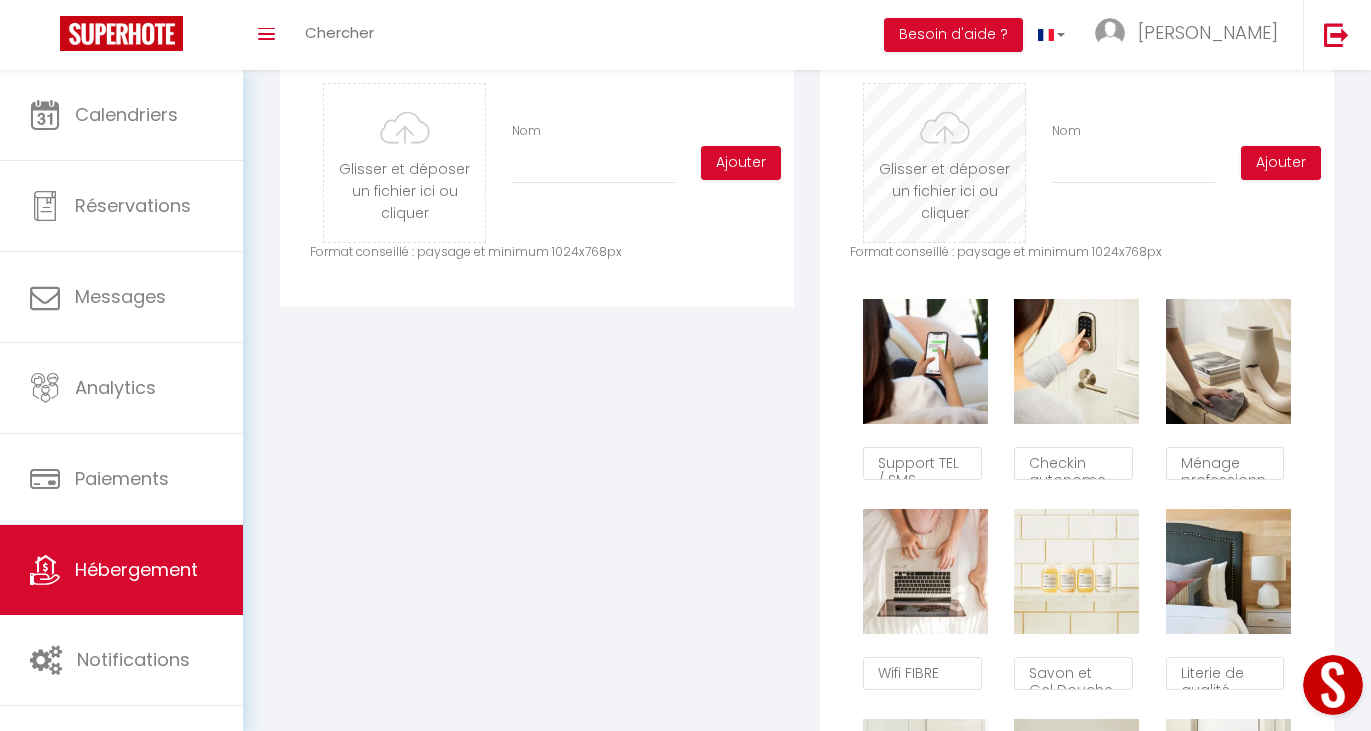 type on "C:\fakepath\cuisine.avif" 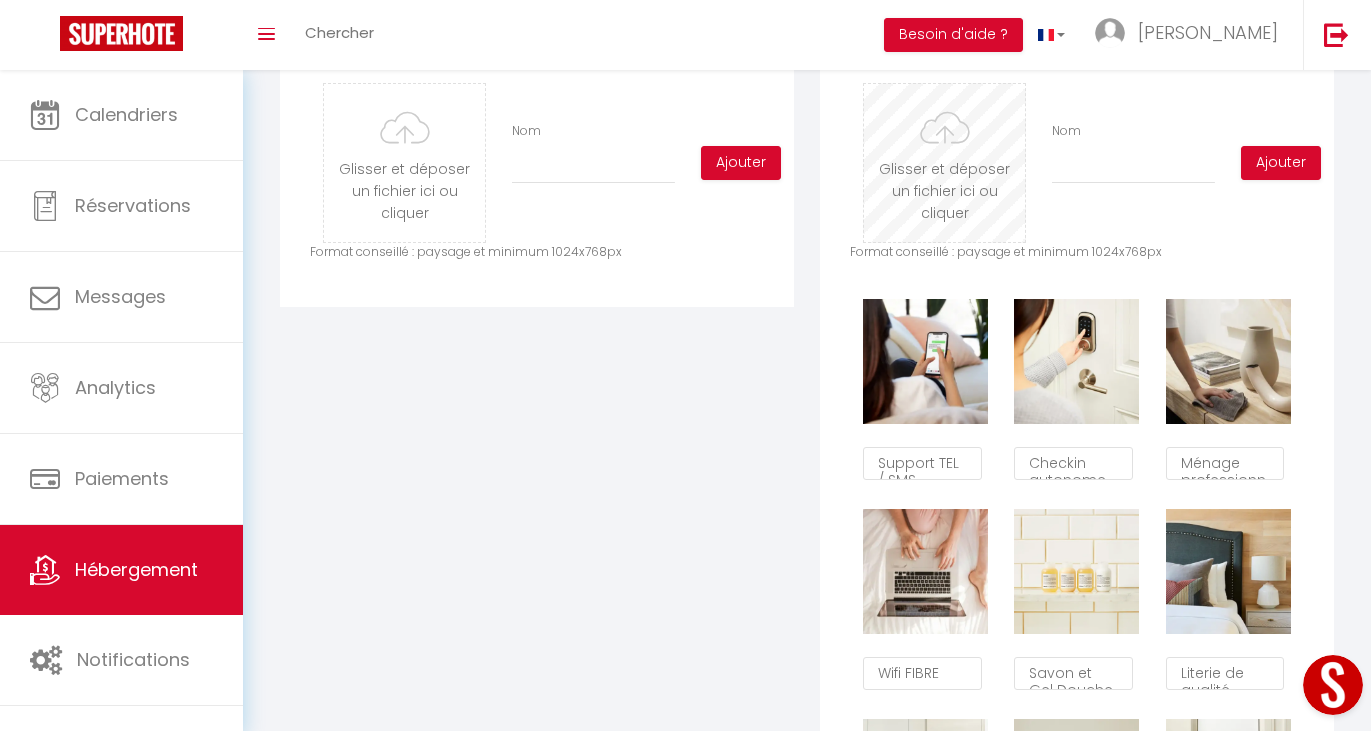 type 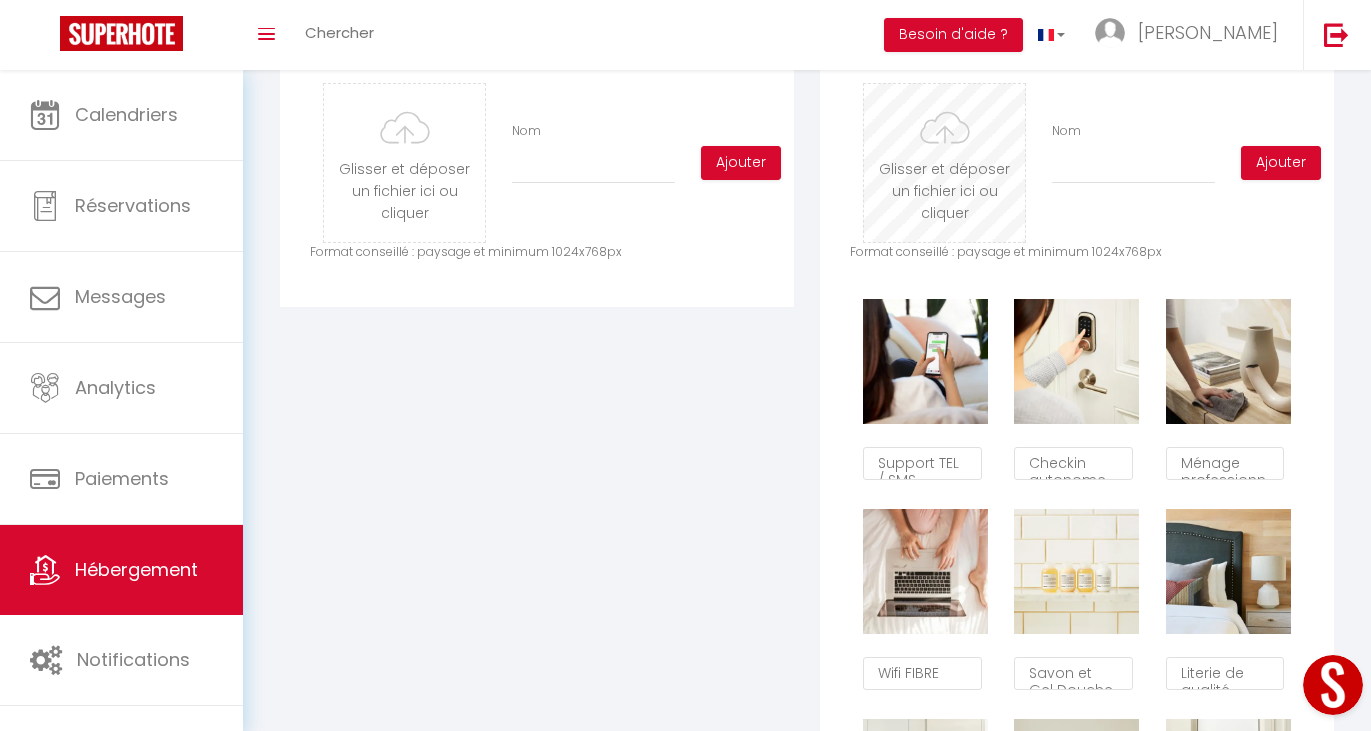 checkbox on "false" 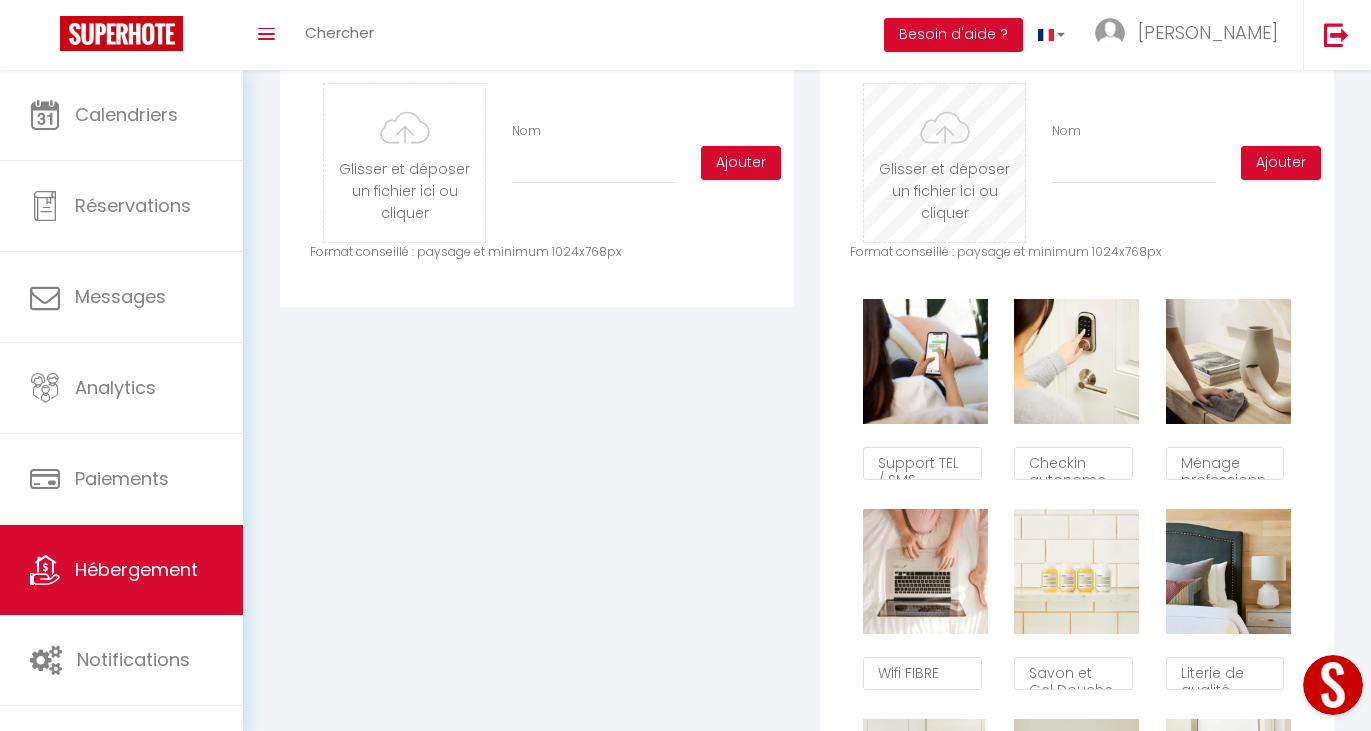 checkbox on "false" 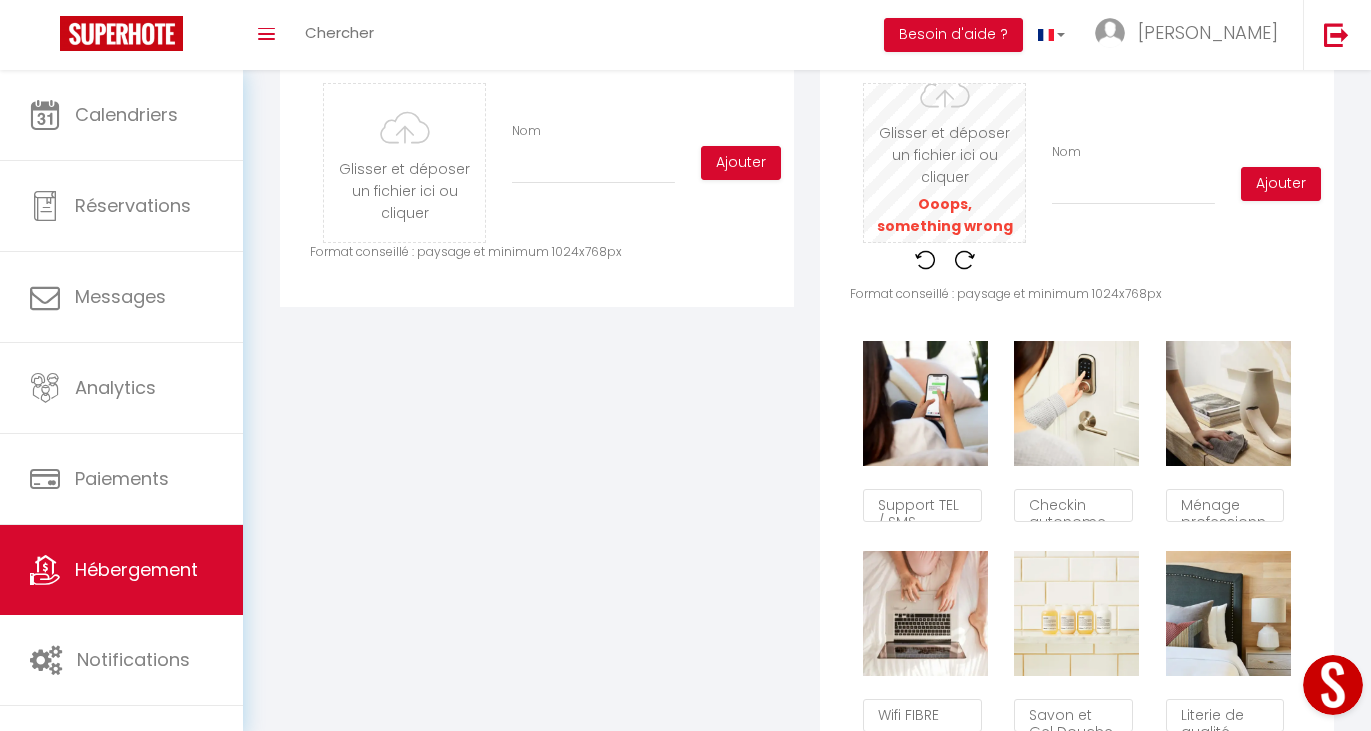 click at bounding box center (944, 163) 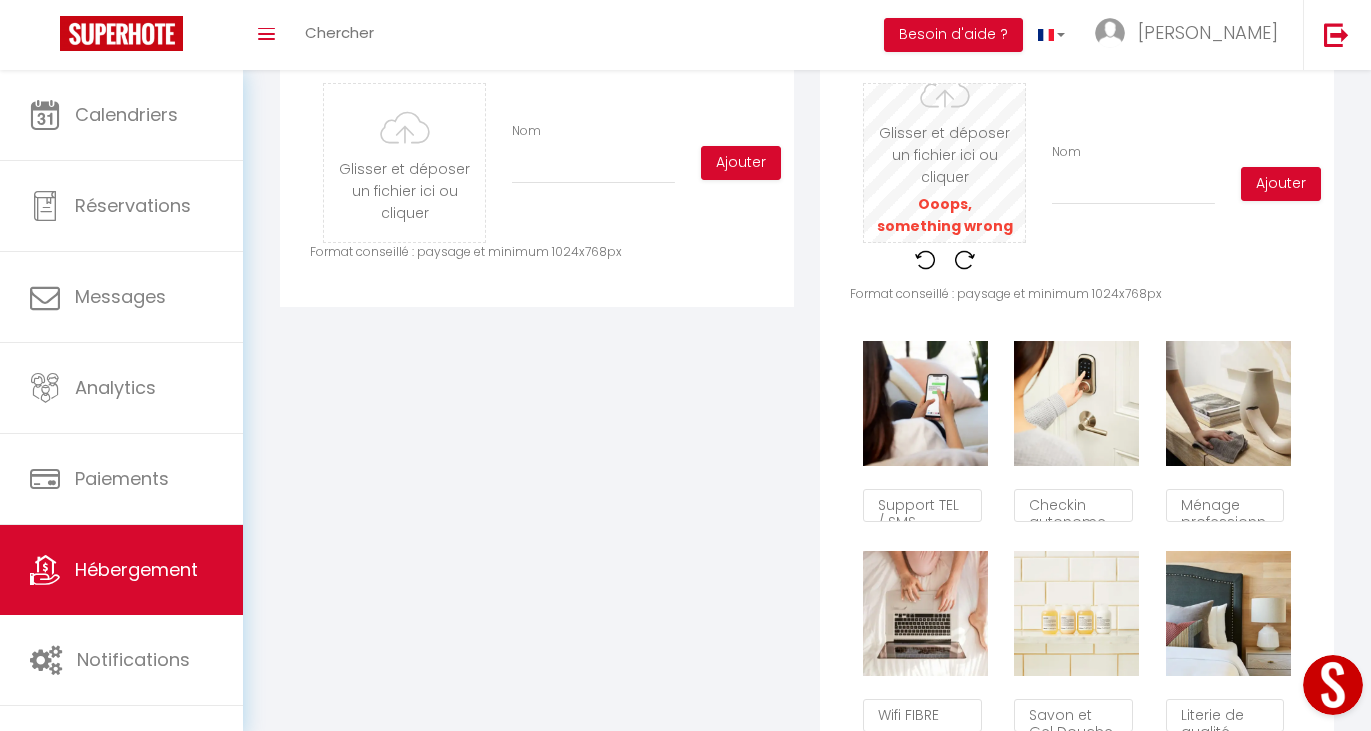 type on "C:\fakepath\chambre 1.avif" 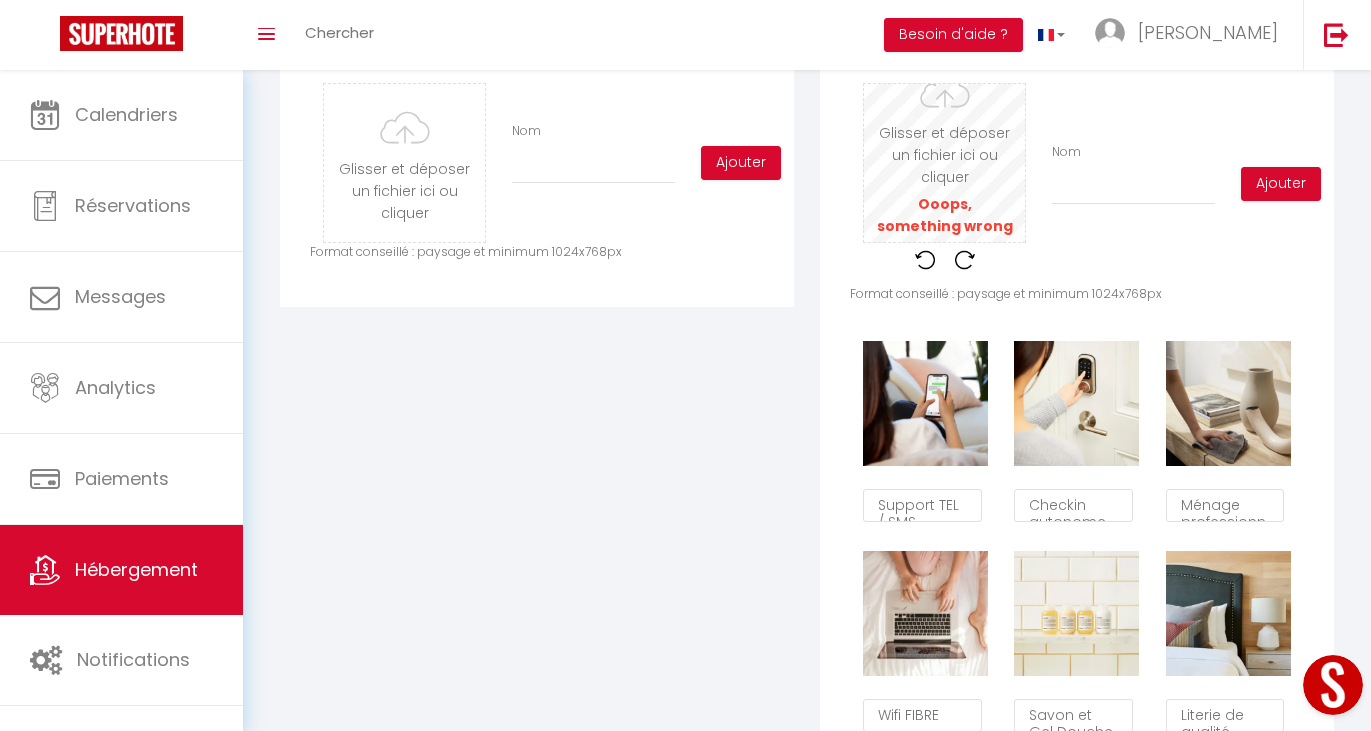 click at bounding box center [944, 163] 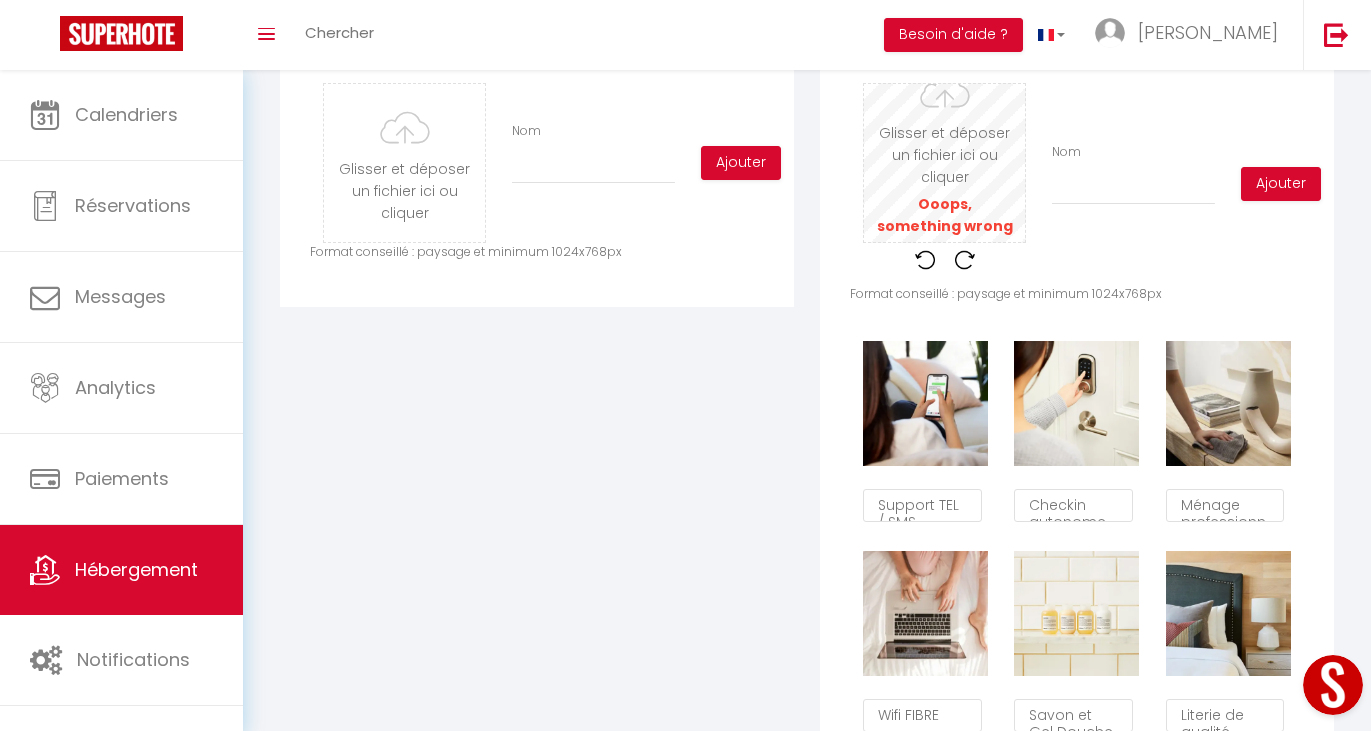click at bounding box center [944, 163] 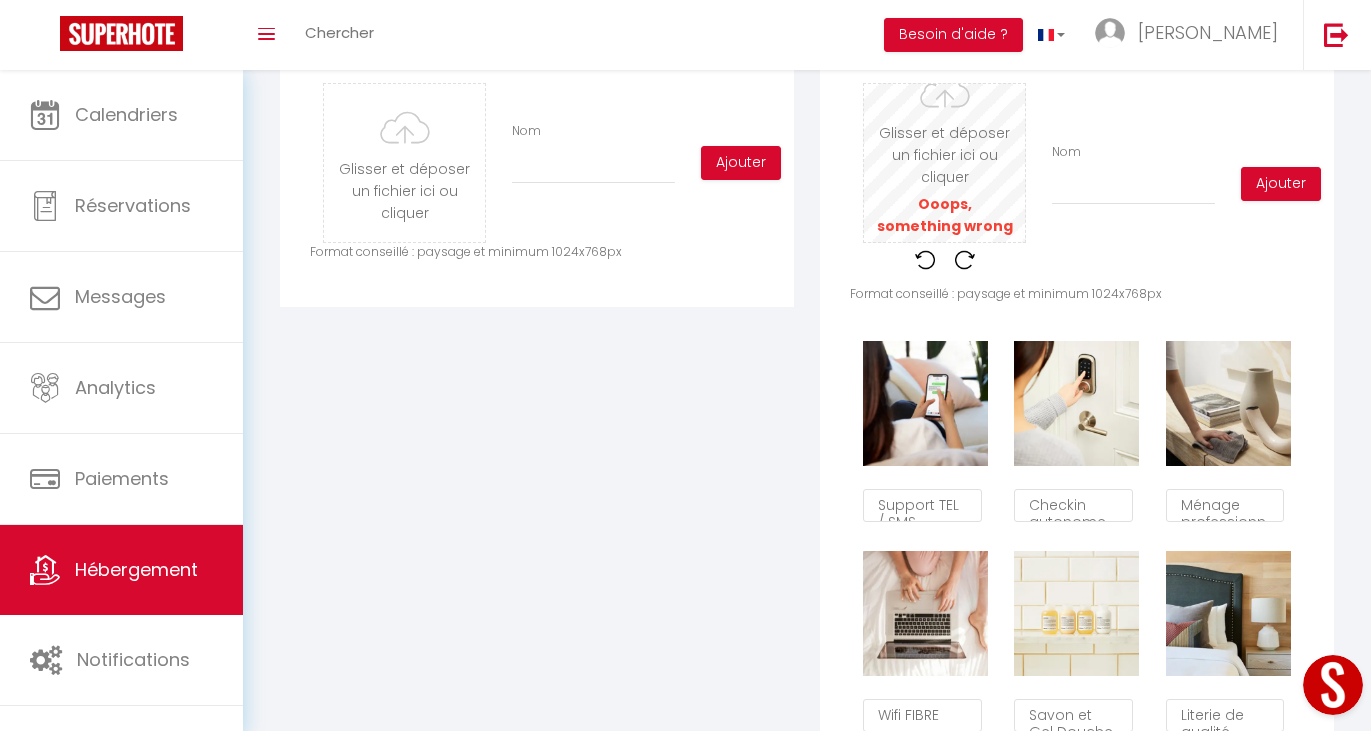 type on "C:\fakepath\chambre 3.avif" 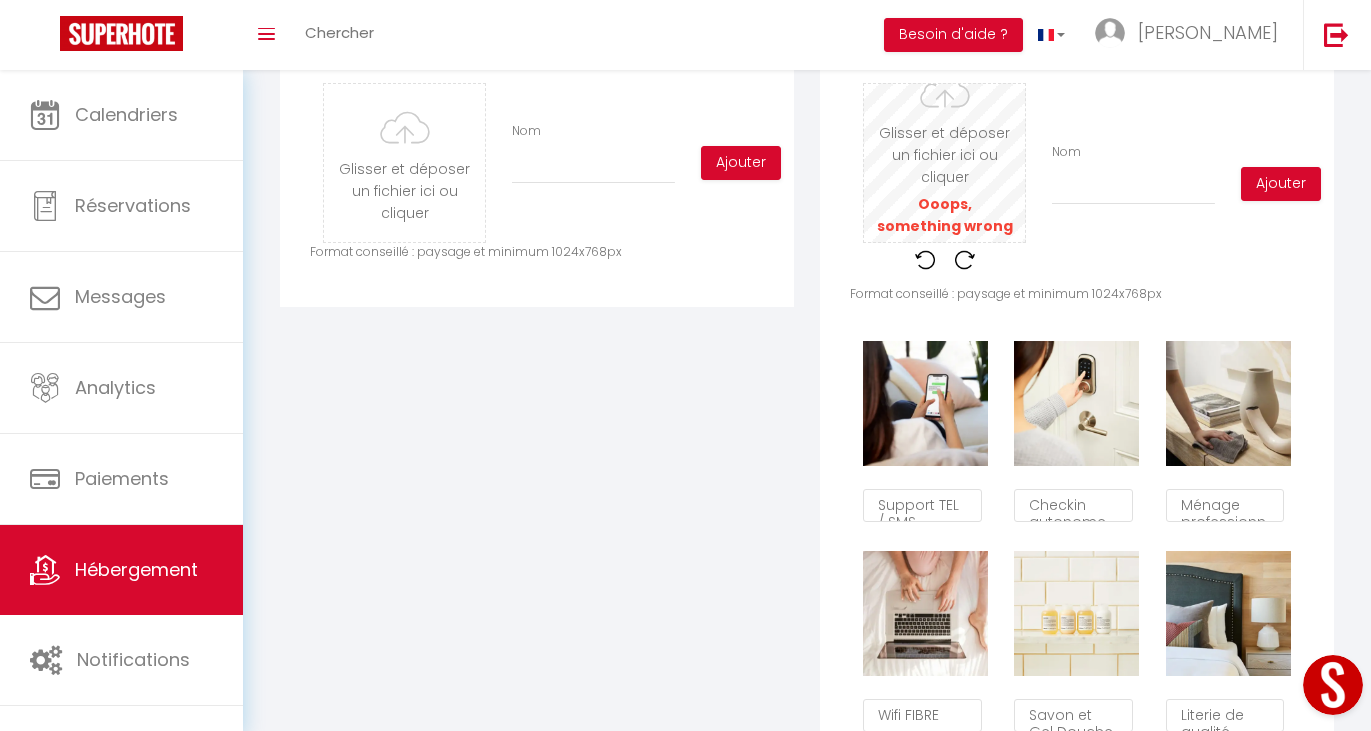 click at bounding box center [944, 163] 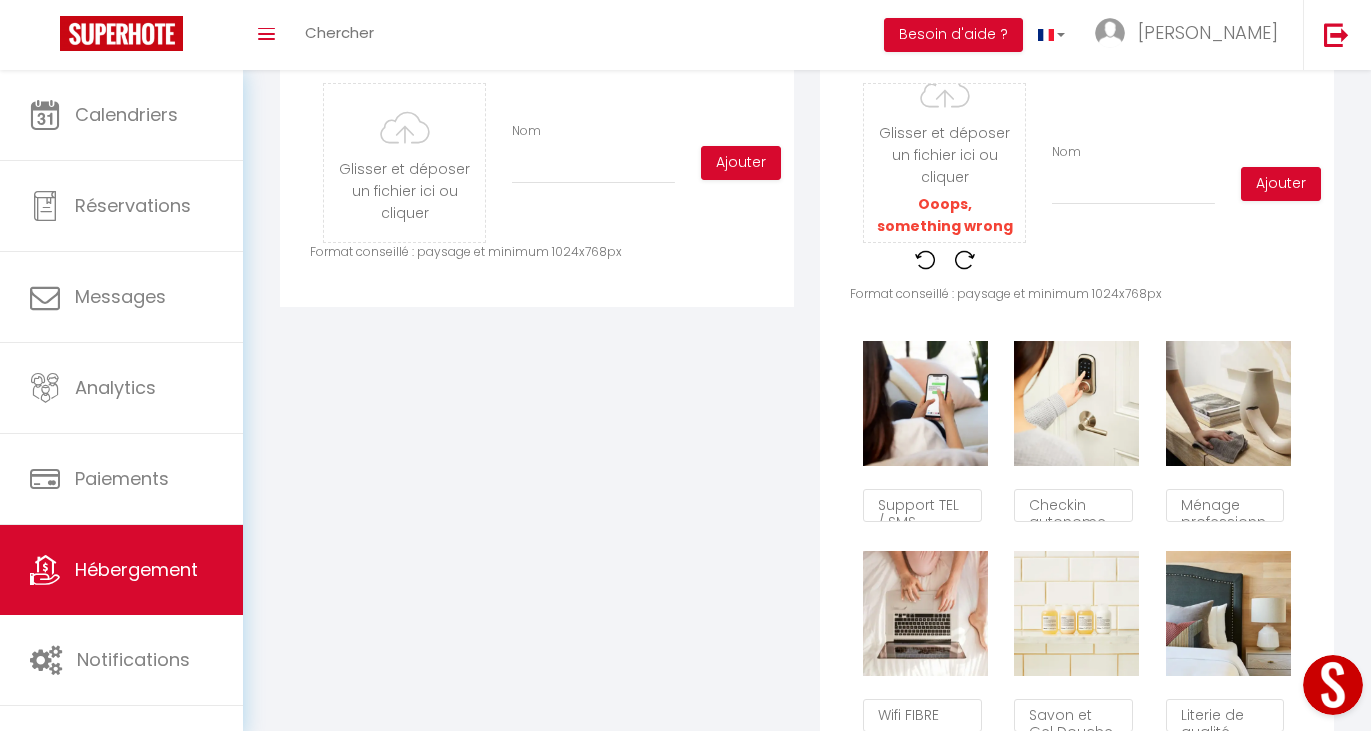 click on "Nom" at bounding box center (1133, 174) 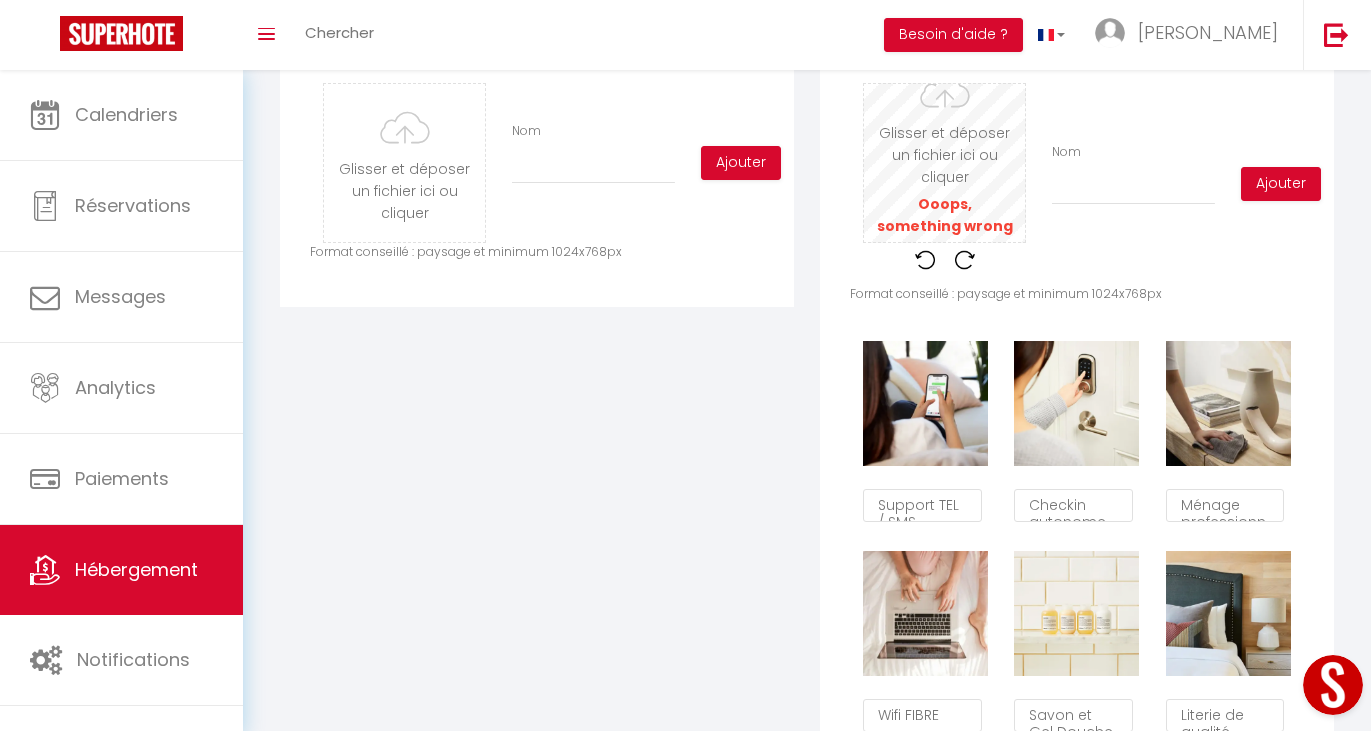 click at bounding box center [944, 163] 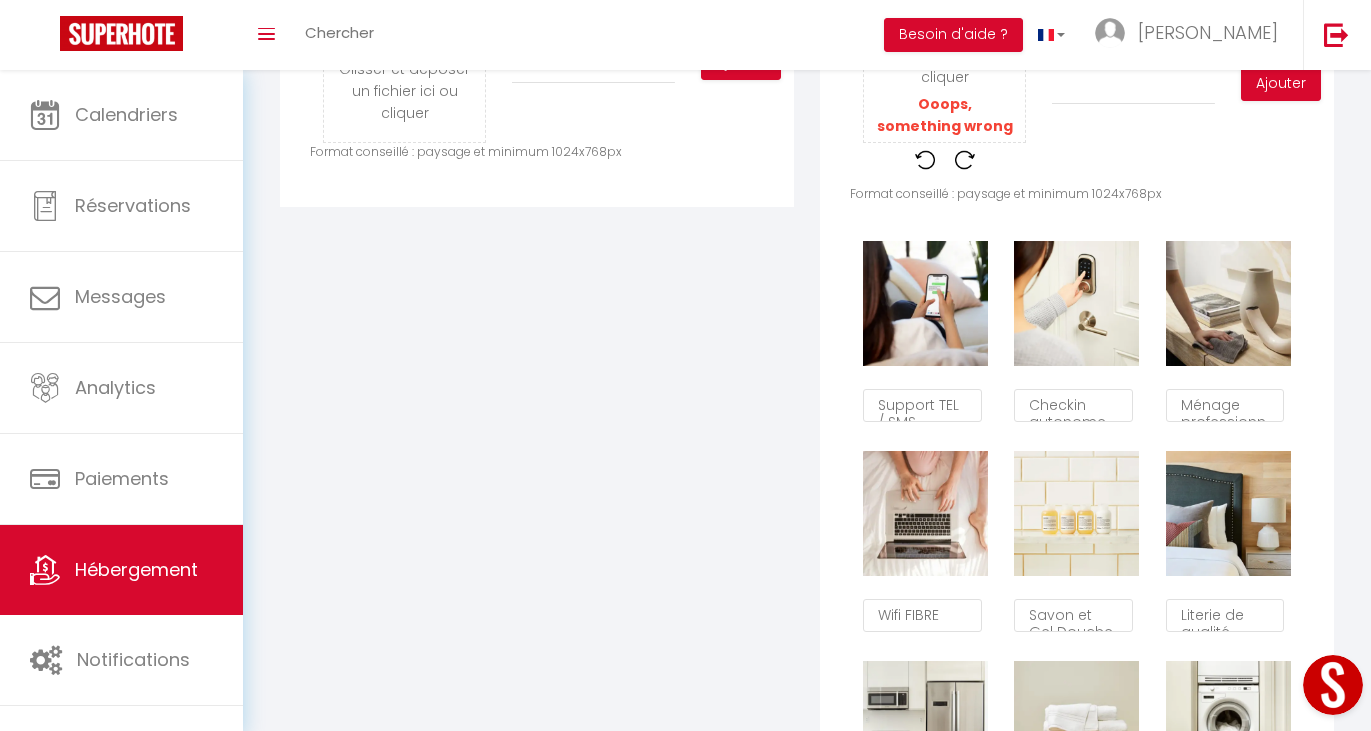scroll, scrollTop: 700, scrollLeft: 0, axis: vertical 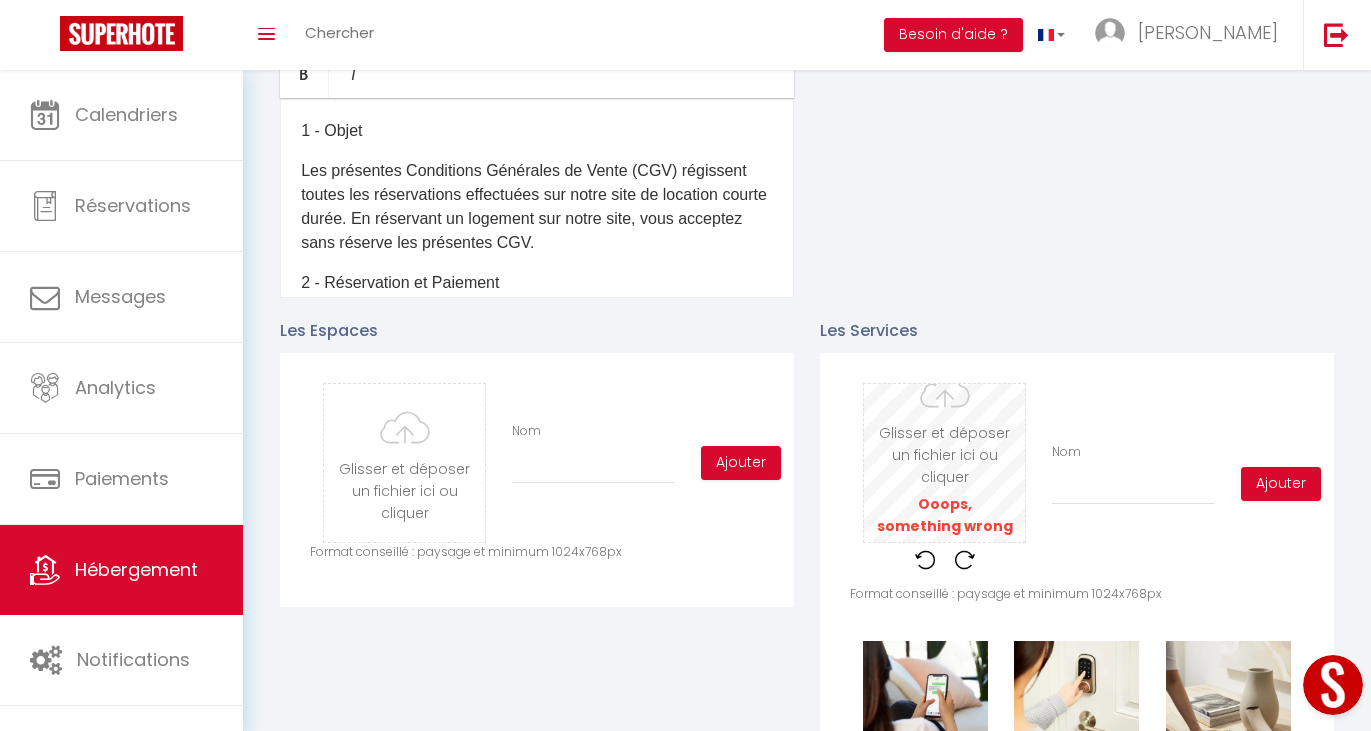 click at bounding box center (944, 463) 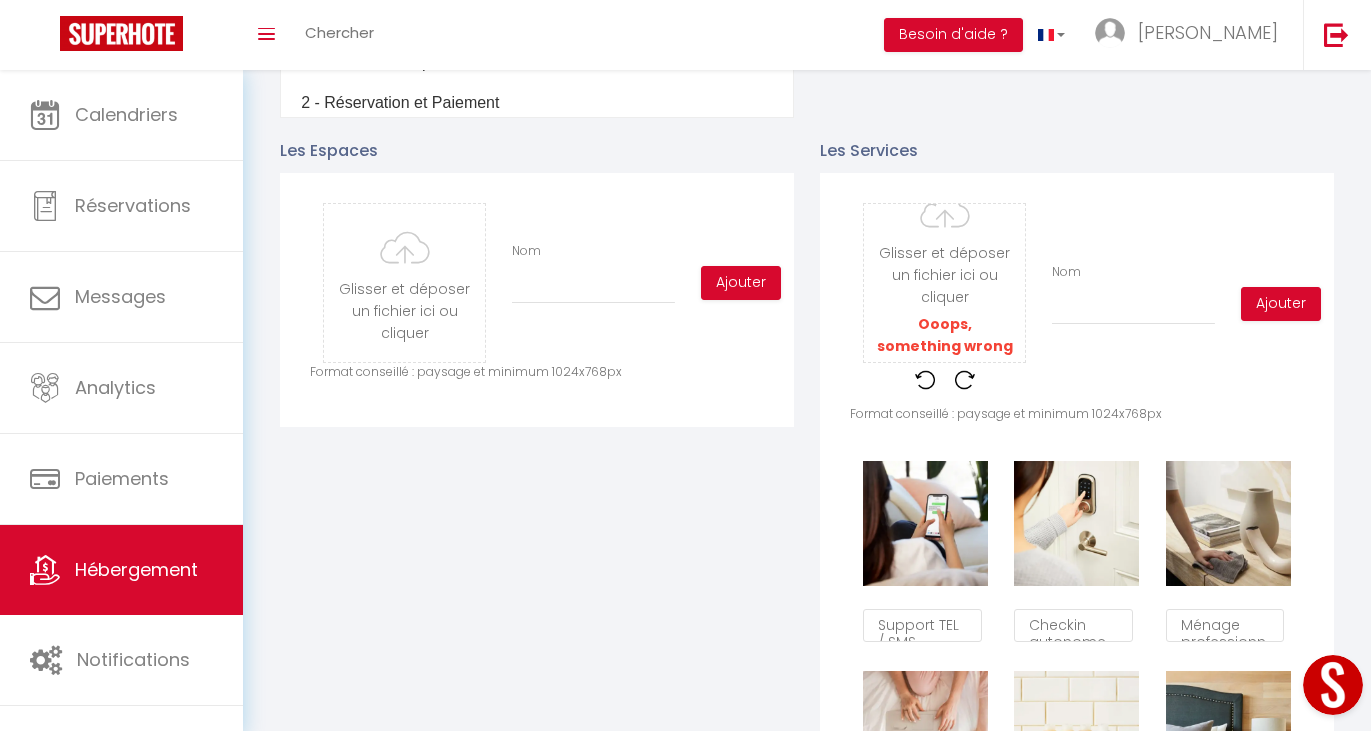 scroll, scrollTop: 700, scrollLeft: 0, axis: vertical 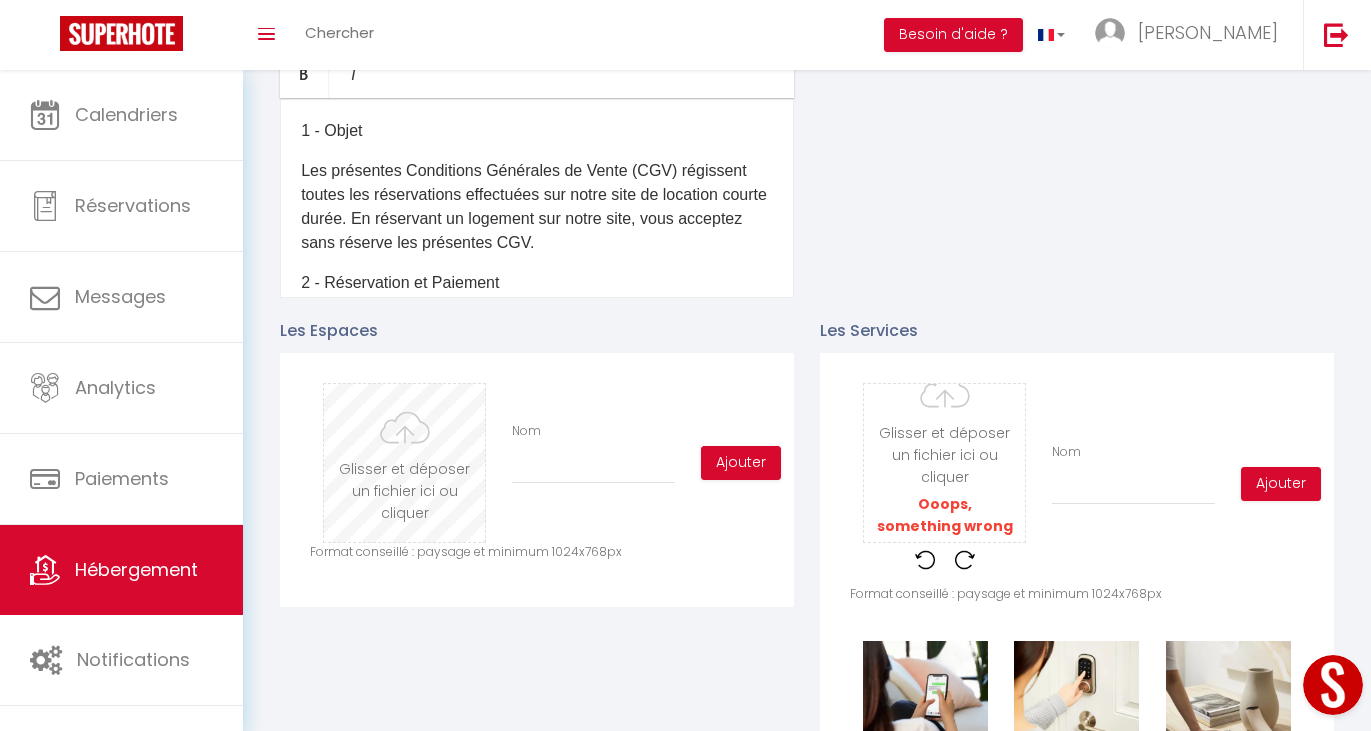 click at bounding box center [404, 463] 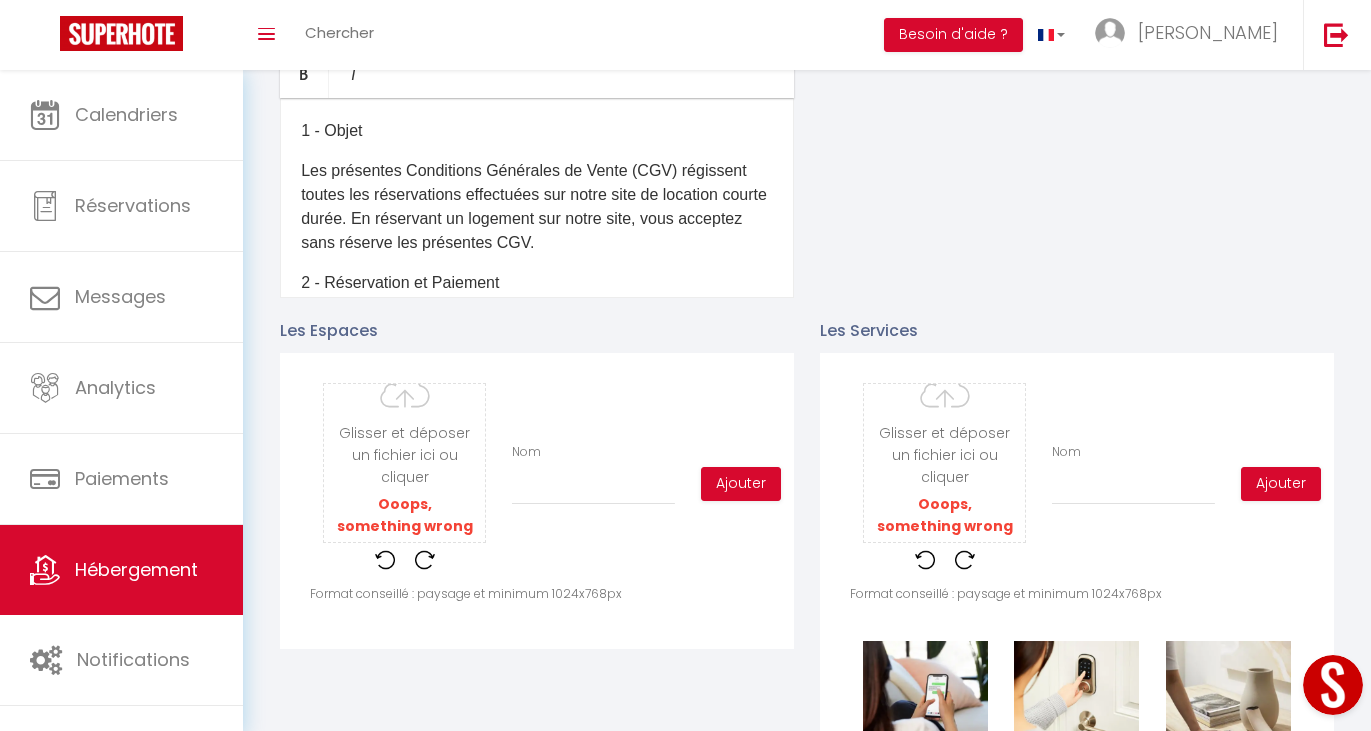 click on "Glisser et déposer un fichier ici ou cliquer Ooops, something wrong happened. The file is not allowed (jpg, png, jpeg only). Remove   Drag and drop or click to replace
Nom
Ajouter" at bounding box center [1077, 484] 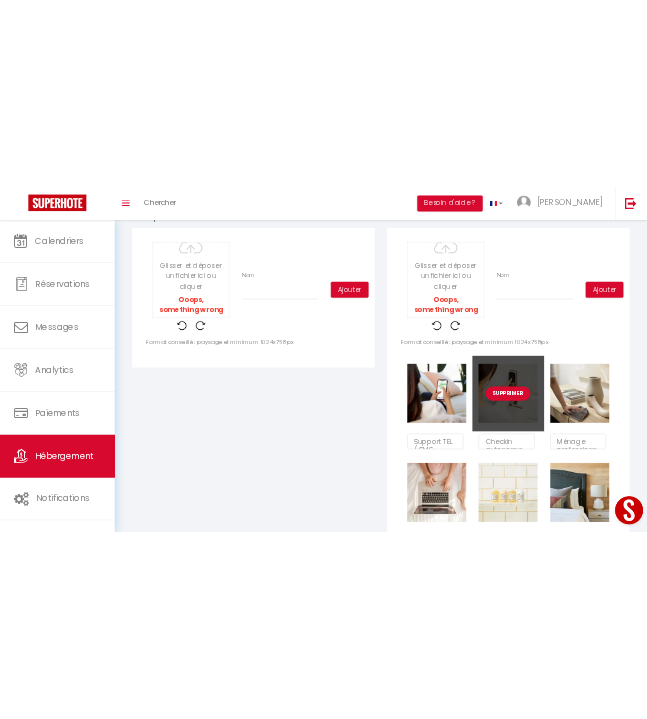 scroll, scrollTop: 800, scrollLeft: 0, axis: vertical 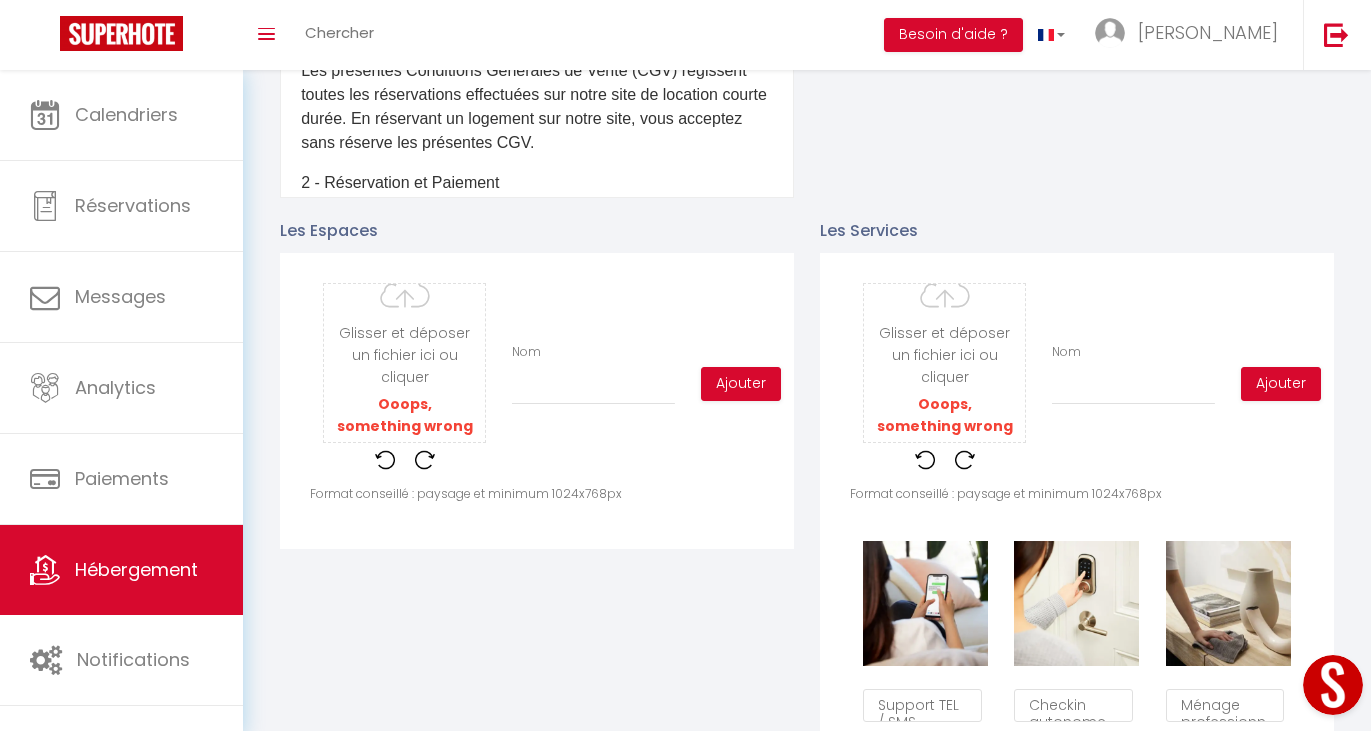 click at bounding box center (944, 460) 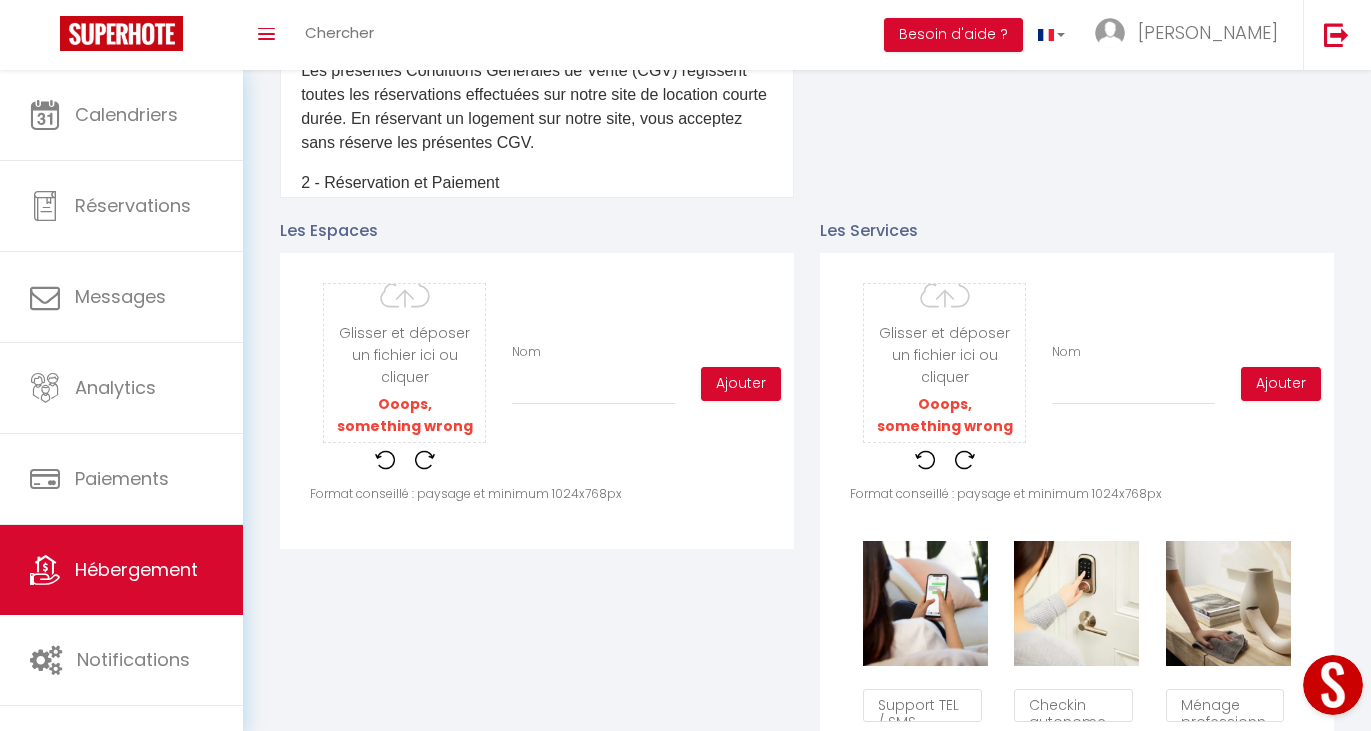 click at bounding box center [925, 460] 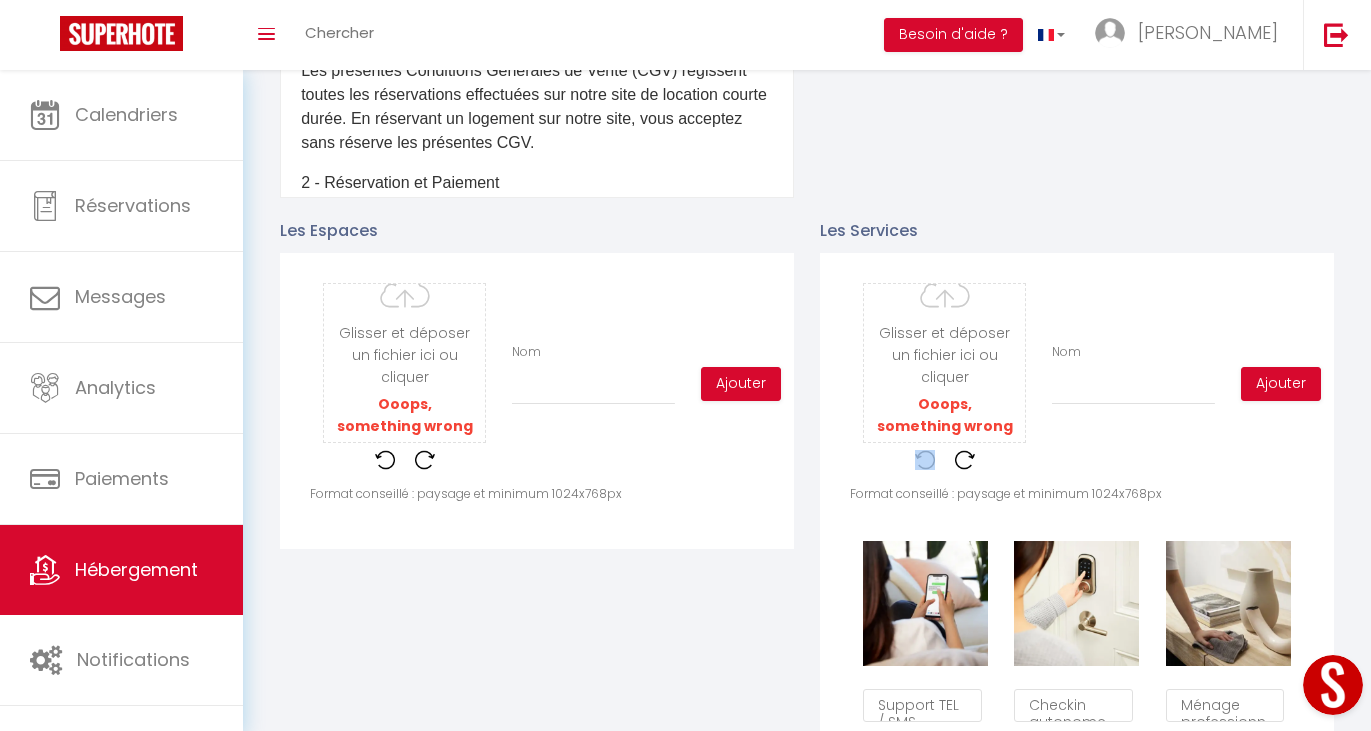 click at bounding box center (944, 460) 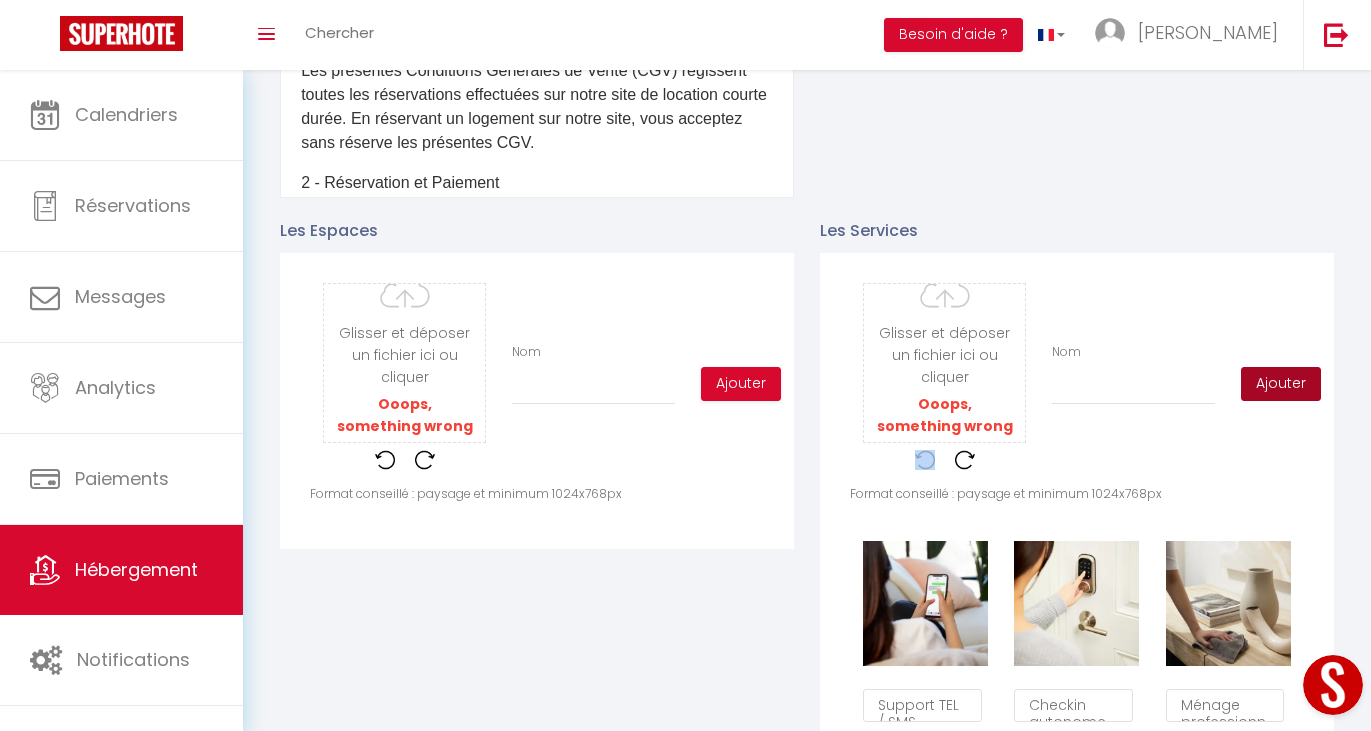 click on "Ajouter" at bounding box center [1281, 384] 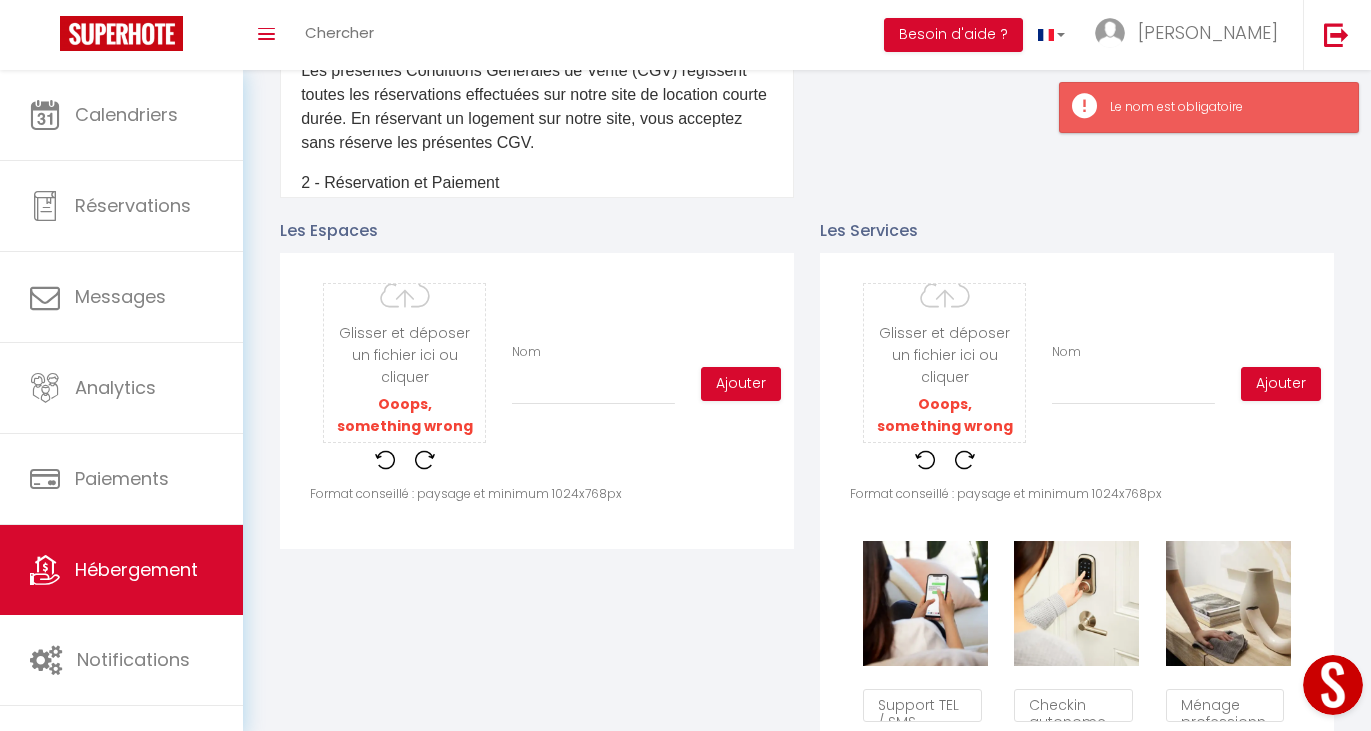 click on "Glisser et déposer un fichier ici ou cliquer Ooops, something wrong happened. The file is not allowed (jpg, png, jpeg only). Remove   Drag and drop or click to replace
Nom
Ajouter
Format conseillé : paysage et minimum 1024x768px
Supprimer
Support TEL / SMS
Supprimer
Checkin autonome
Supprimer
Ménage professionnel
Supprimer
Wifi FIBRE
Supprimer
Savon et Gel Douche
Supprimer
Literie de qualité
Supprimer
Cuisine équipée
Supprimer
Serviettes fournies
Supprimer
Lave linge
Supprimer
Thé et café" at bounding box center [1077, 821] 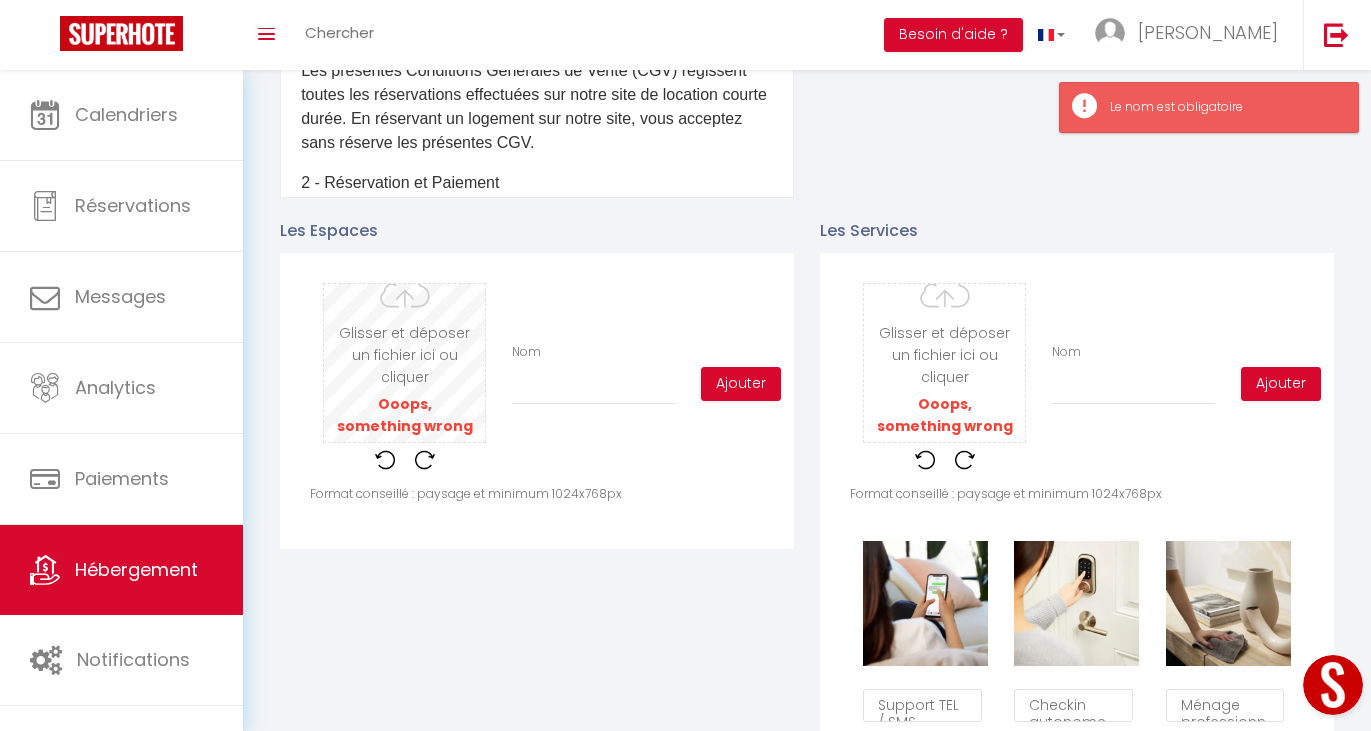 click at bounding box center (404, 363) 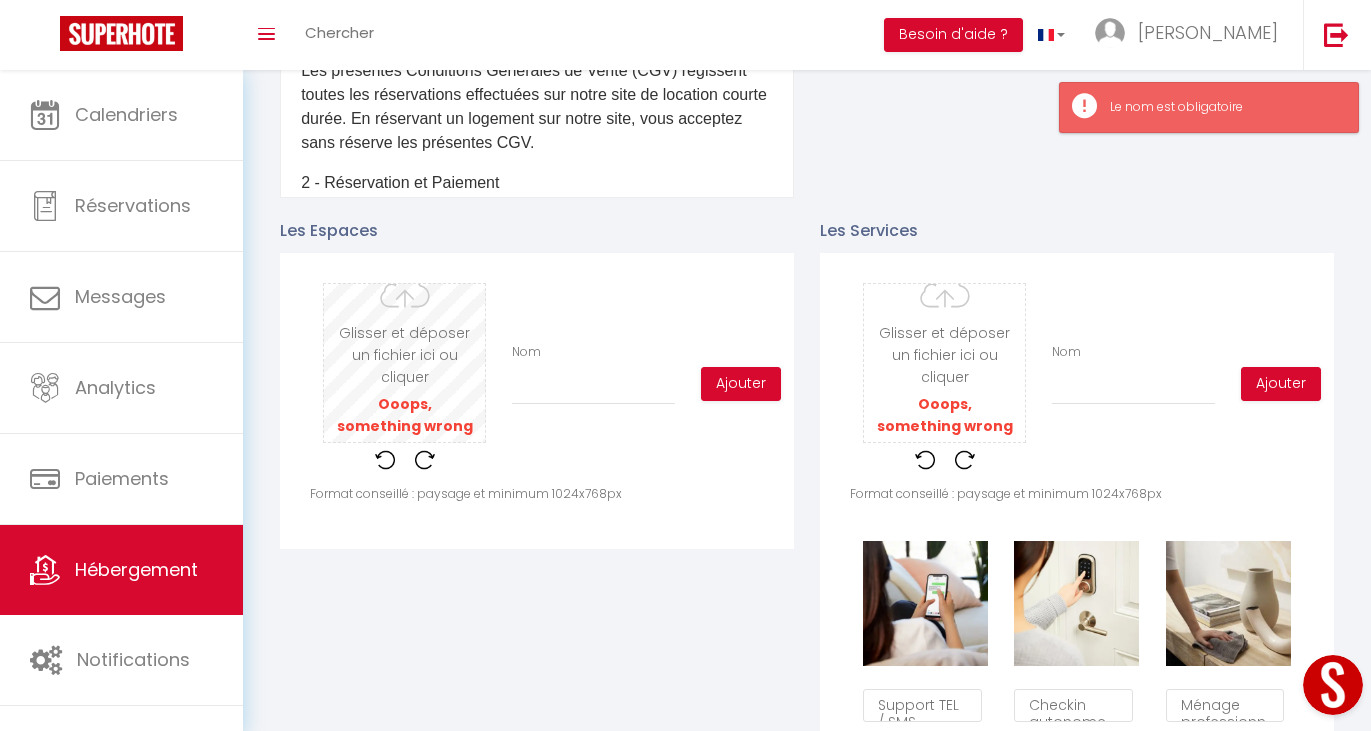 type on "C:\fakepath\coin télévision.avif" 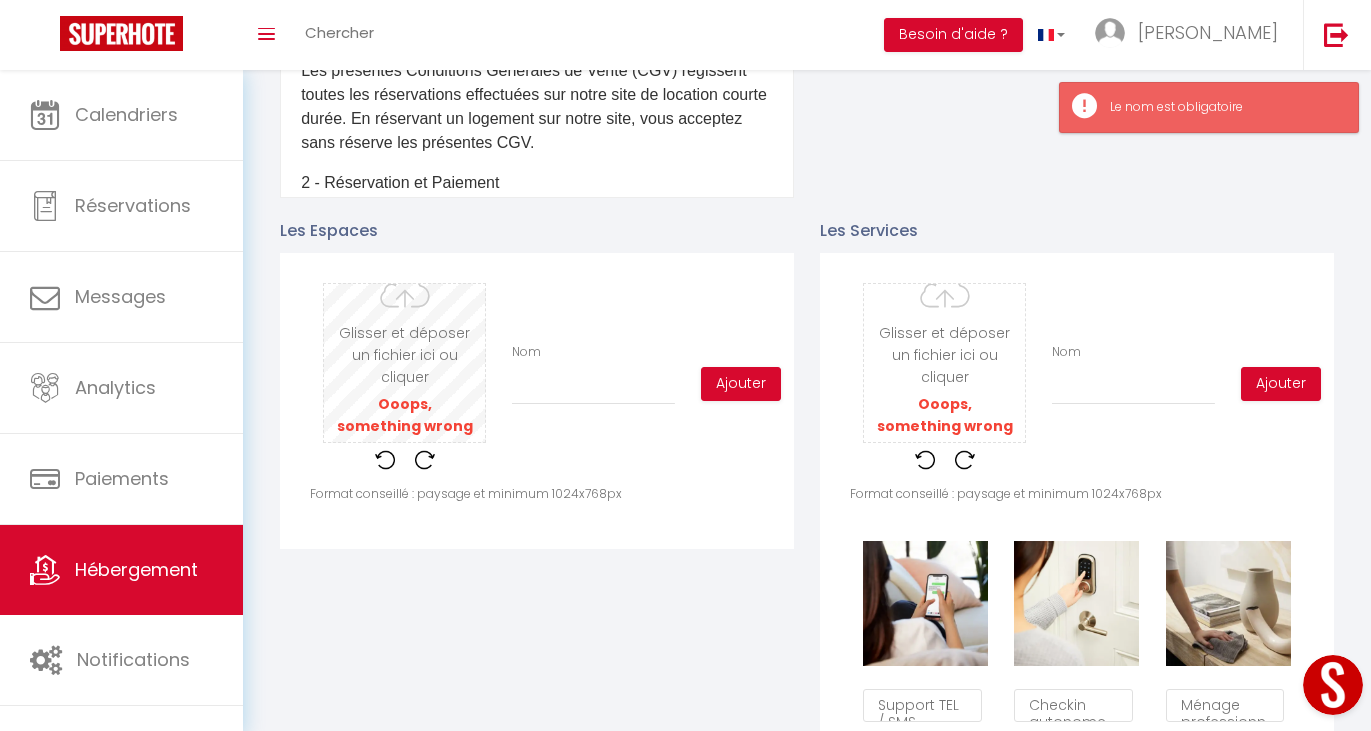 type 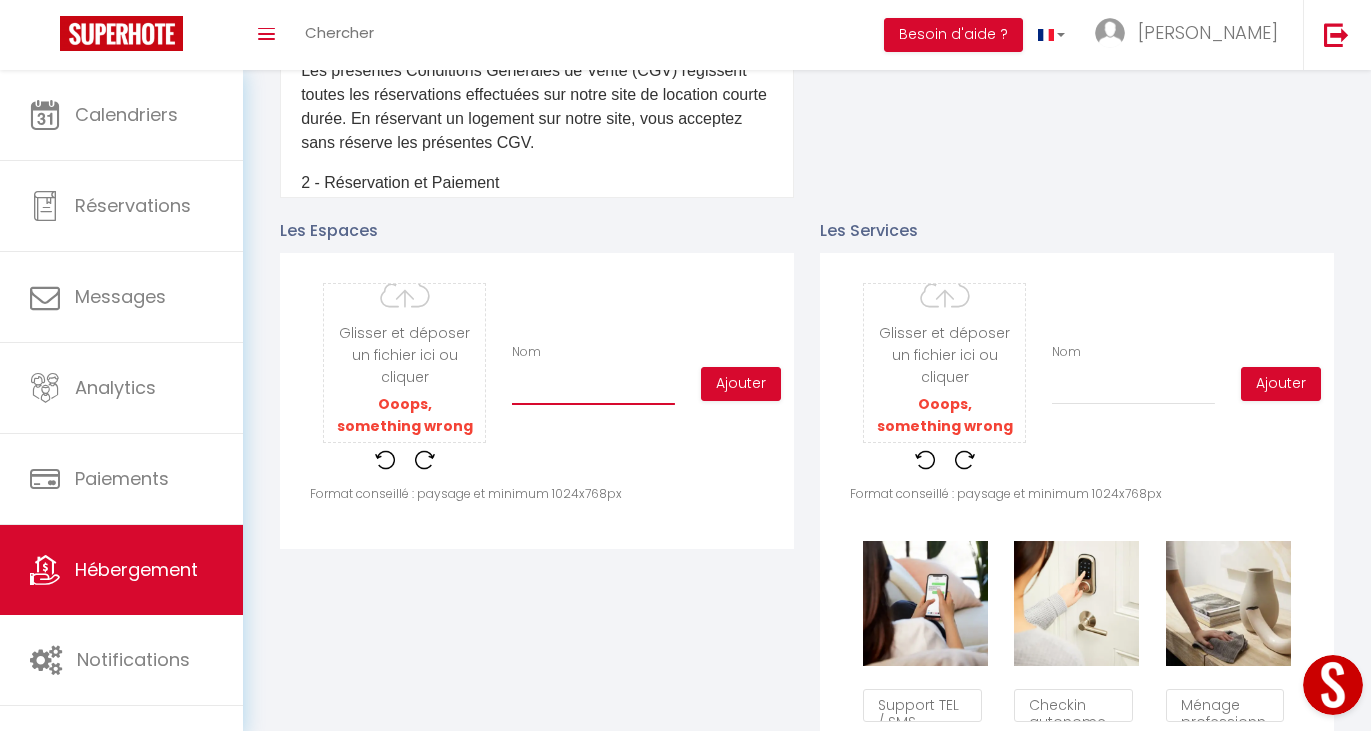 click on "Nom" at bounding box center (593, 387) 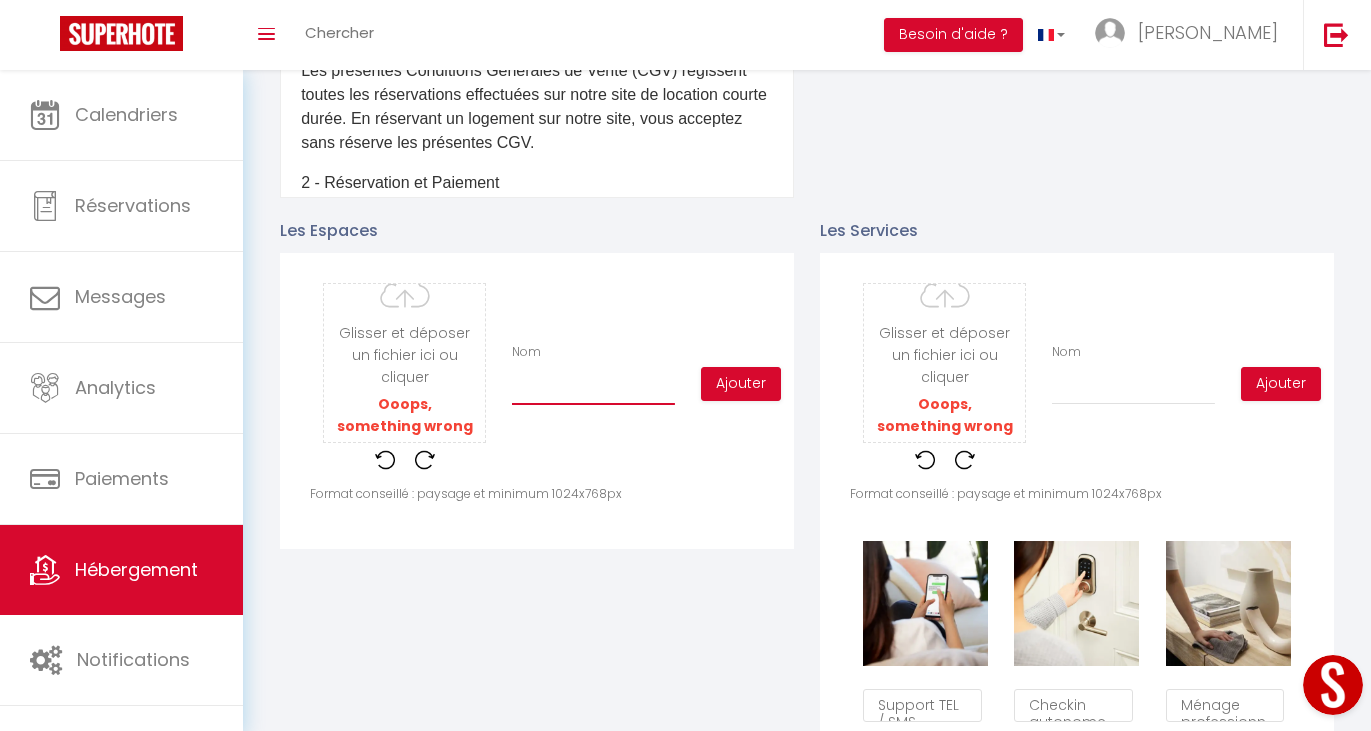 type on "c" 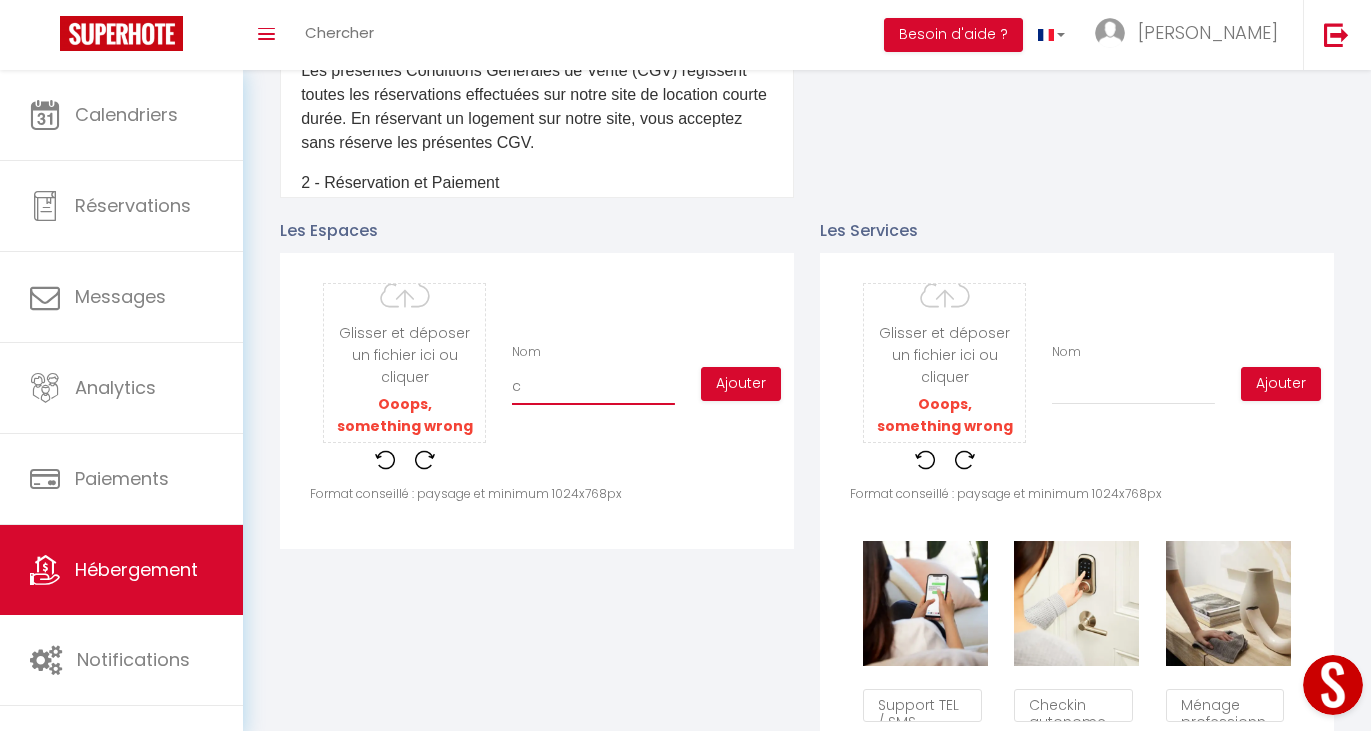 checkbox on "true" 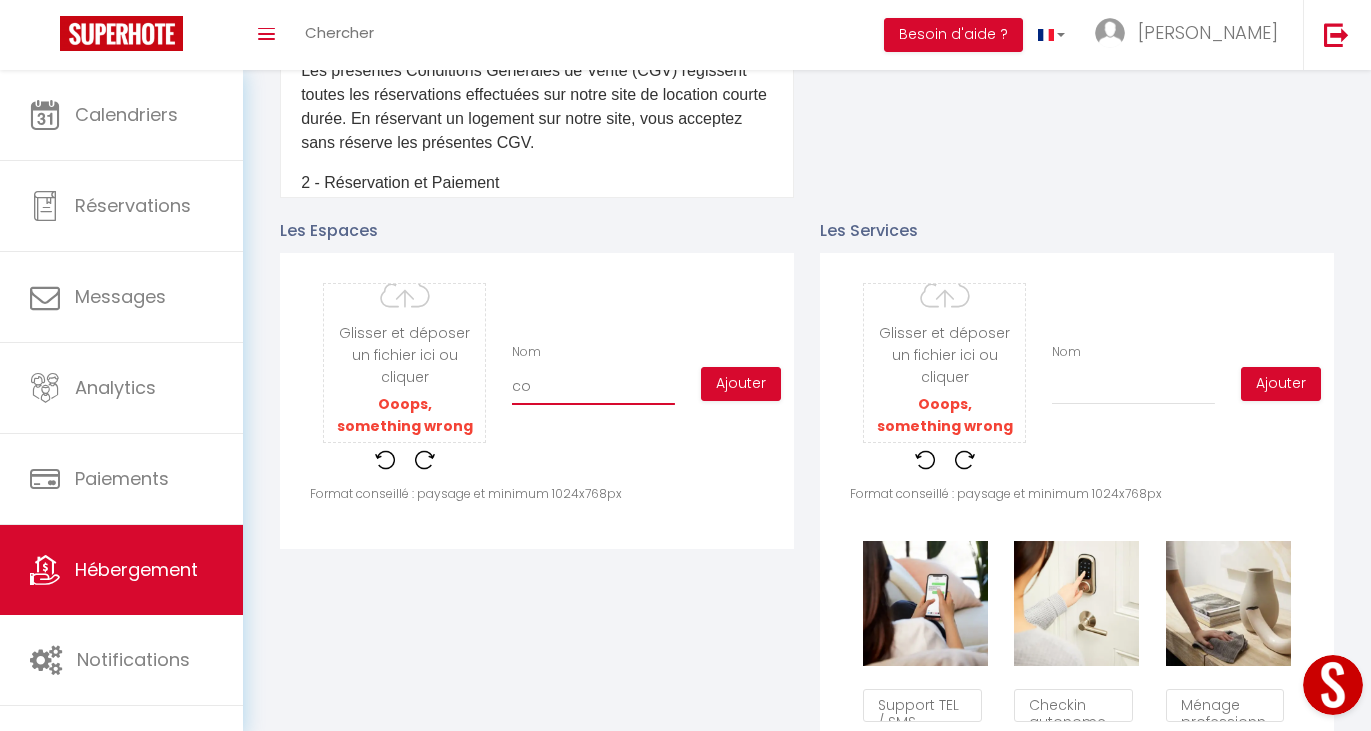 checkbox on "true" 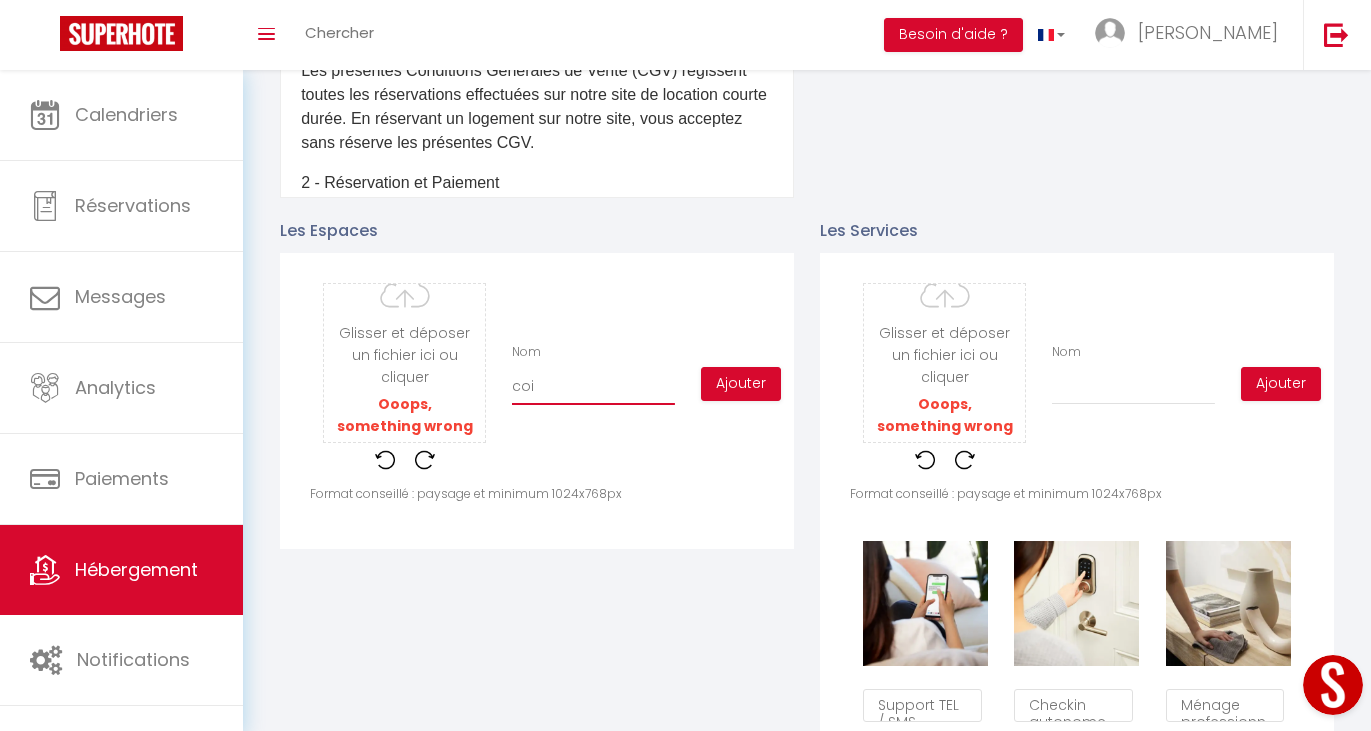 checkbox on "true" 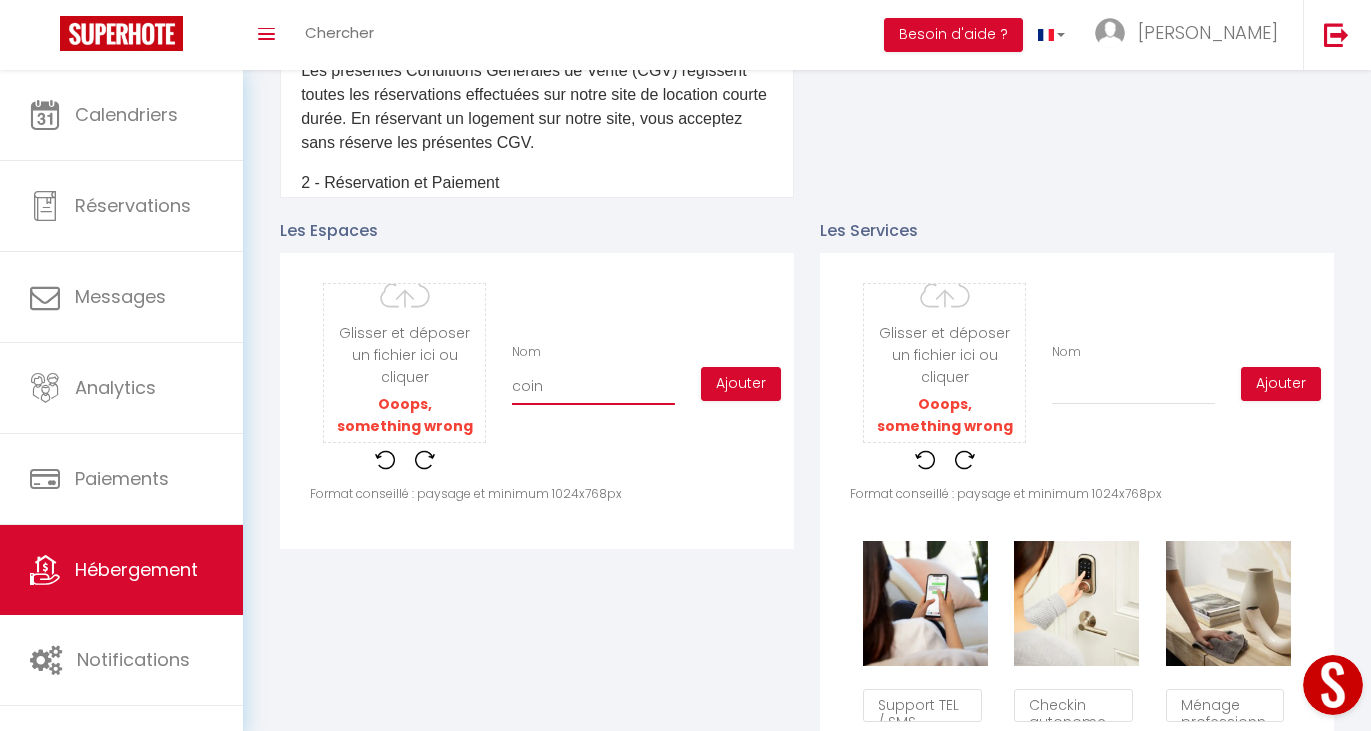 checkbox on "true" 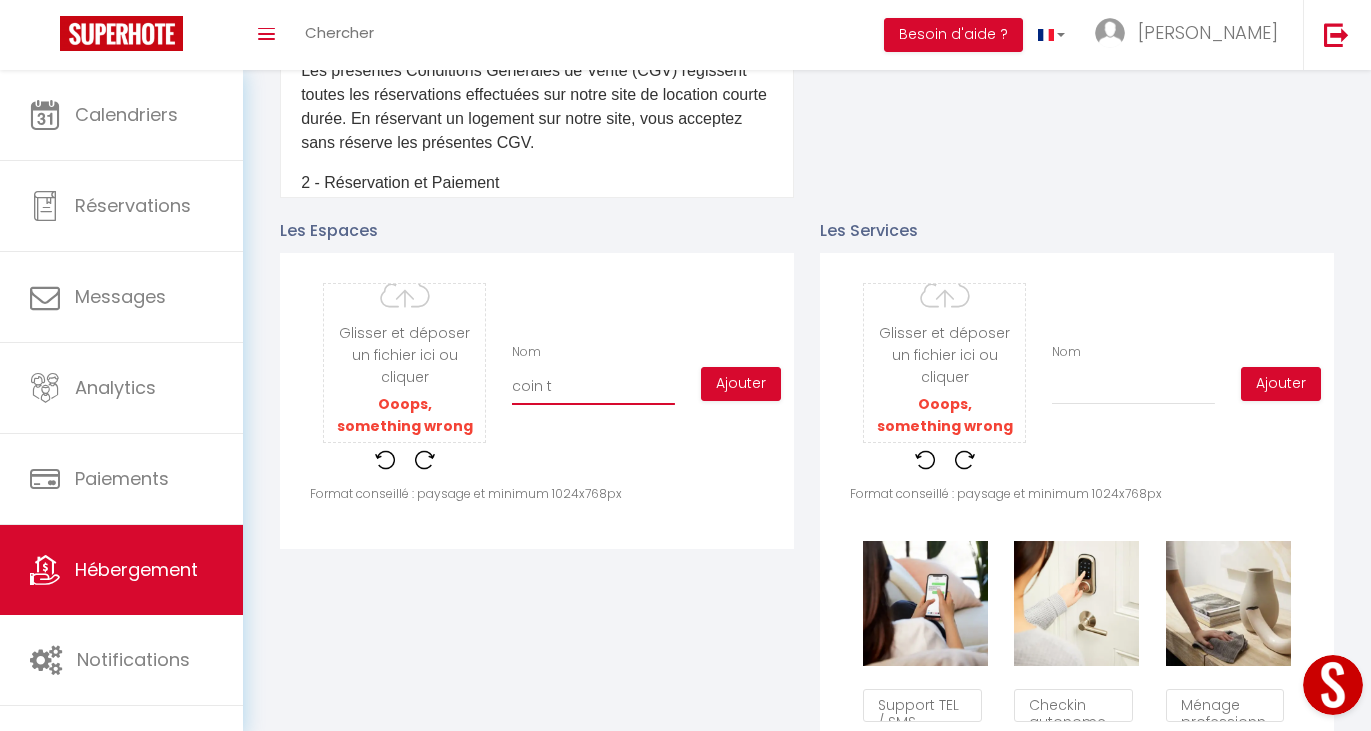 checkbox on "true" 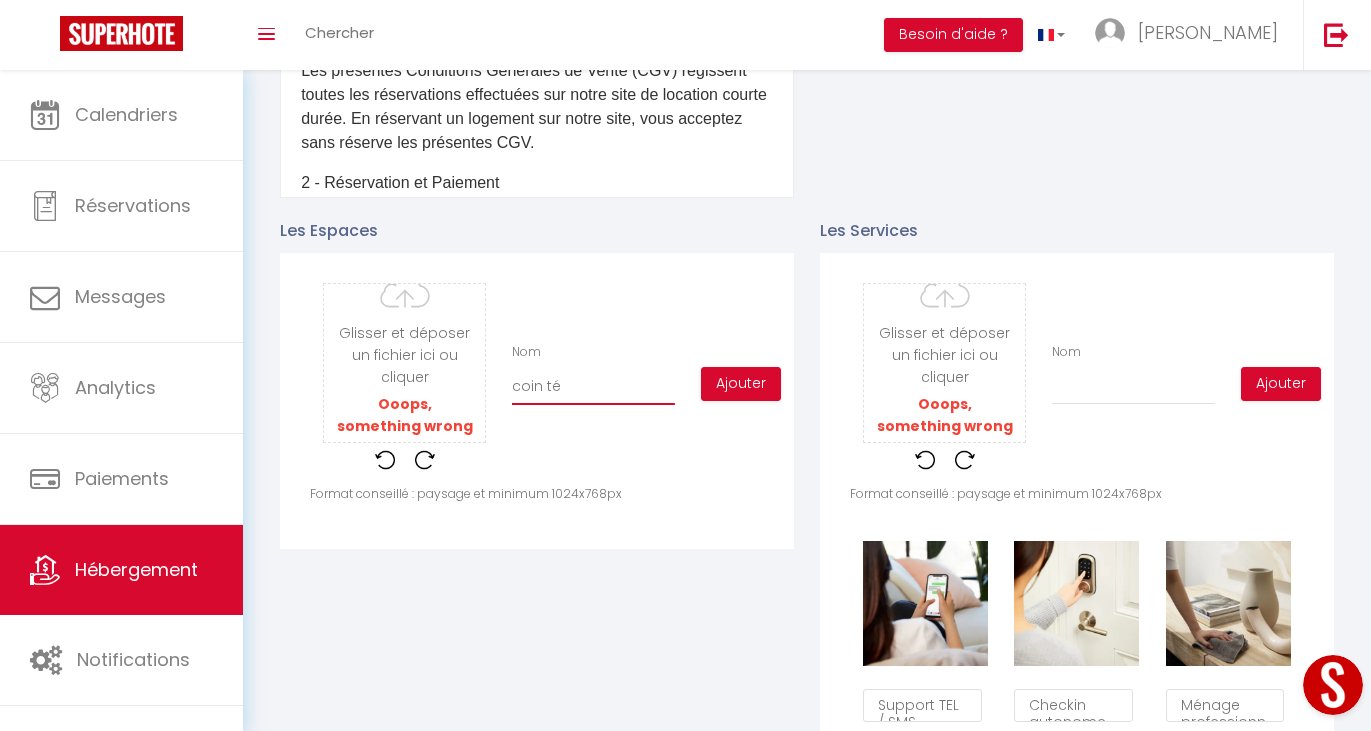 checkbox on "true" 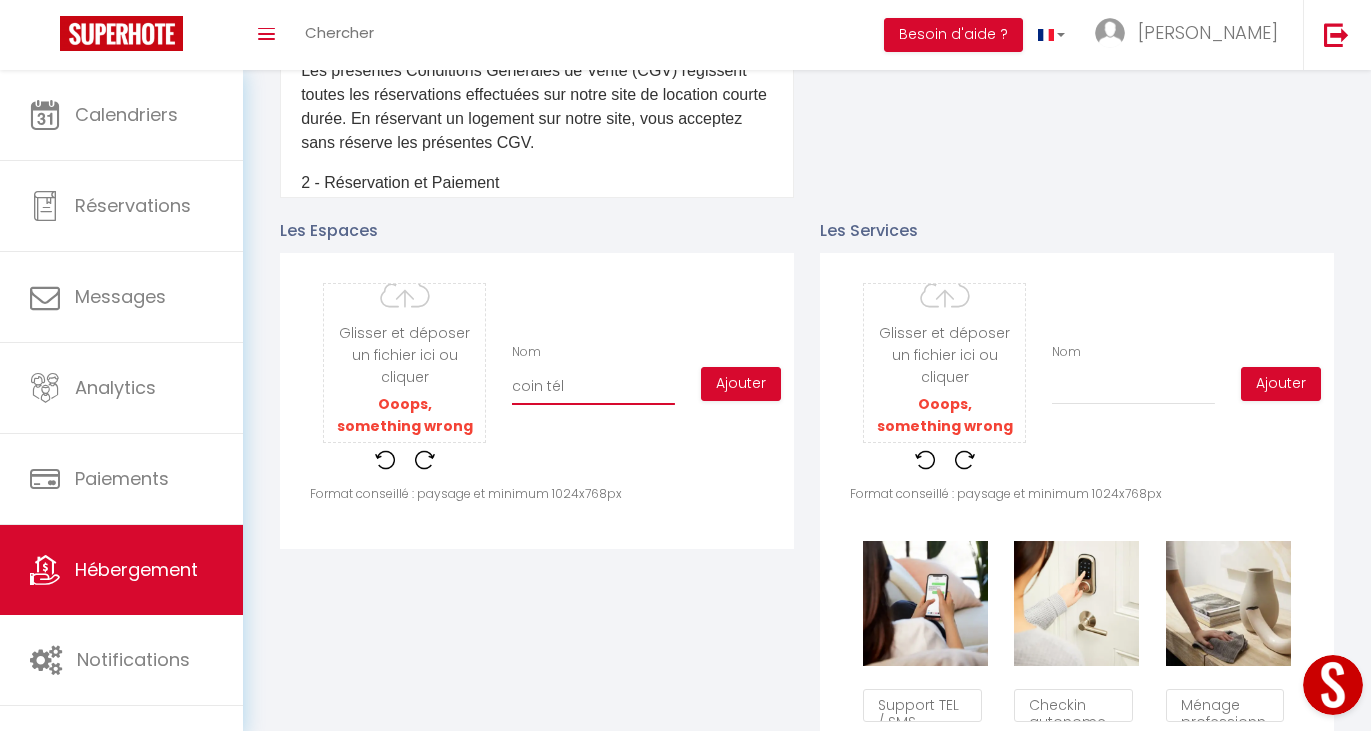 checkbox on "true" 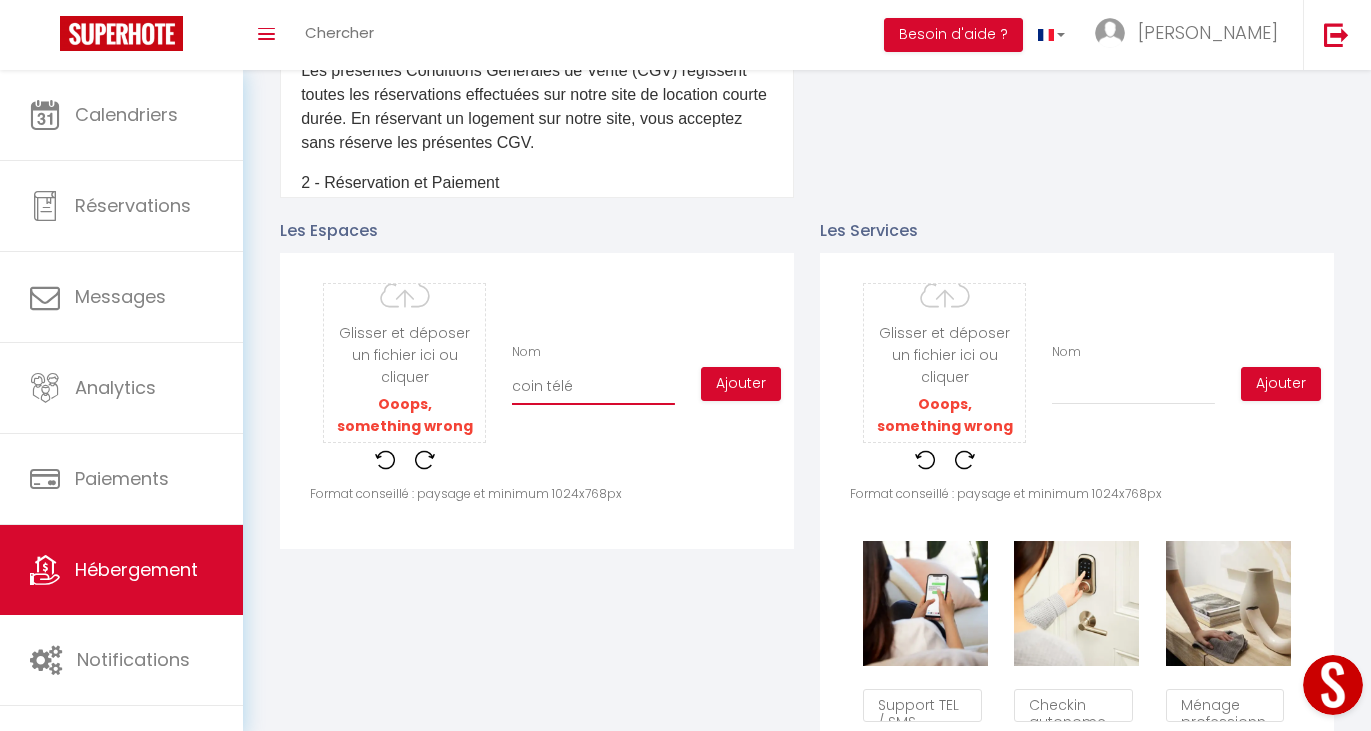 type 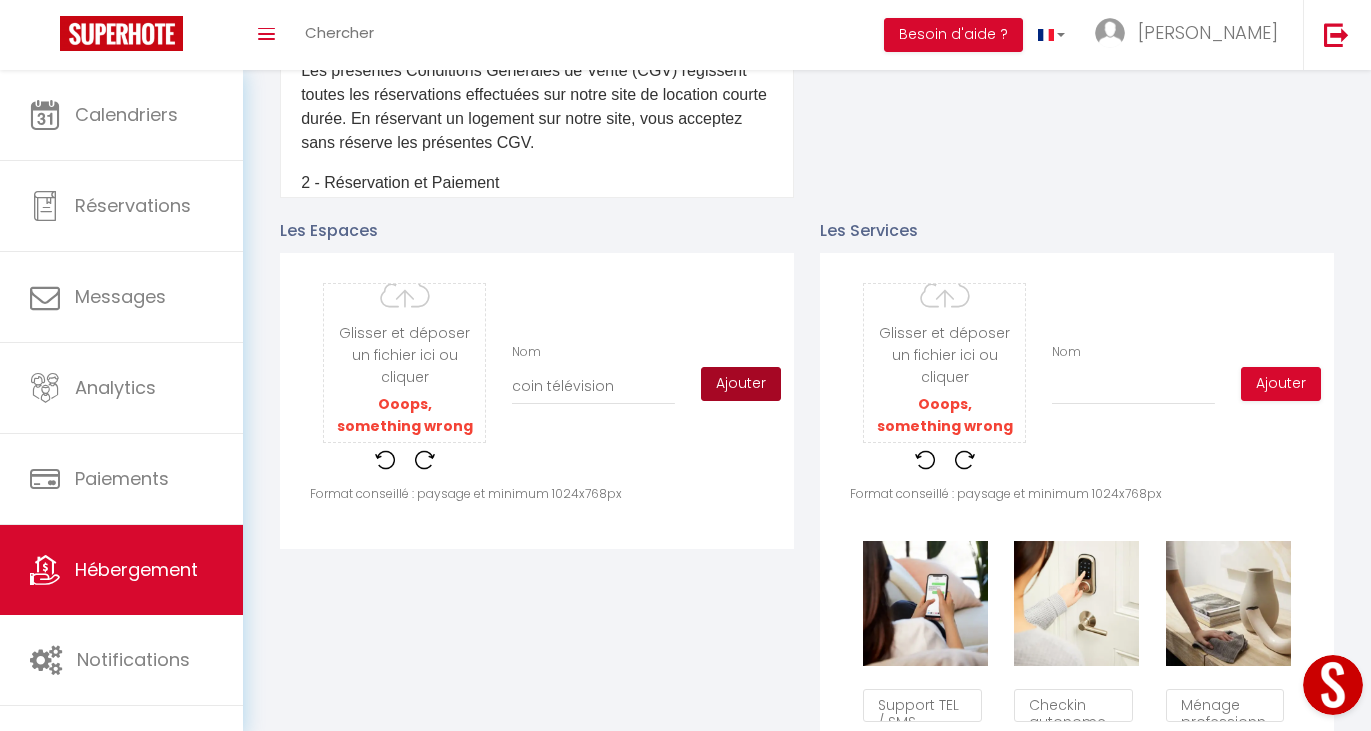 click on "Ajouter" at bounding box center [741, 384] 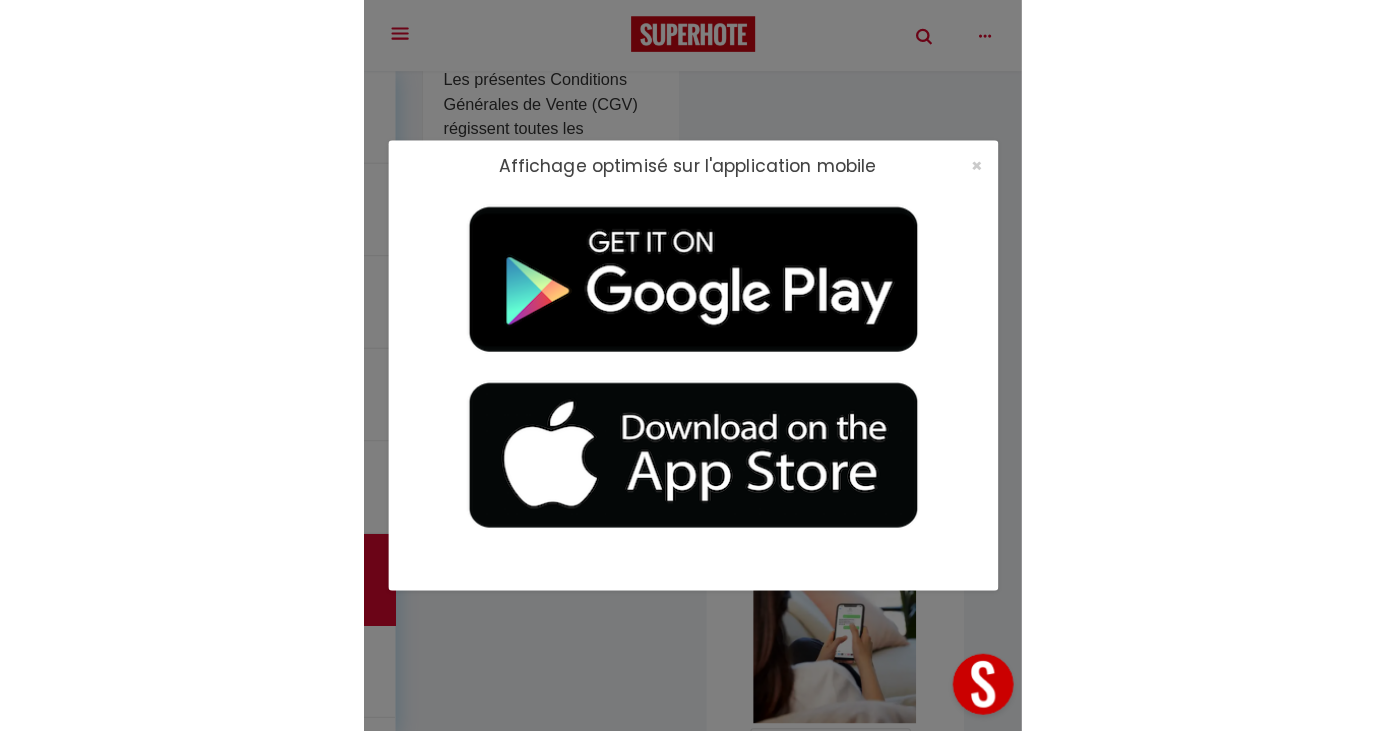 scroll, scrollTop: 502, scrollLeft: 0, axis: vertical 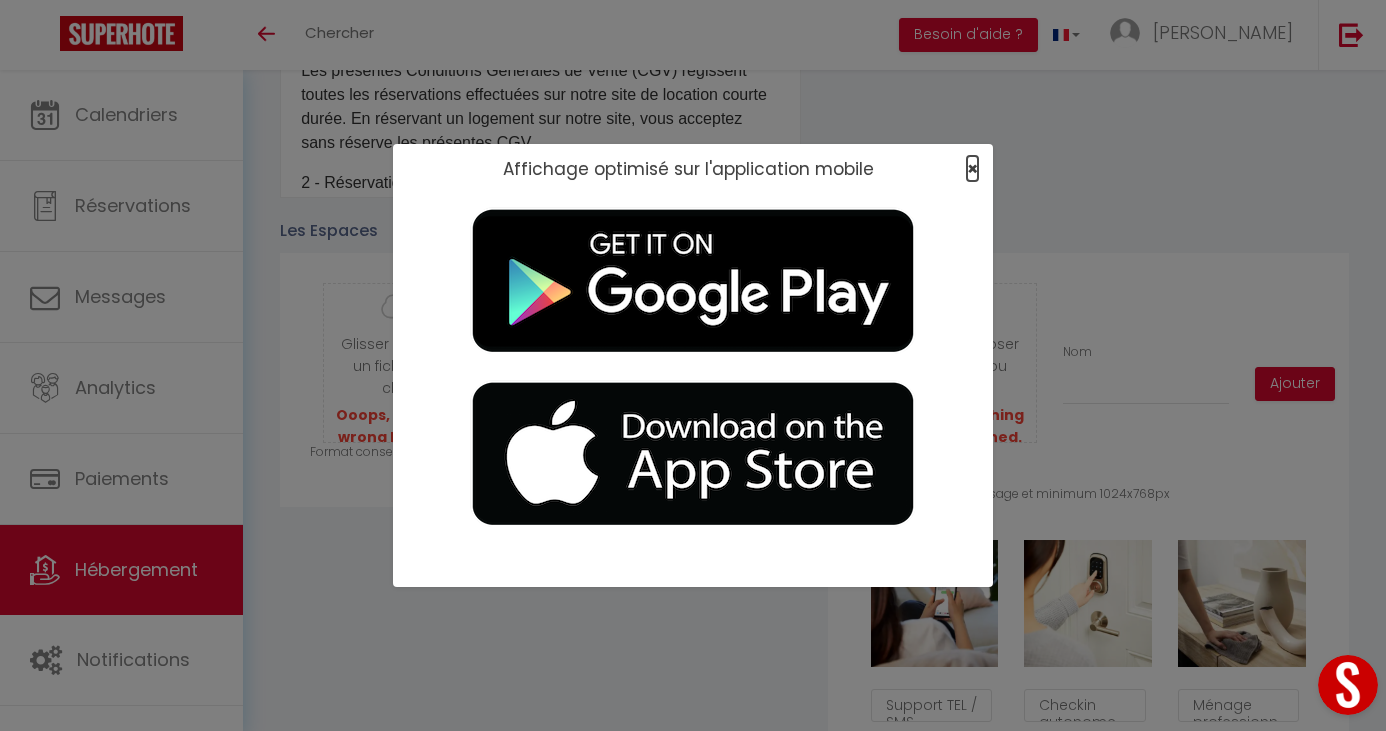 click on "×" at bounding box center (972, 168) 